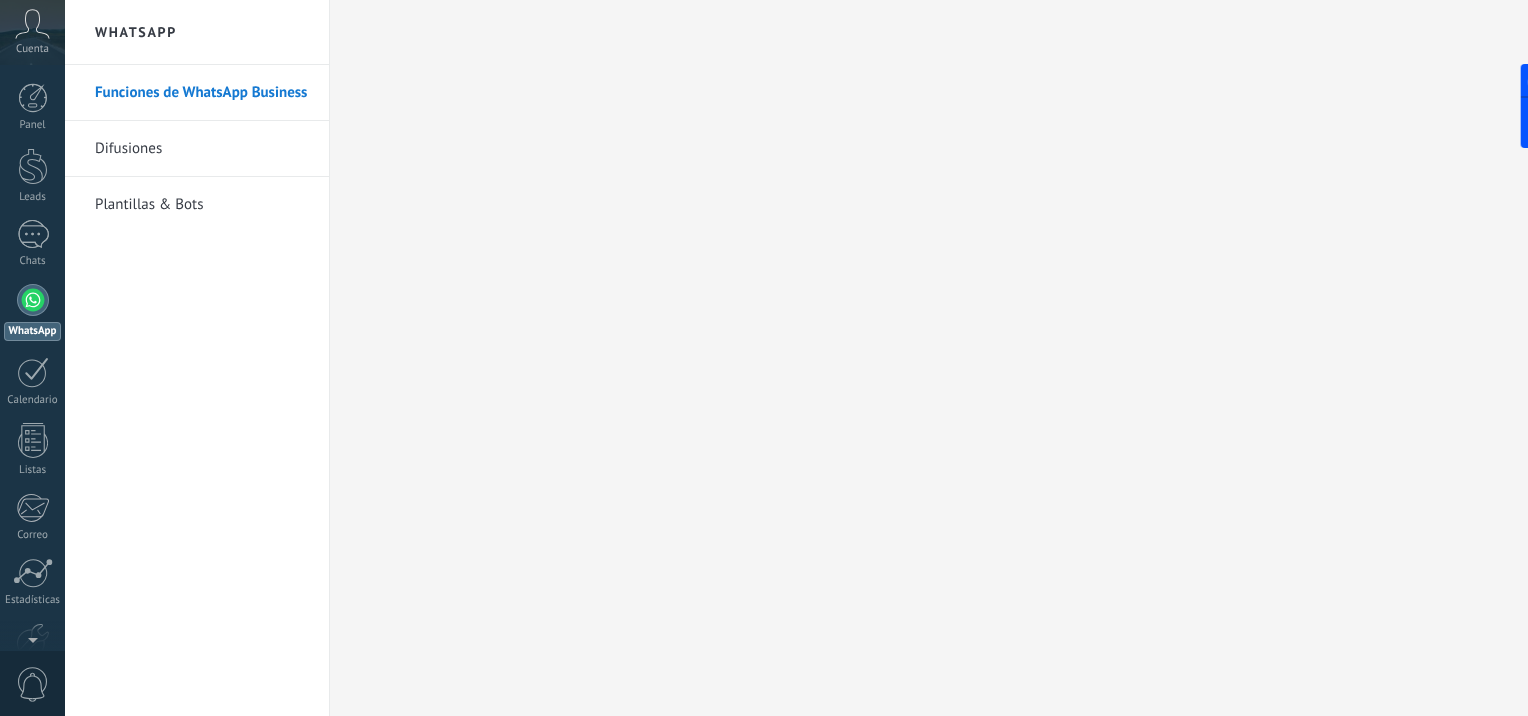 scroll, scrollTop: 0, scrollLeft: 0, axis: both 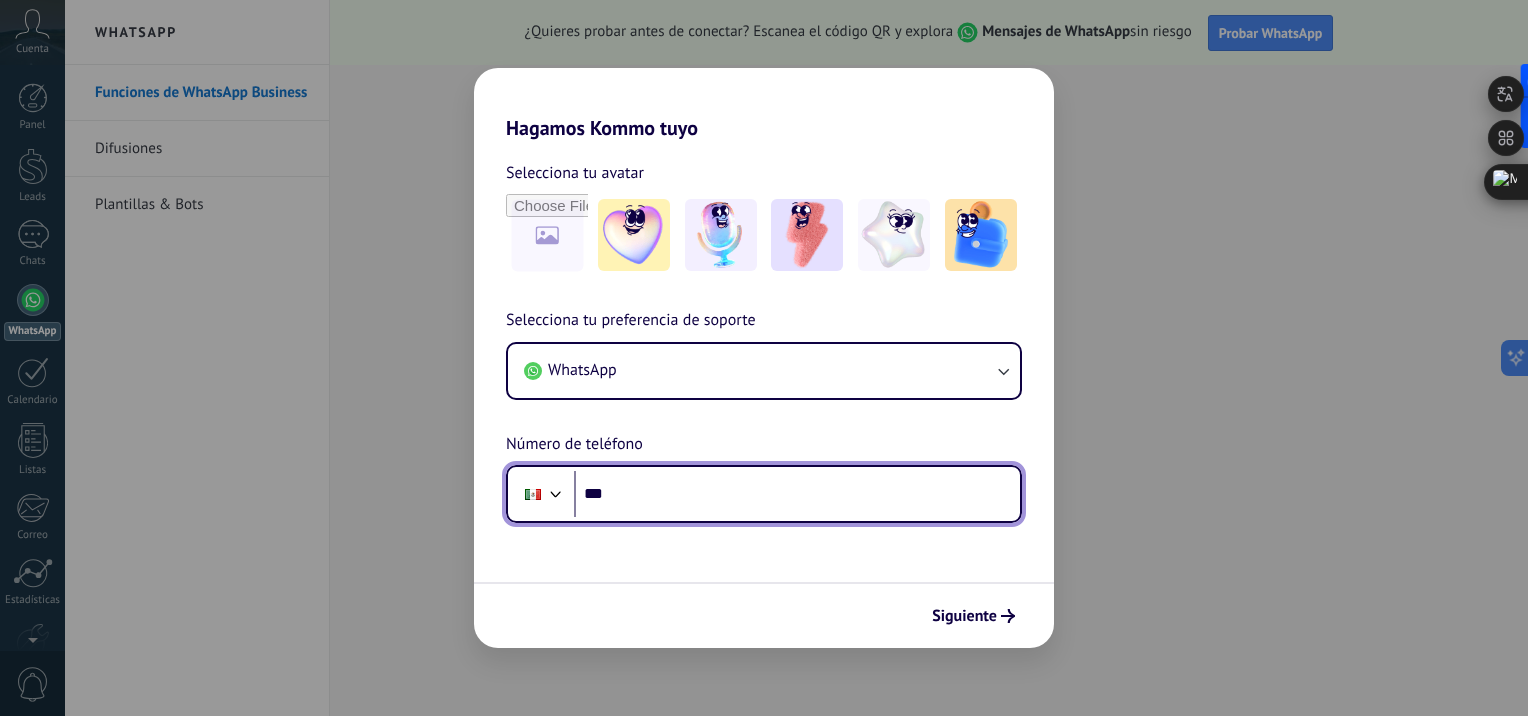 click on "***" at bounding box center [797, 494] 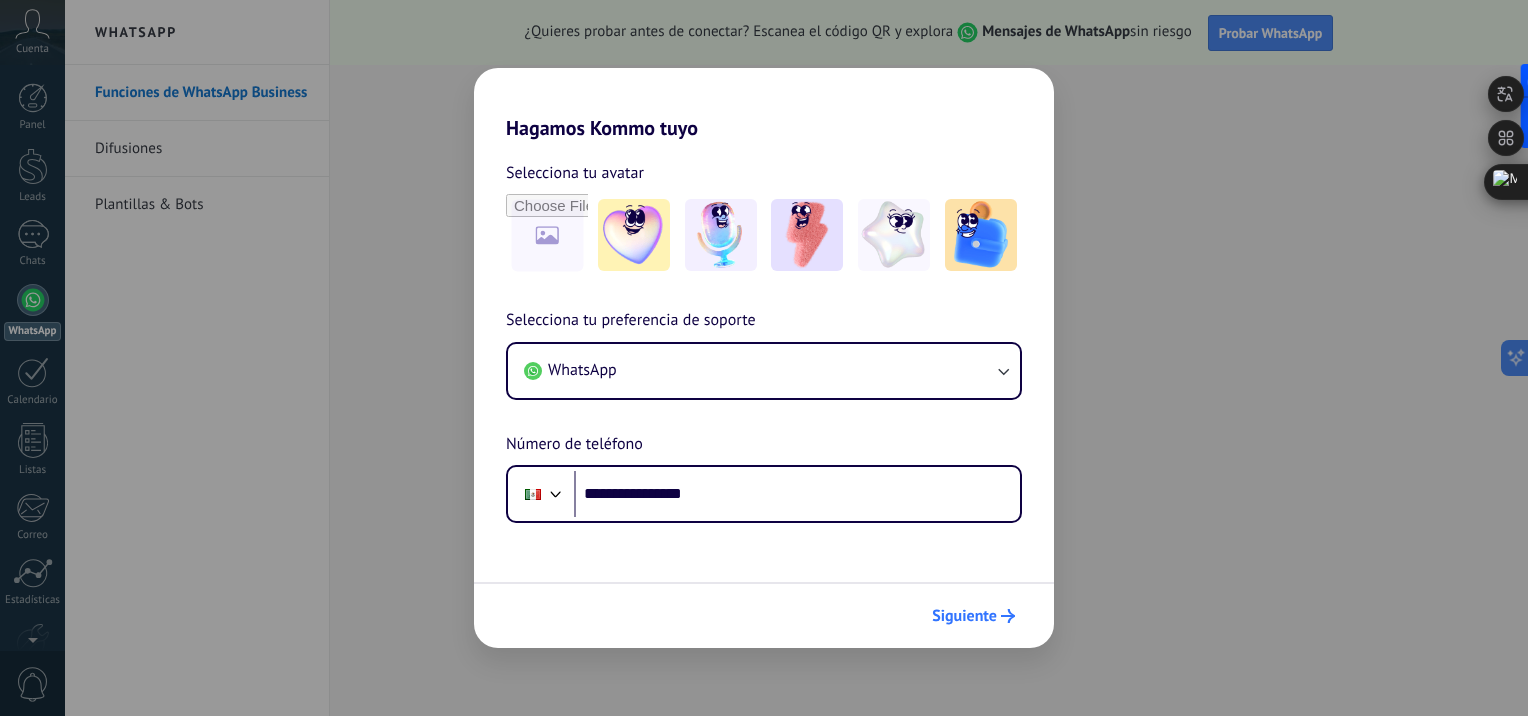 click at bounding box center [1008, 616] 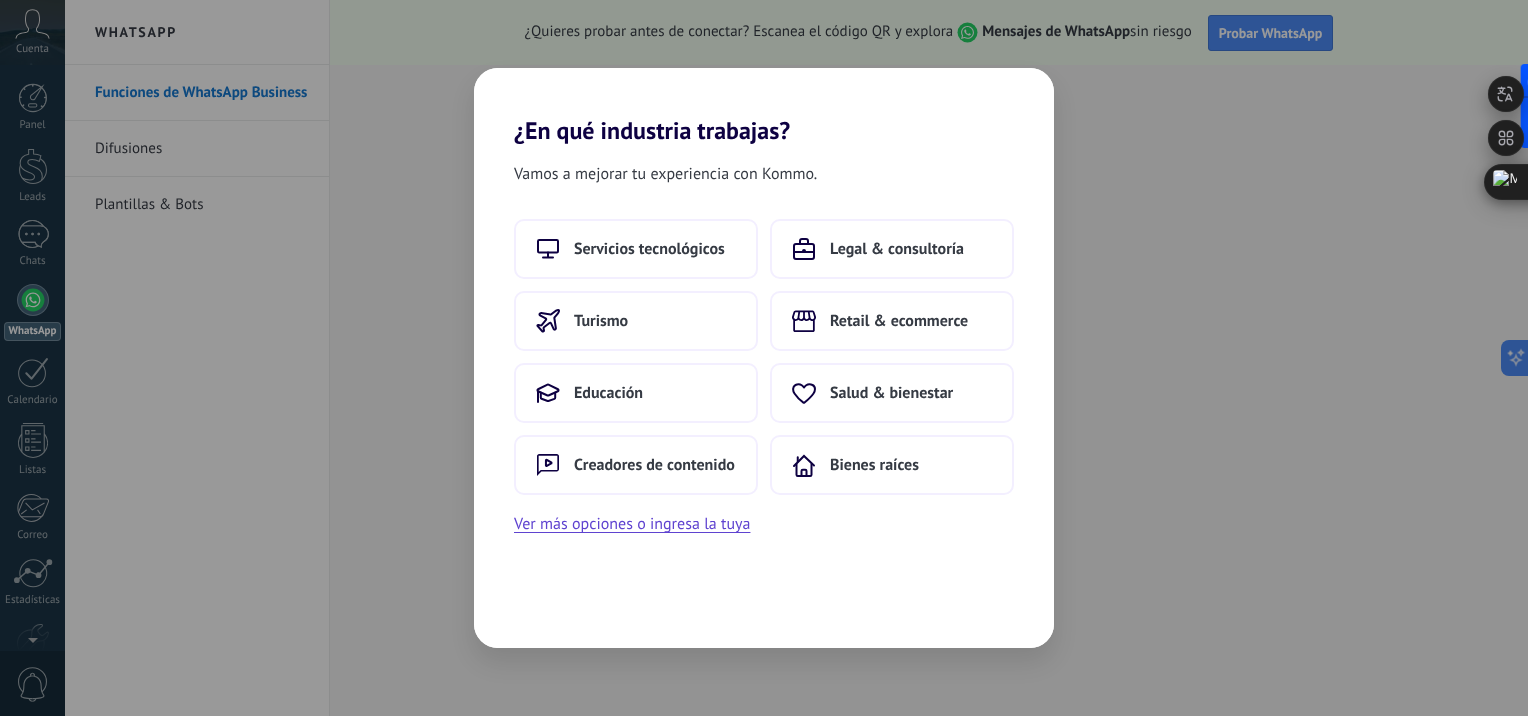 scroll, scrollTop: 0, scrollLeft: 0, axis: both 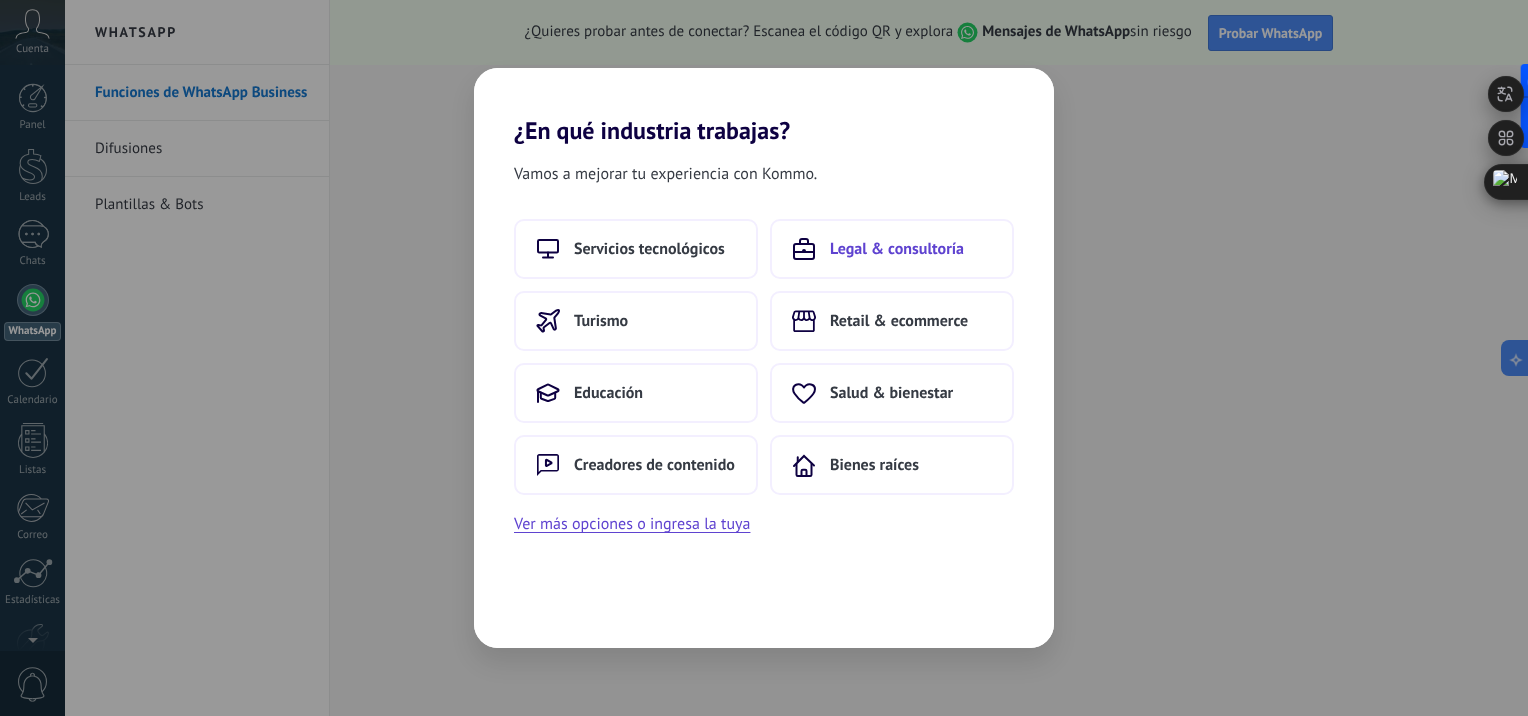 click on "Legal & consultoría" at bounding box center [892, 249] 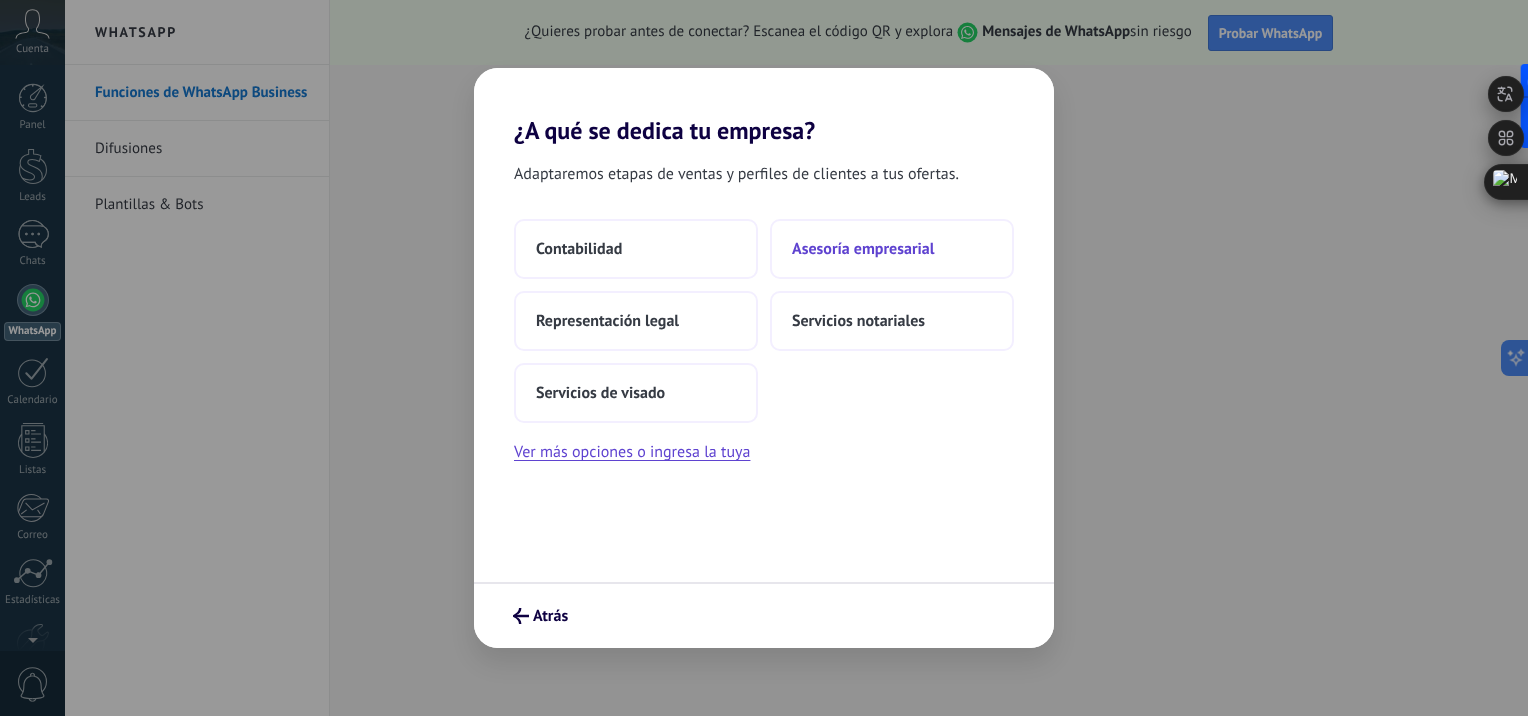 click on "Asesoría empresarial" at bounding box center (579, 249) 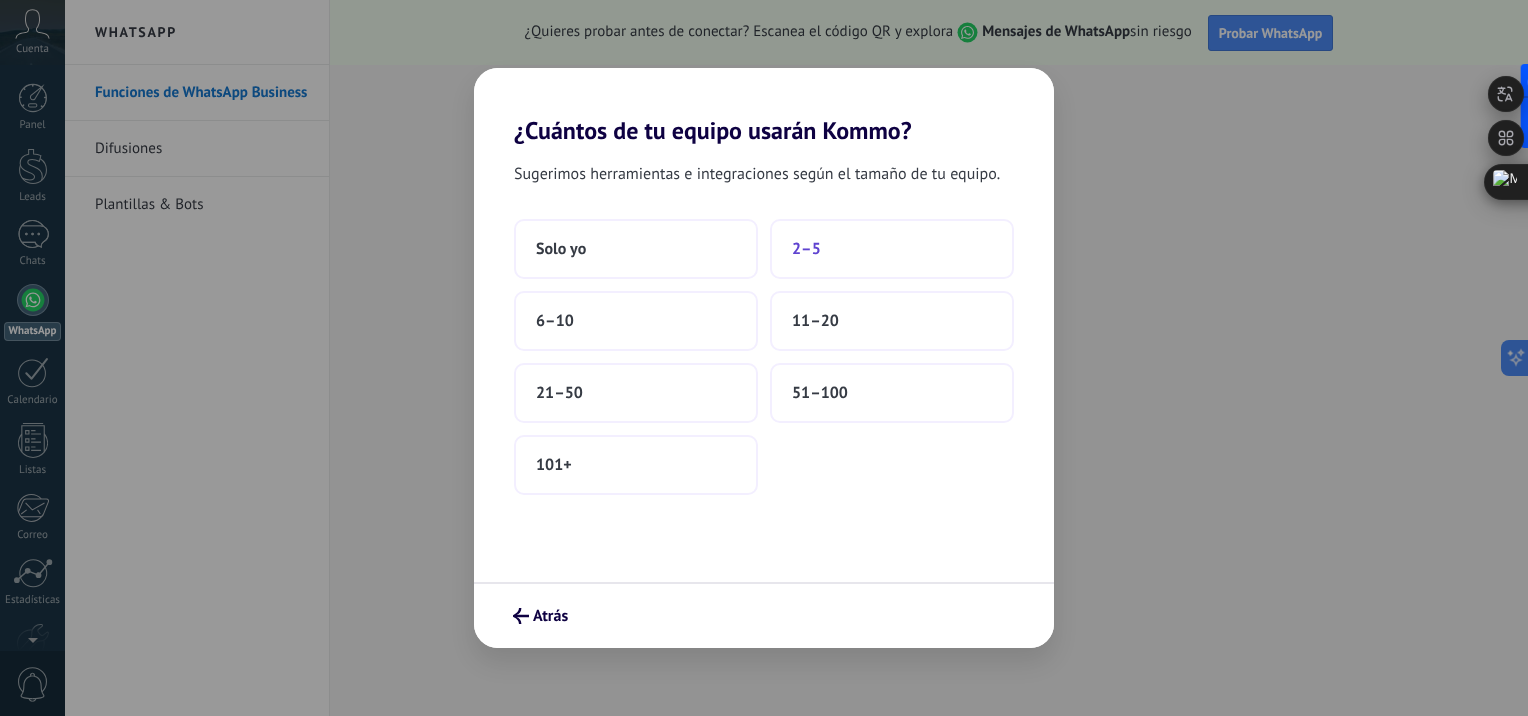 click on "2–5" at bounding box center (892, 249) 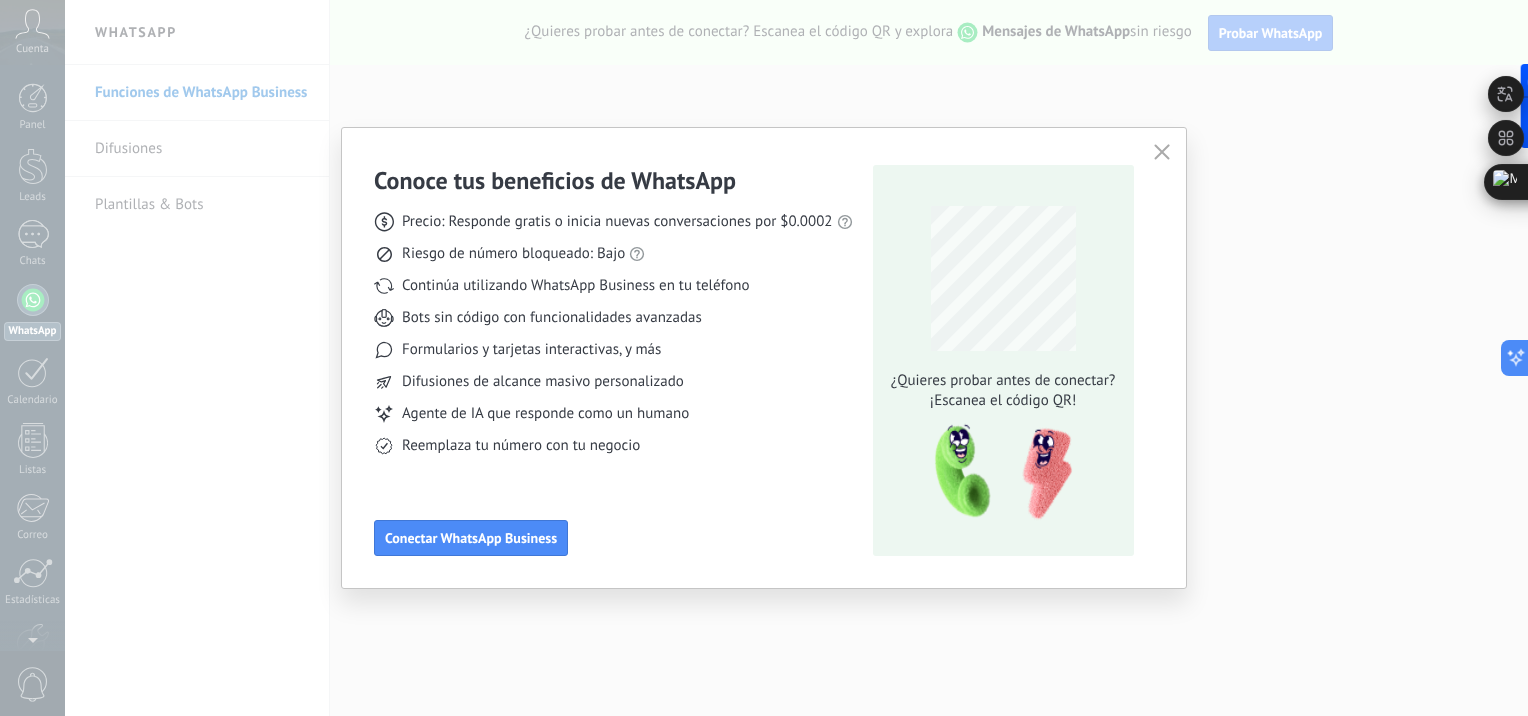 click at bounding box center (1162, 153) 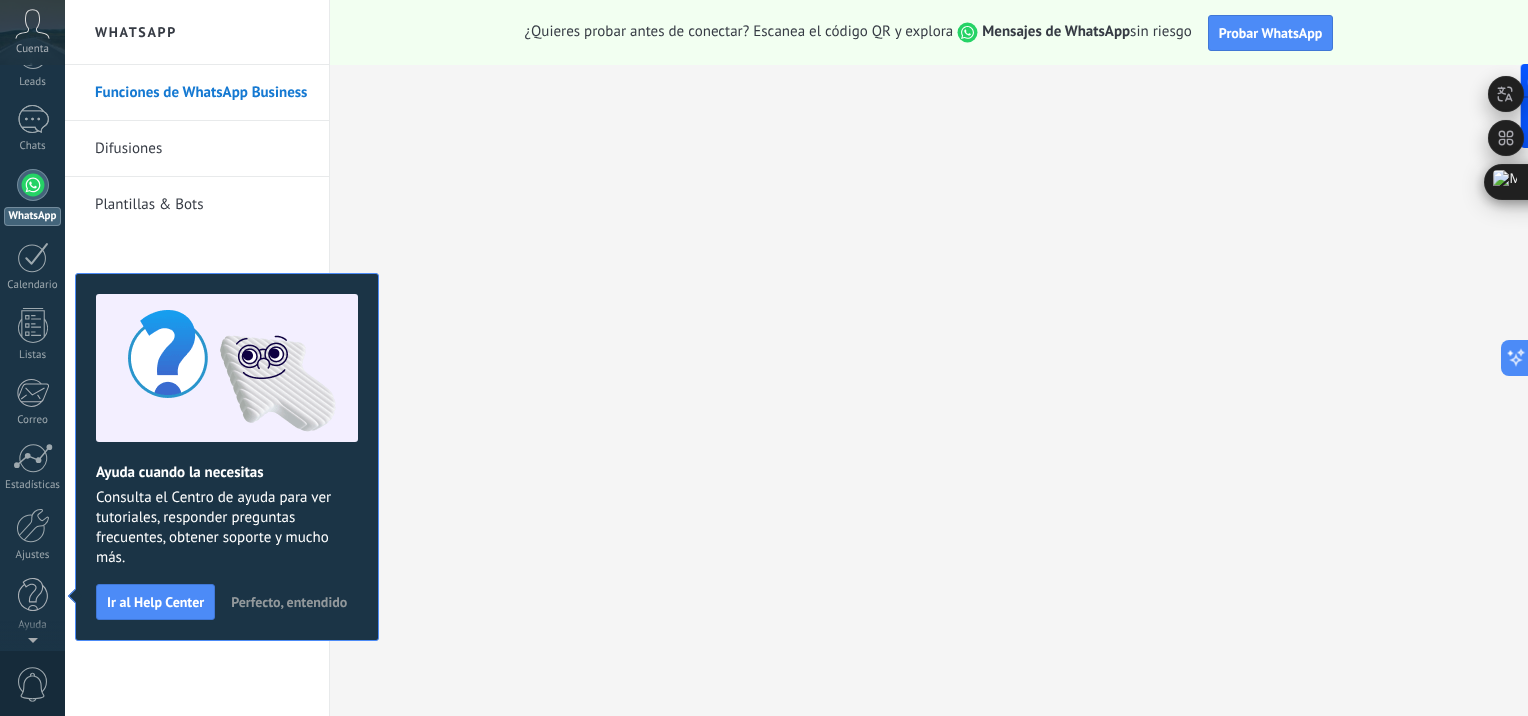 scroll, scrollTop: 0, scrollLeft: 0, axis: both 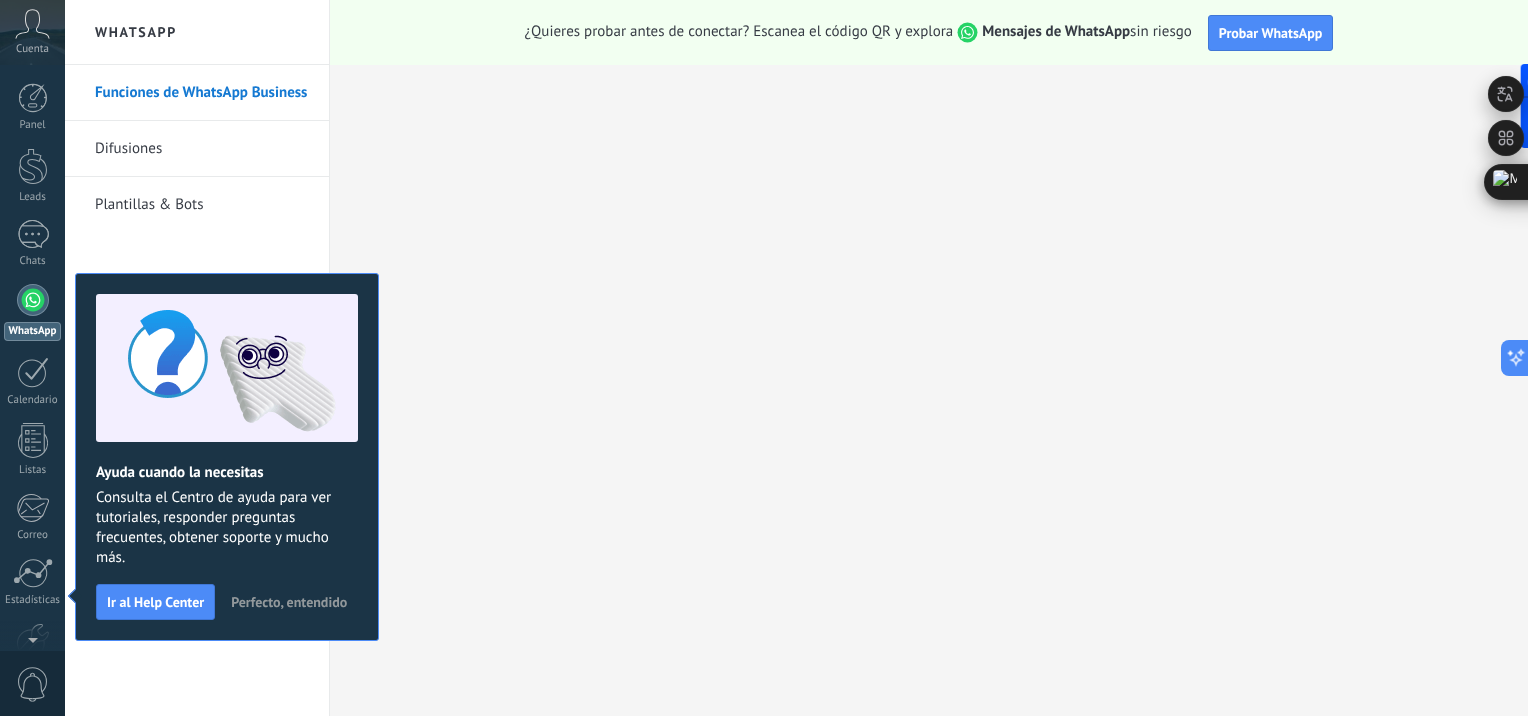 click on "Perfecto, entendido" at bounding box center [289, 602] 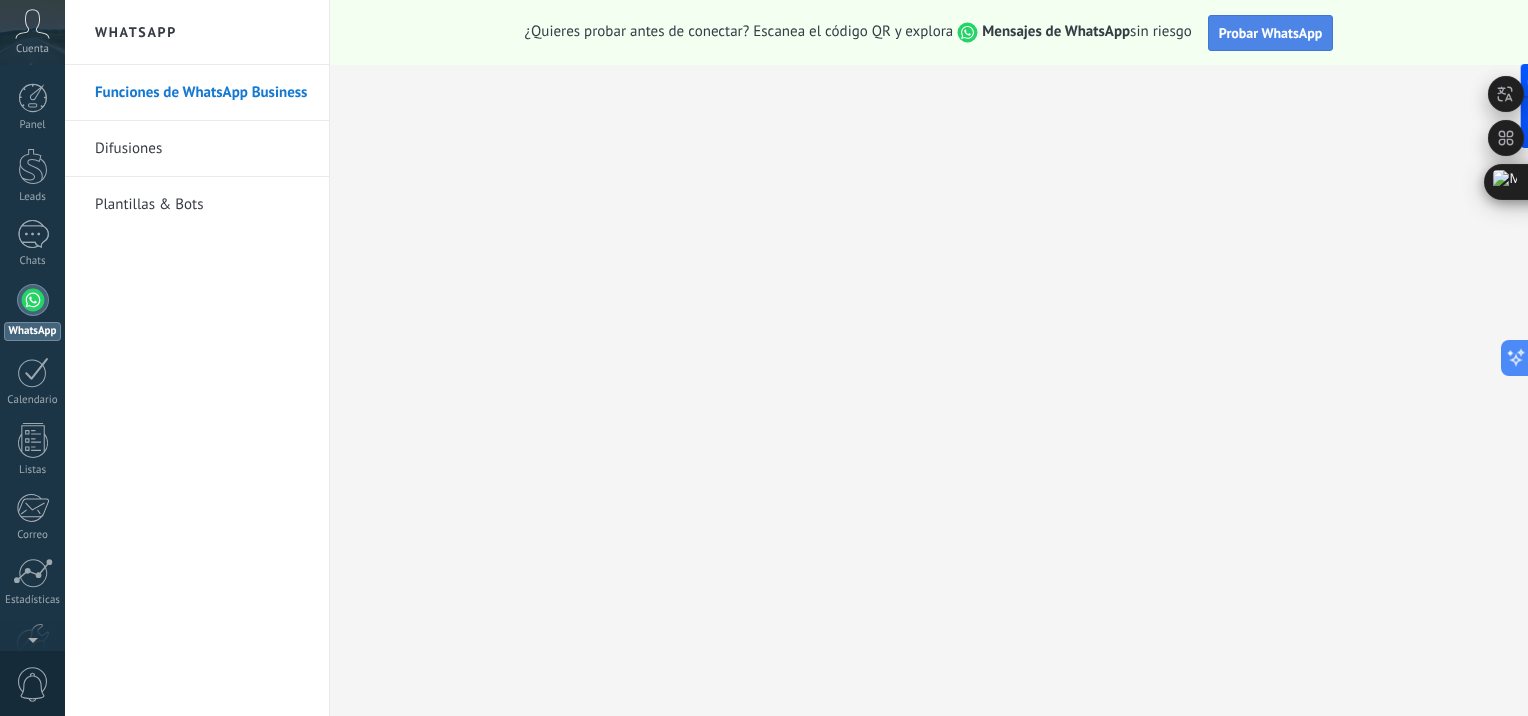 click on "Probar WhatsApp" at bounding box center [1271, 33] 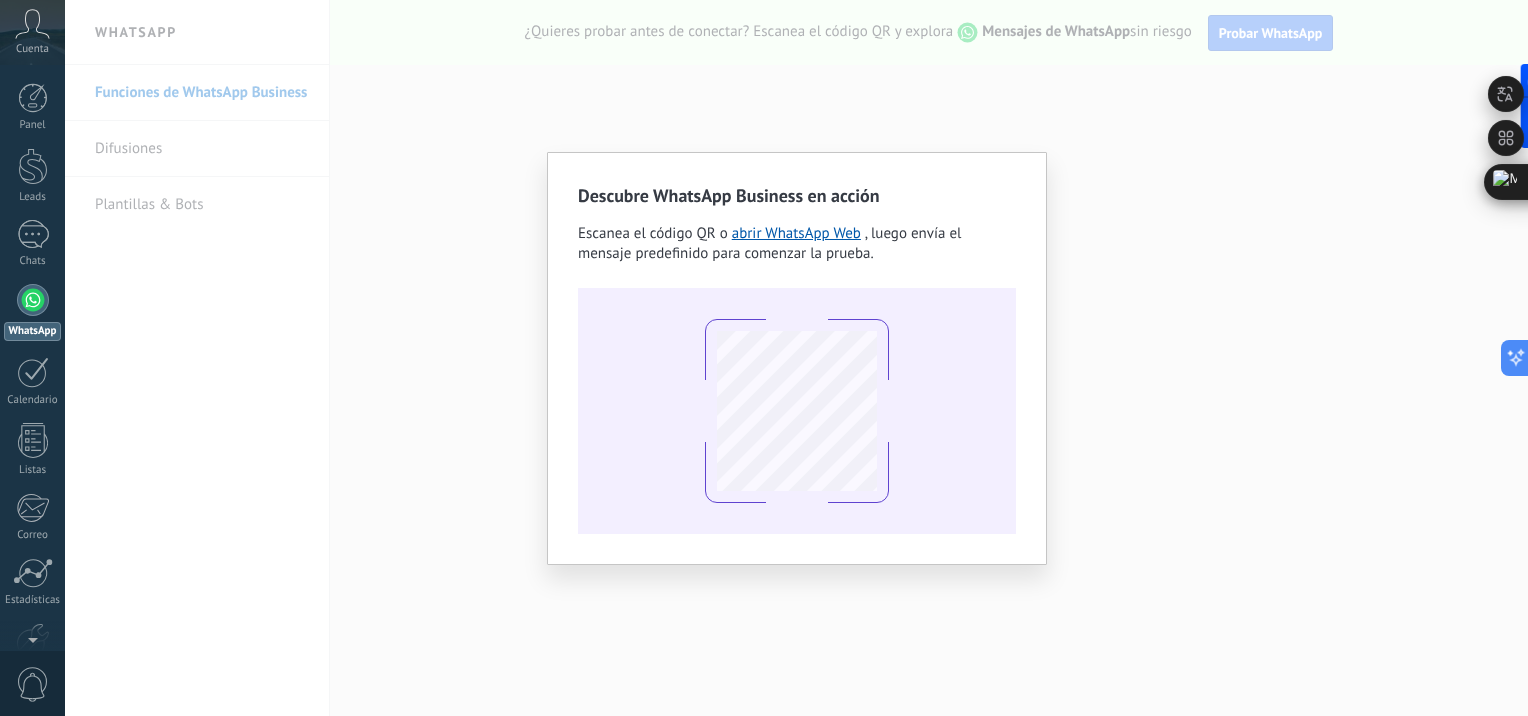 click on "Descubre WhatsApp Business en acción Escanea el código QR o   abrir WhatsApp Web   , luego envía el mensaje predefinido para comenzar la prueba." at bounding box center [796, 358] 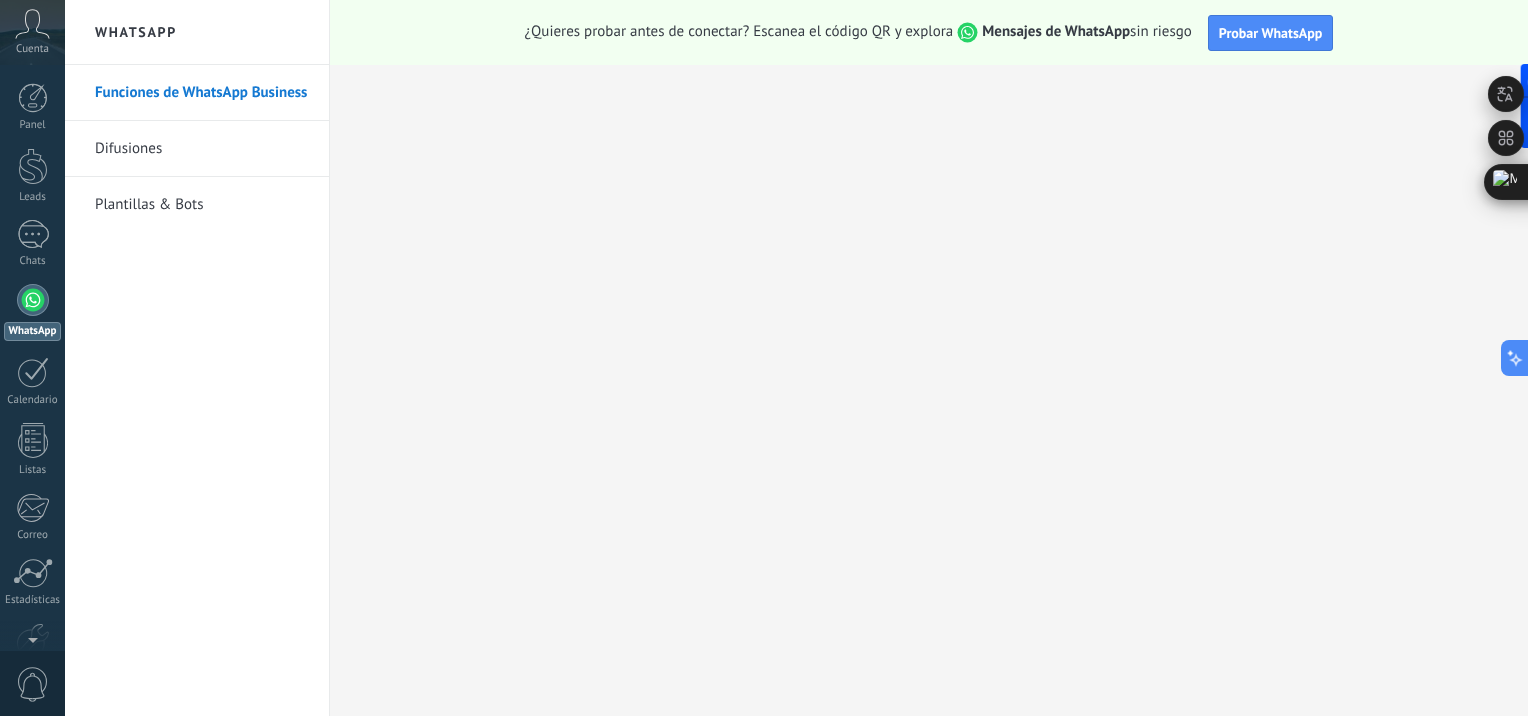 click on "Difusiones" at bounding box center [202, 149] 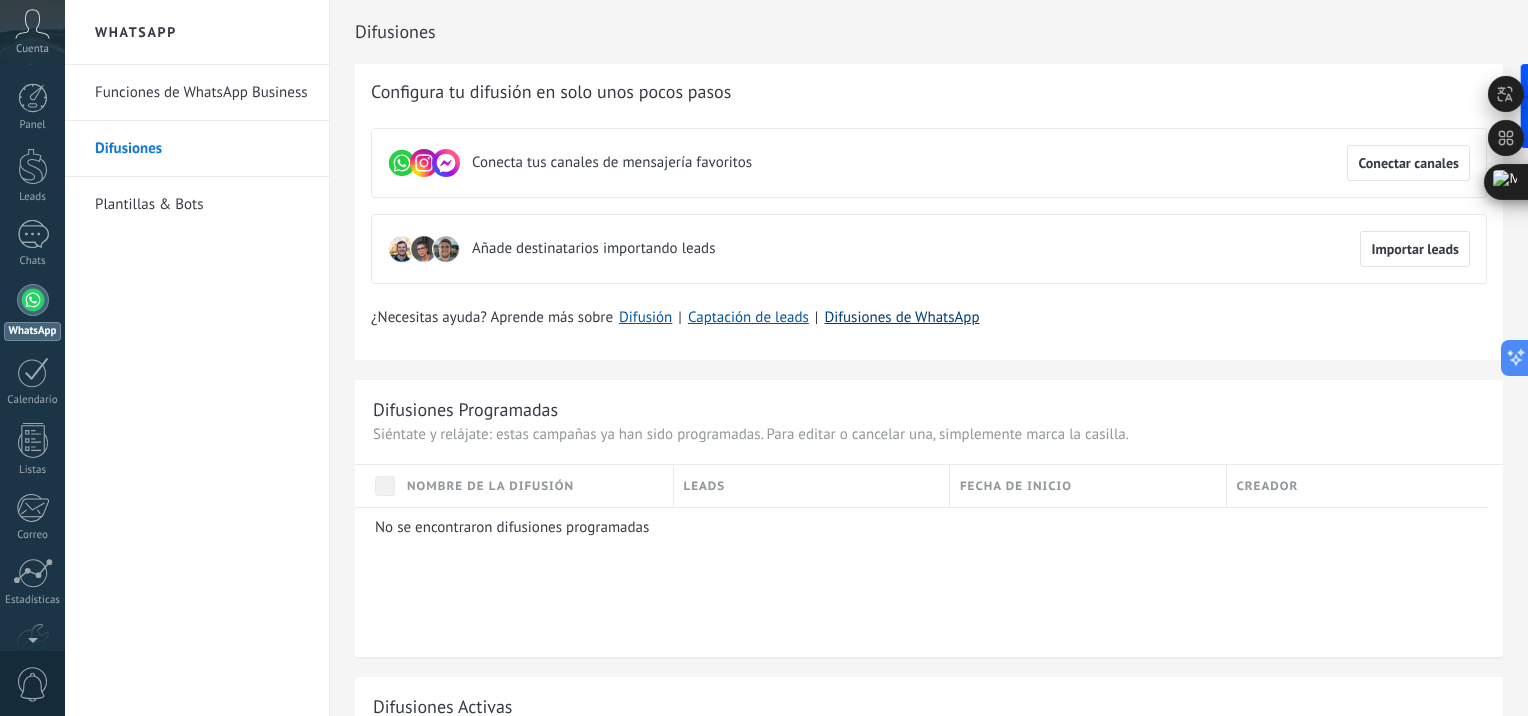 click on "Difusiones de WhatsApp" at bounding box center [901, 317] 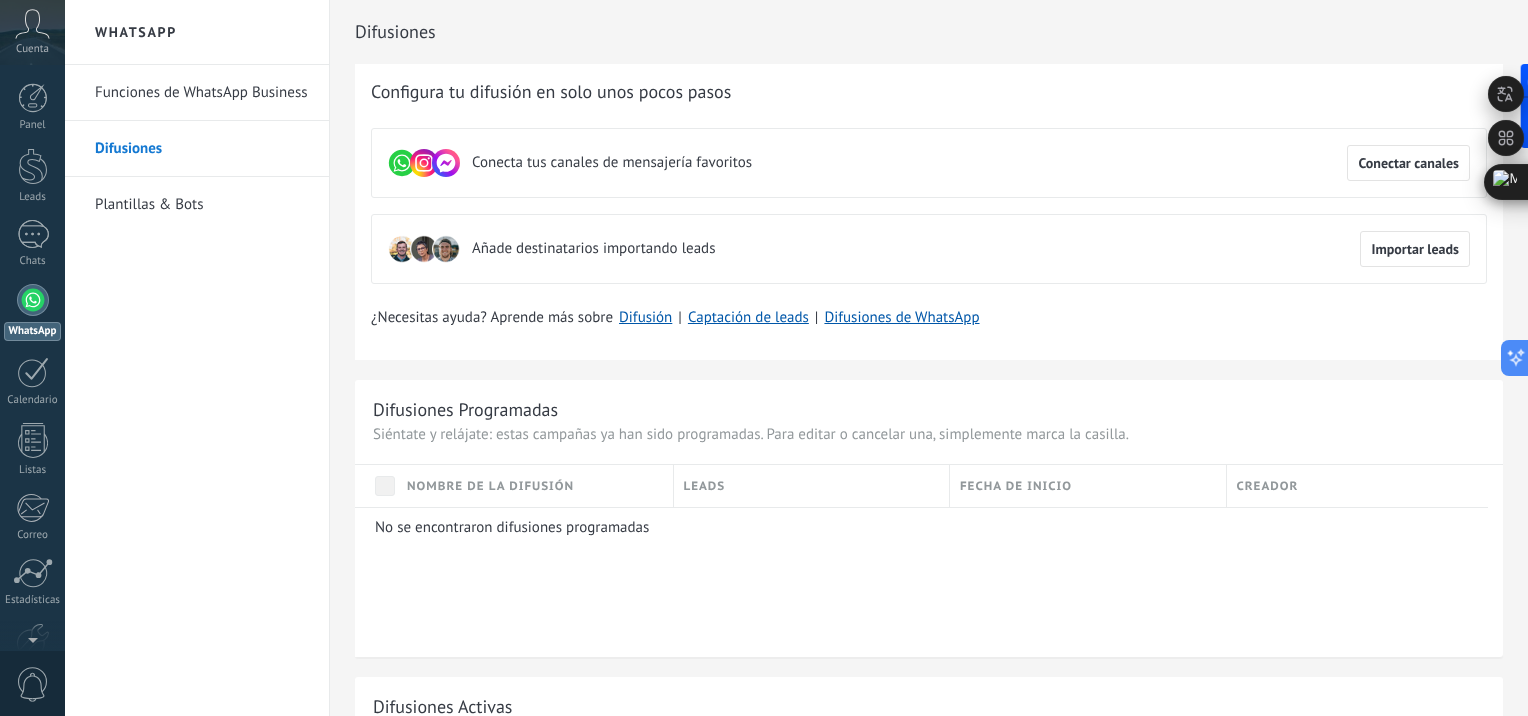 click on "Plantillas & Bots" at bounding box center (202, 205) 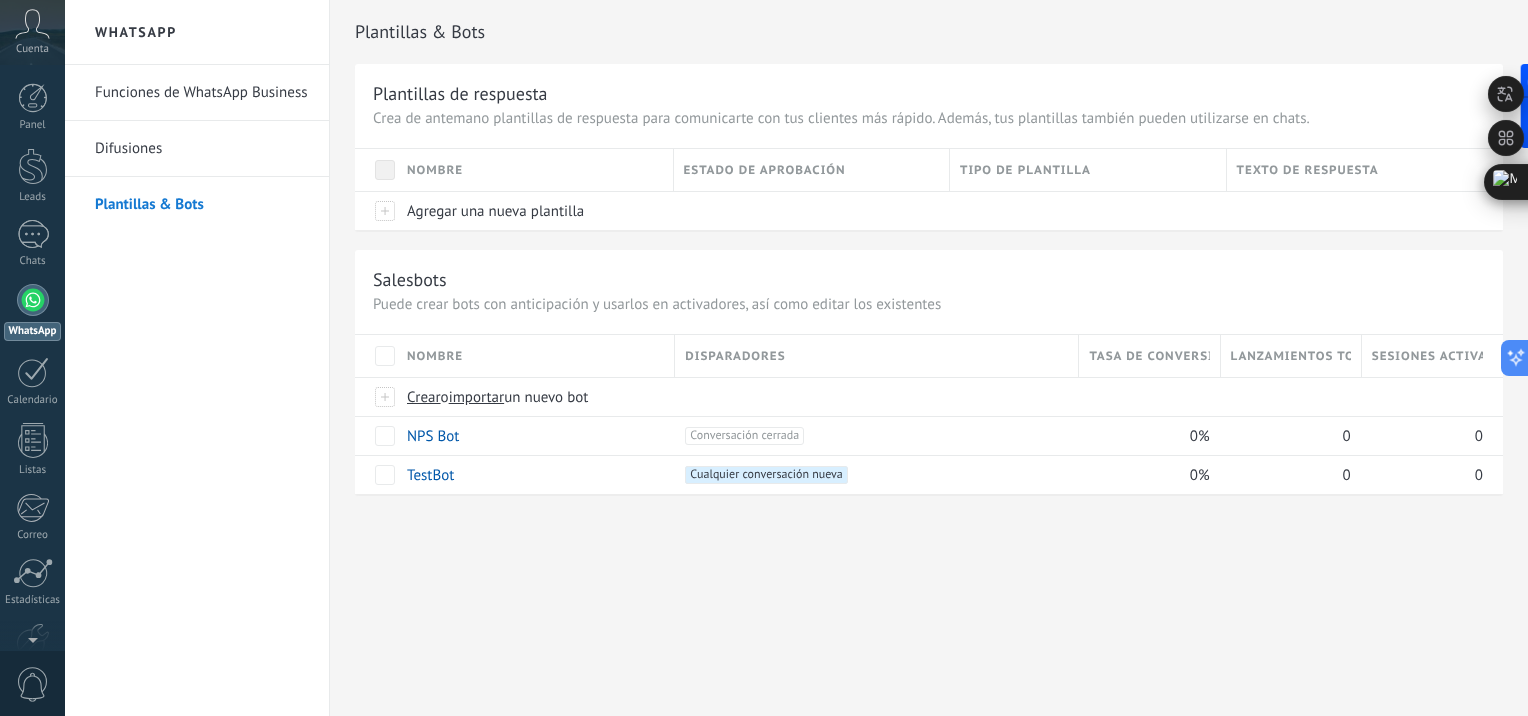 click on "Funciones de WhatsApp Business" at bounding box center (202, 93) 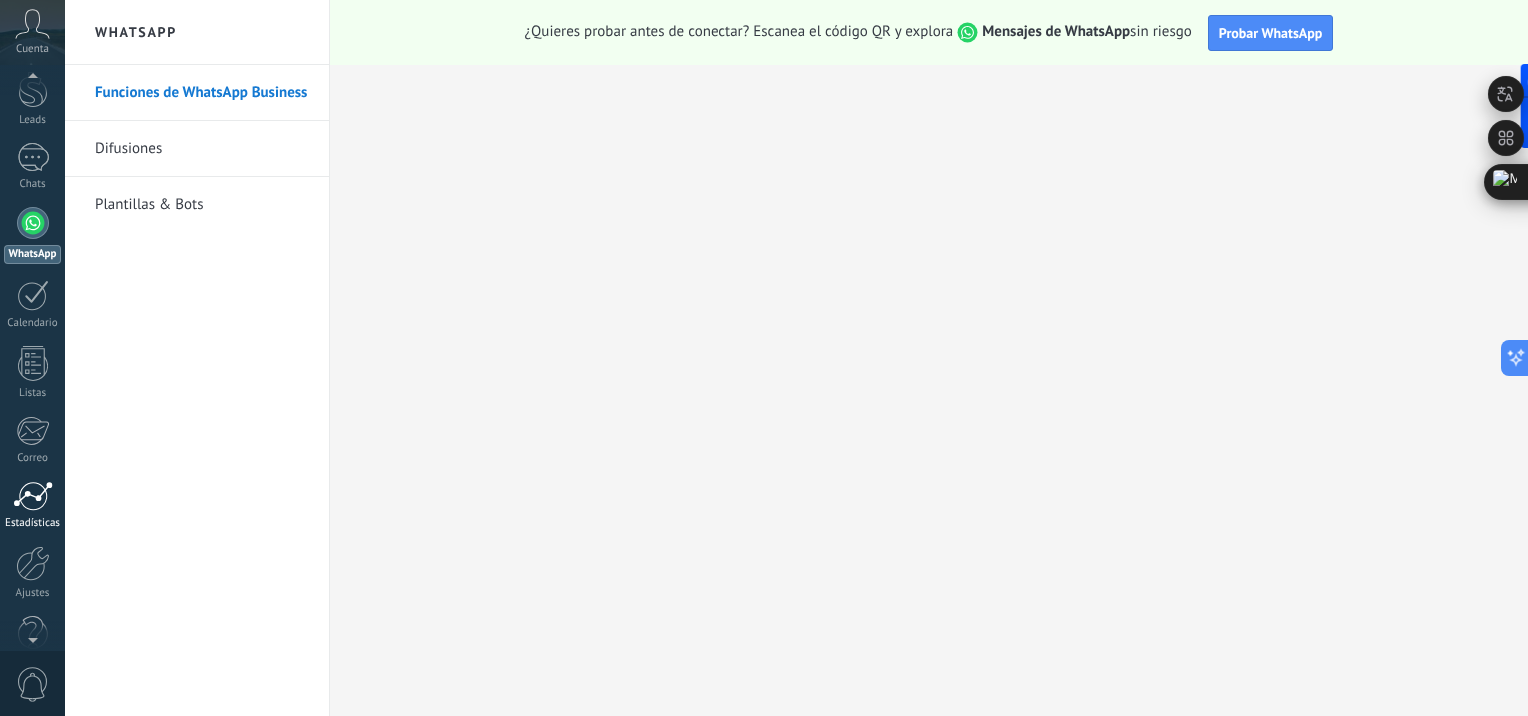 scroll, scrollTop: 100, scrollLeft: 0, axis: vertical 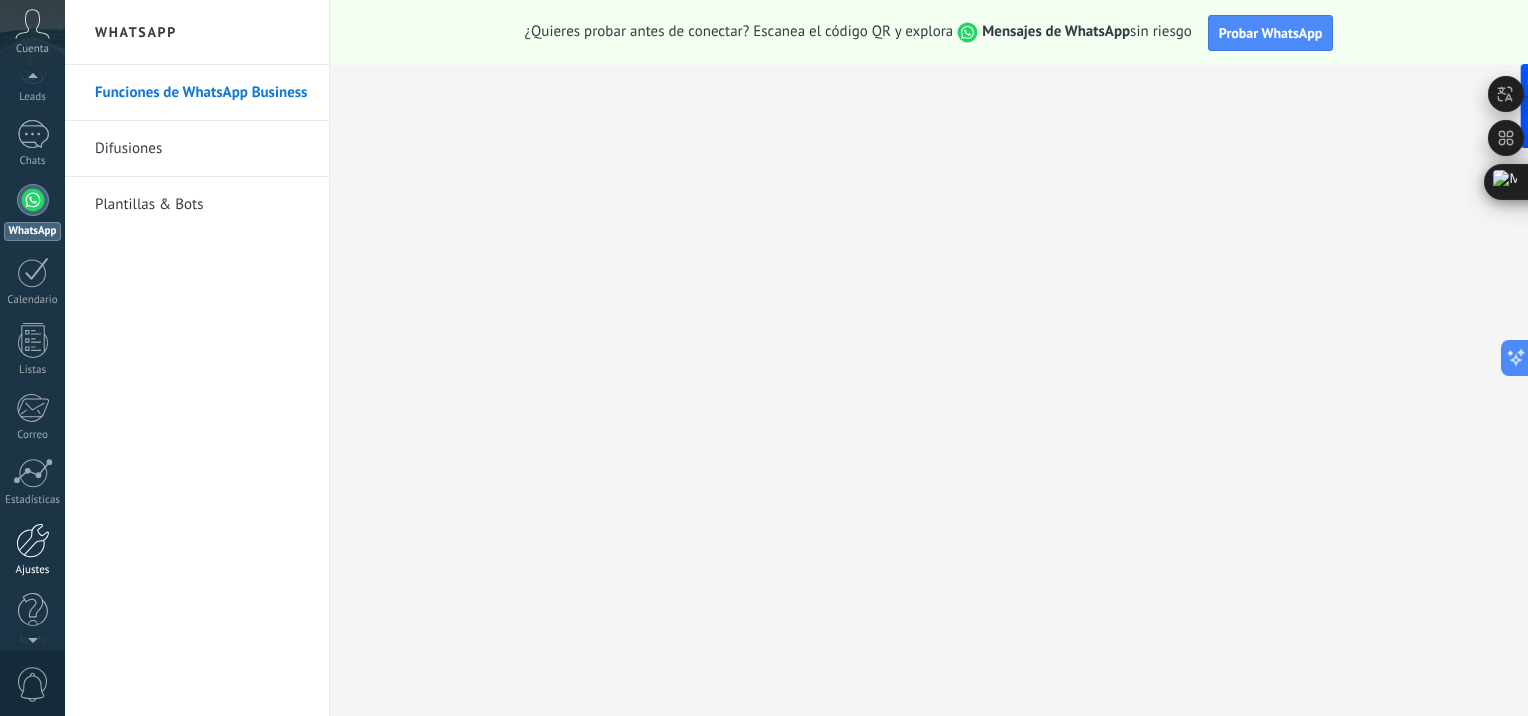 click at bounding box center (33, 540) 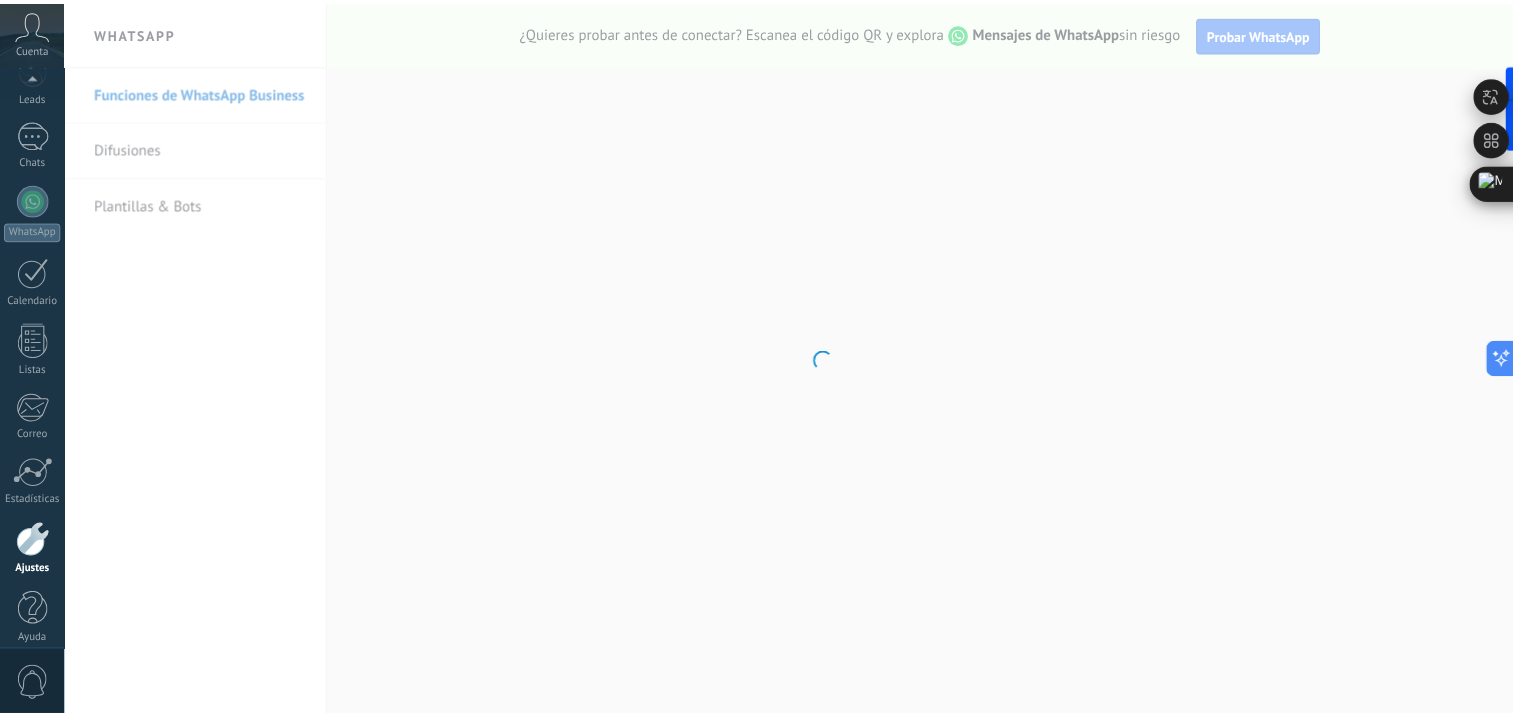 scroll, scrollTop: 115, scrollLeft: 0, axis: vertical 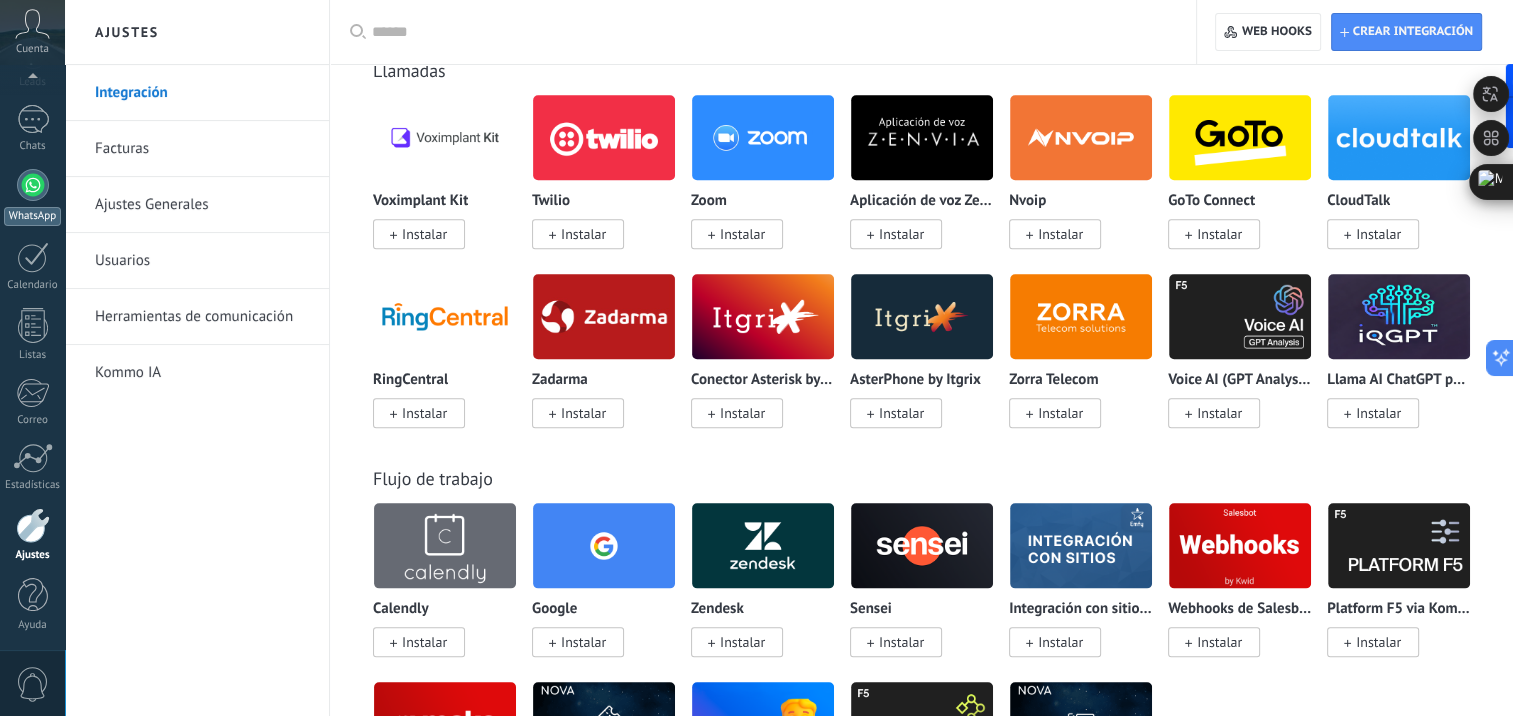click at bounding box center [33, 185] 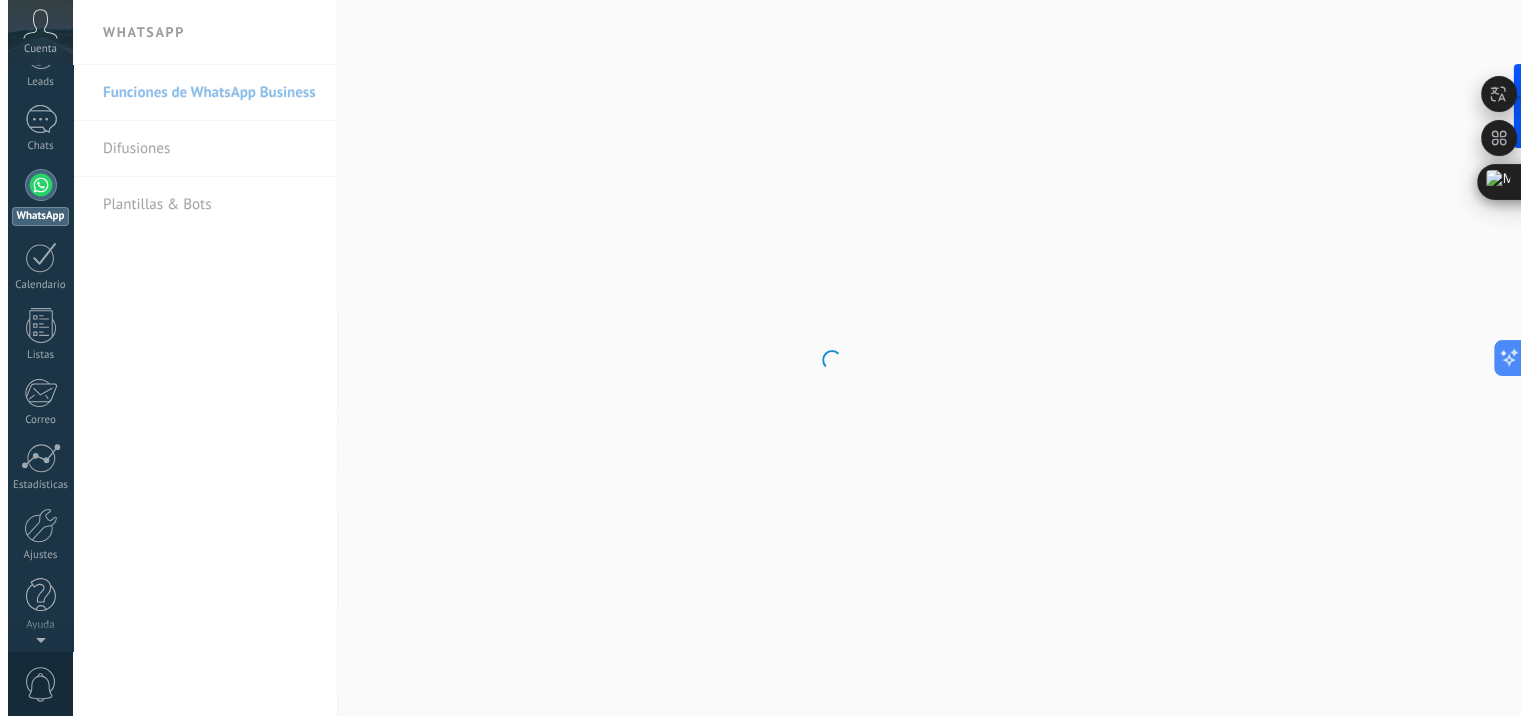 scroll, scrollTop: 0, scrollLeft: 0, axis: both 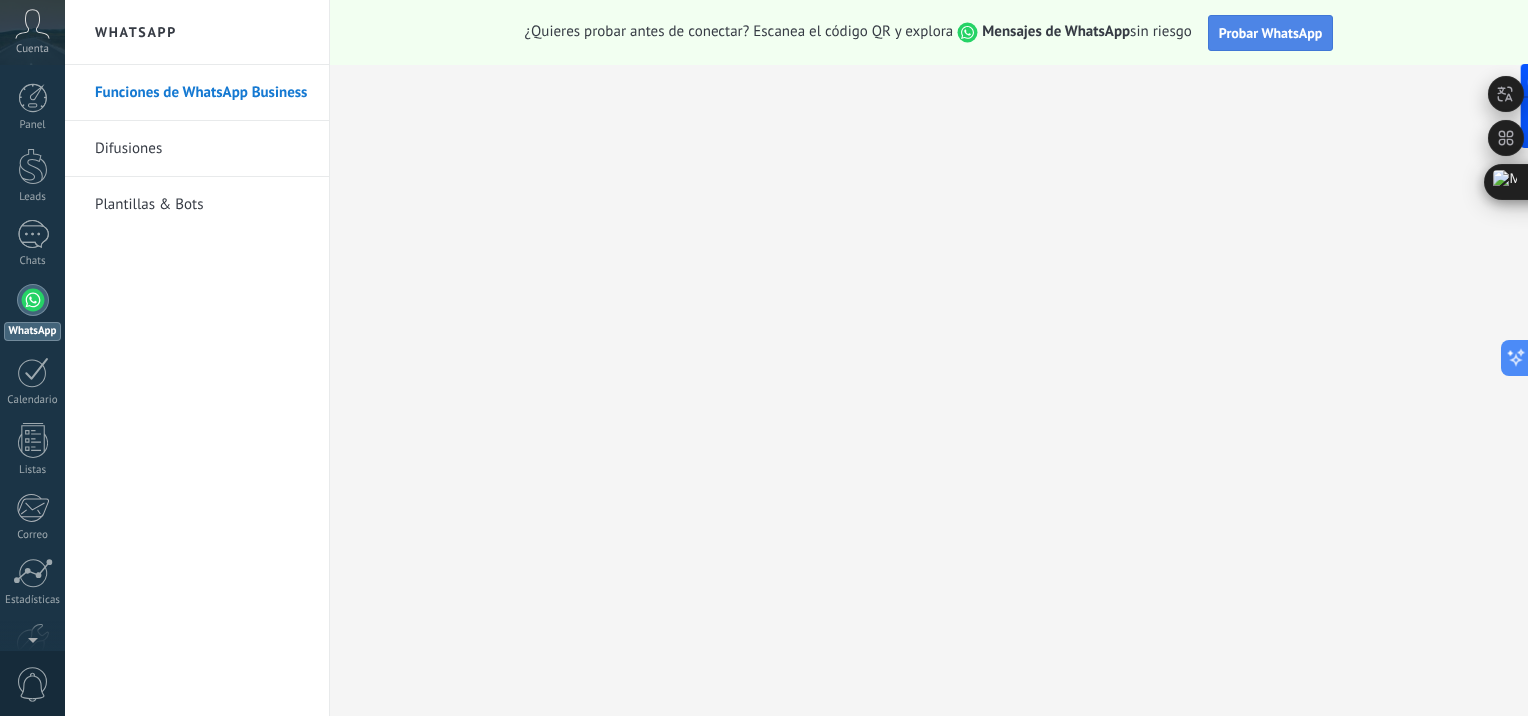 click on "Probar WhatsApp" at bounding box center (1271, 33) 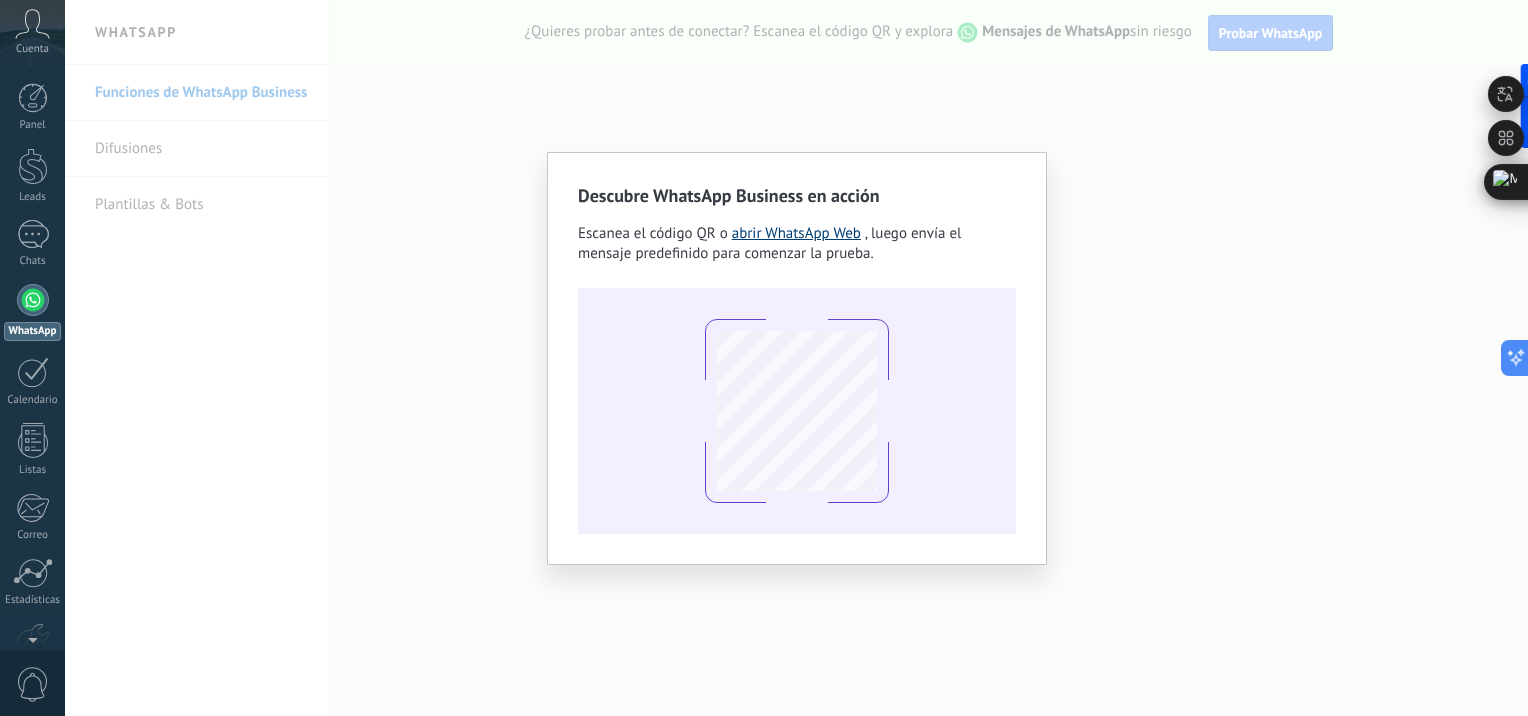 click on "abrir WhatsApp Web" at bounding box center [796, 233] 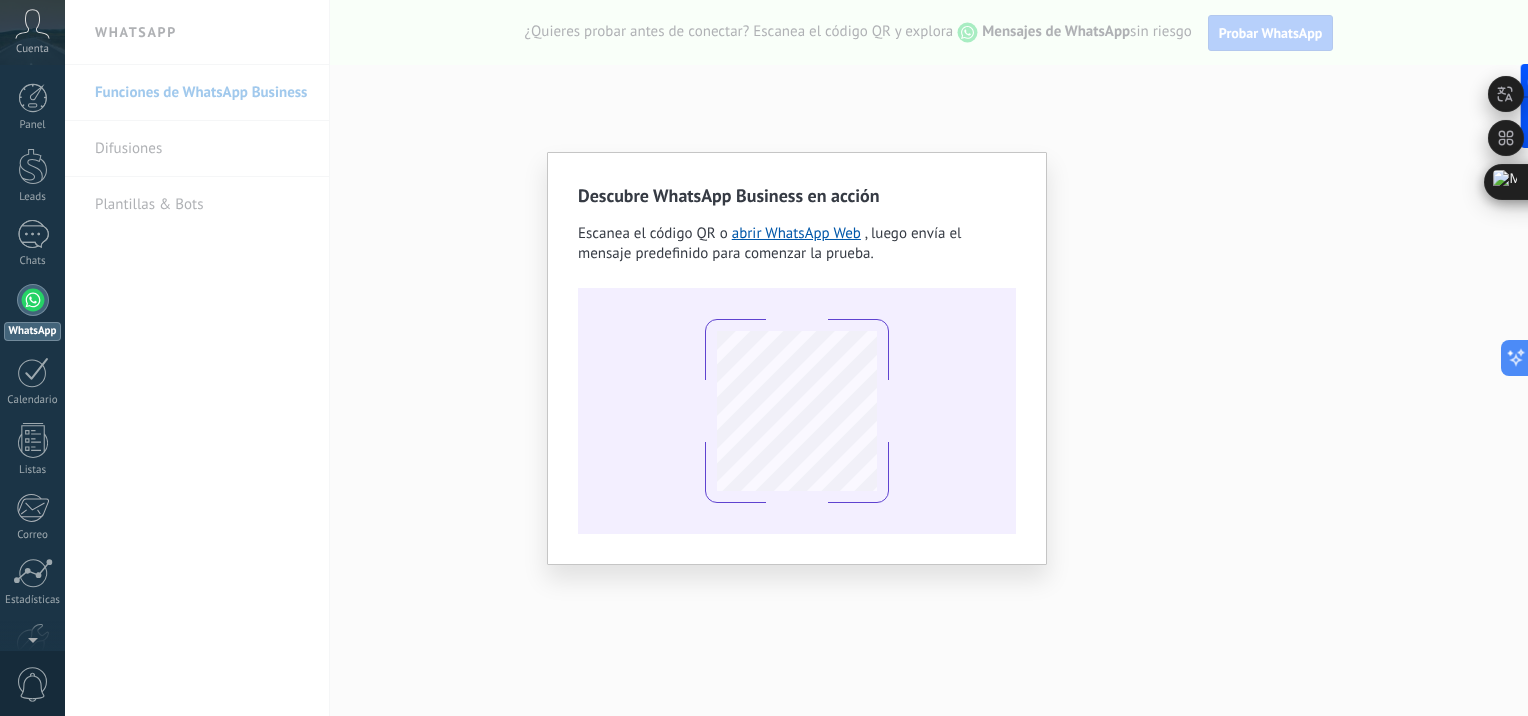 click on "Descubre WhatsApp Business en acción Escanea el código QR o   abrir WhatsApp Web   , luego envía el mensaje predefinido para comenzar la prueba." at bounding box center (796, 358) 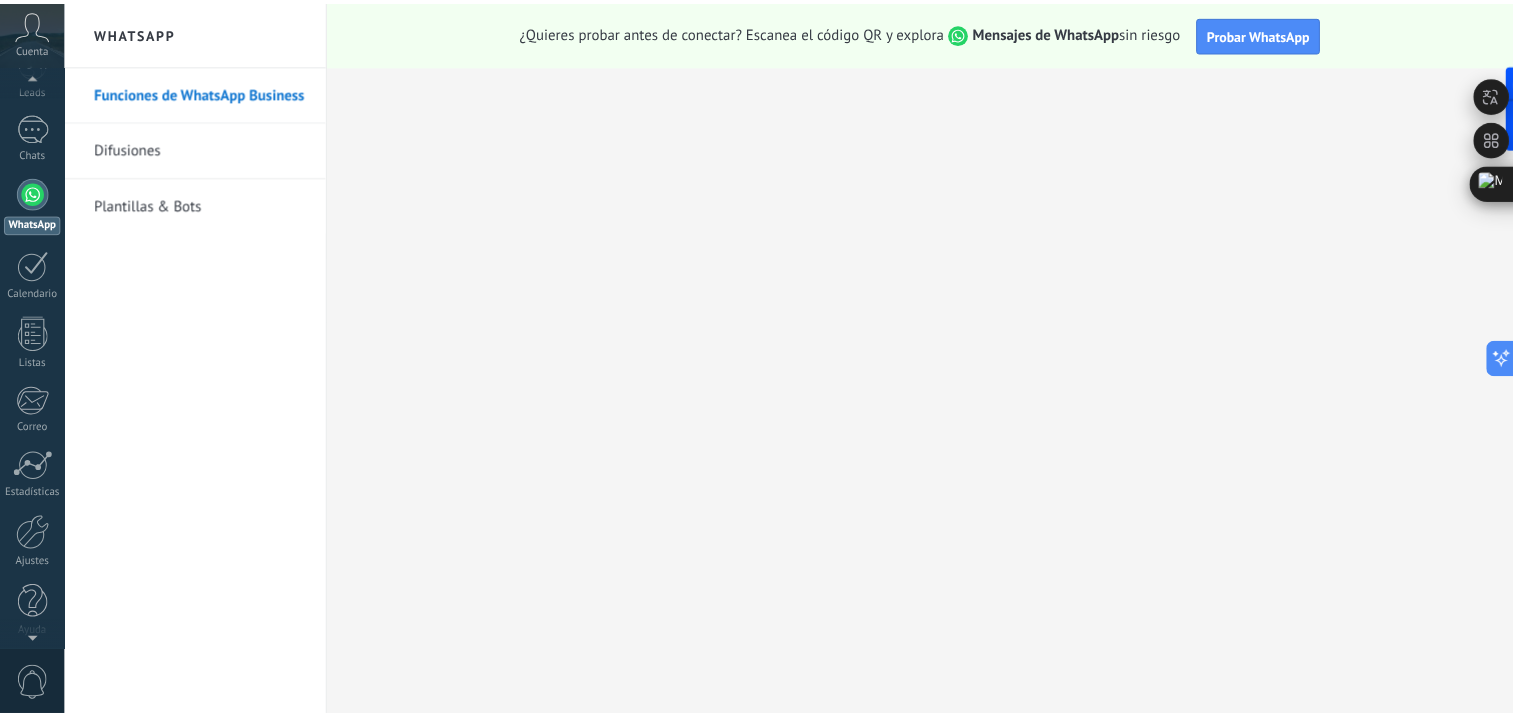 scroll, scrollTop: 115, scrollLeft: 0, axis: vertical 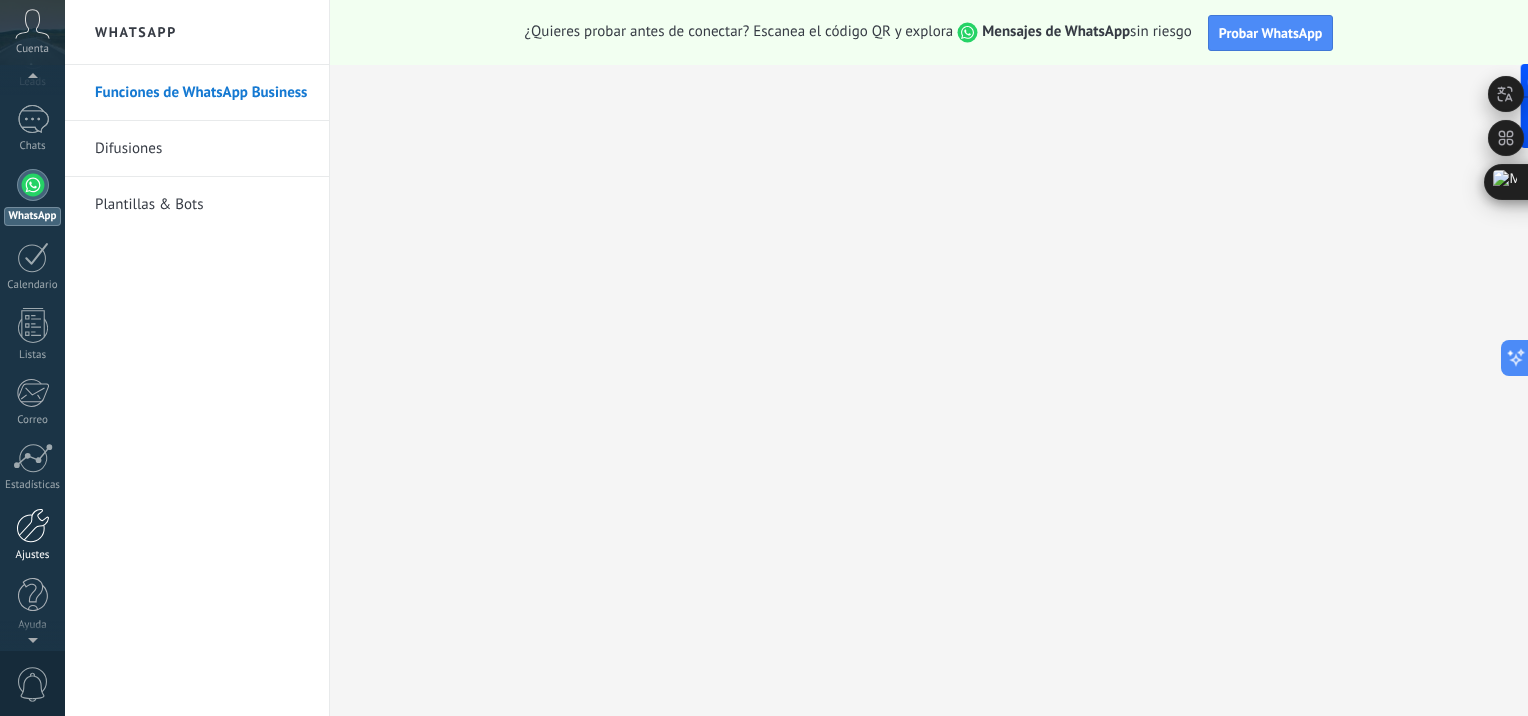 click at bounding box center (33, 525) 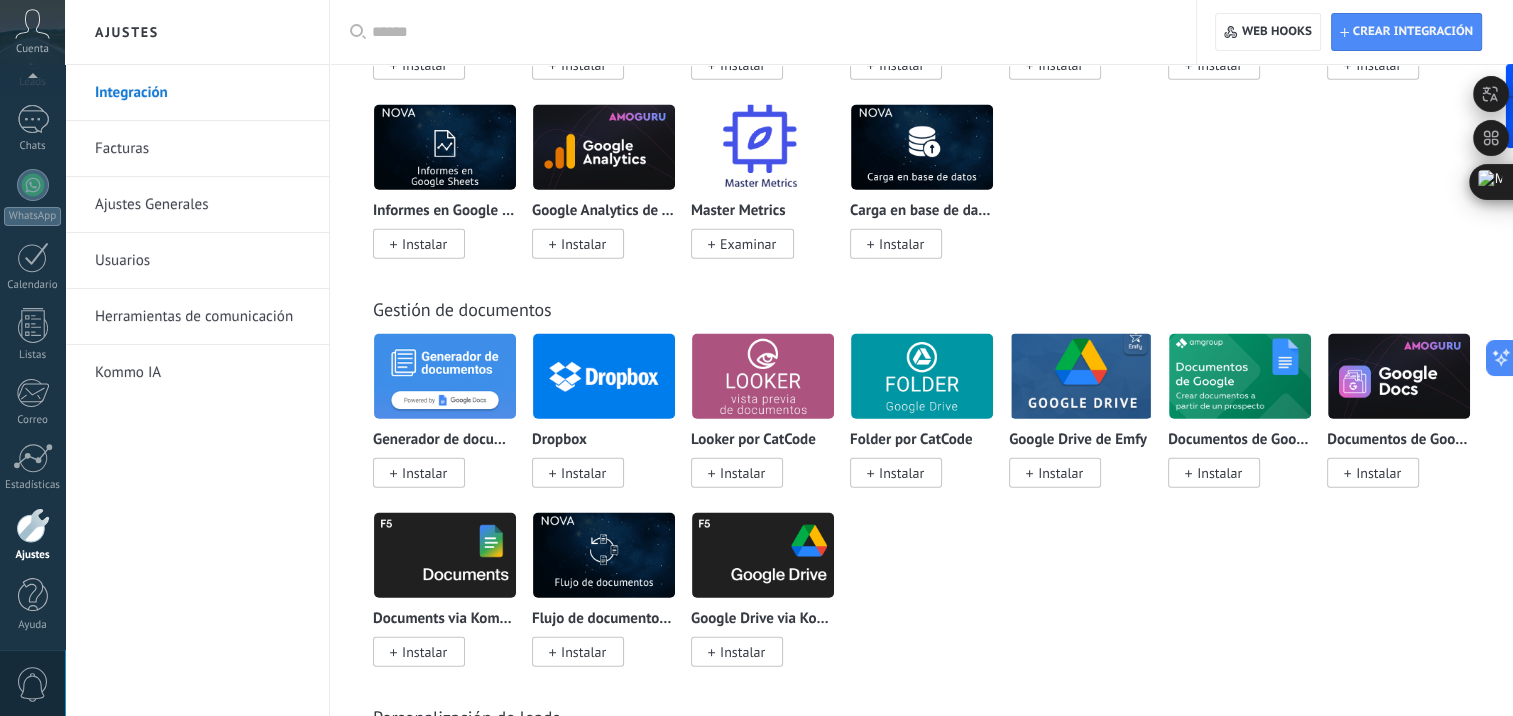 scroll, scrollTop: 4990, scrollLeft: 0, axis: vertical 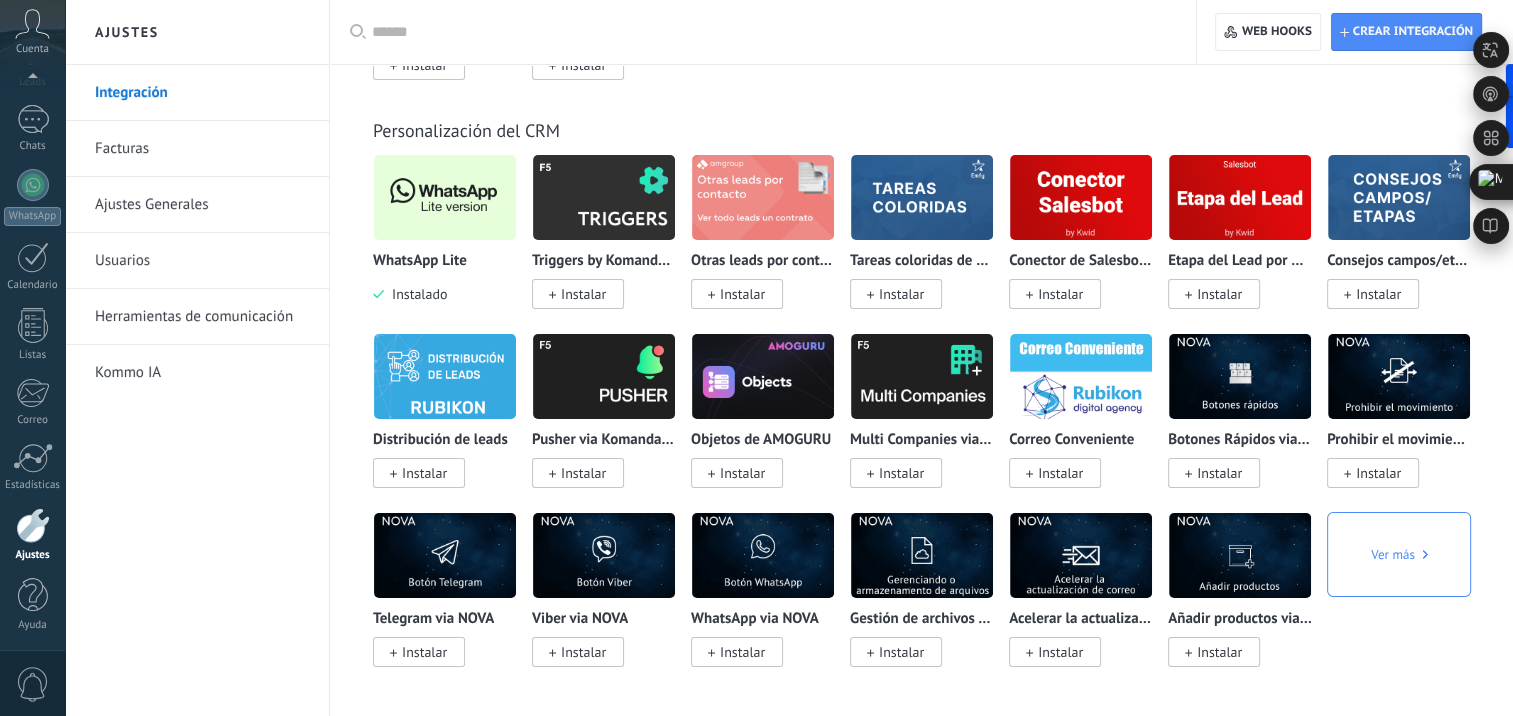 click at bounding box center [445, 197] 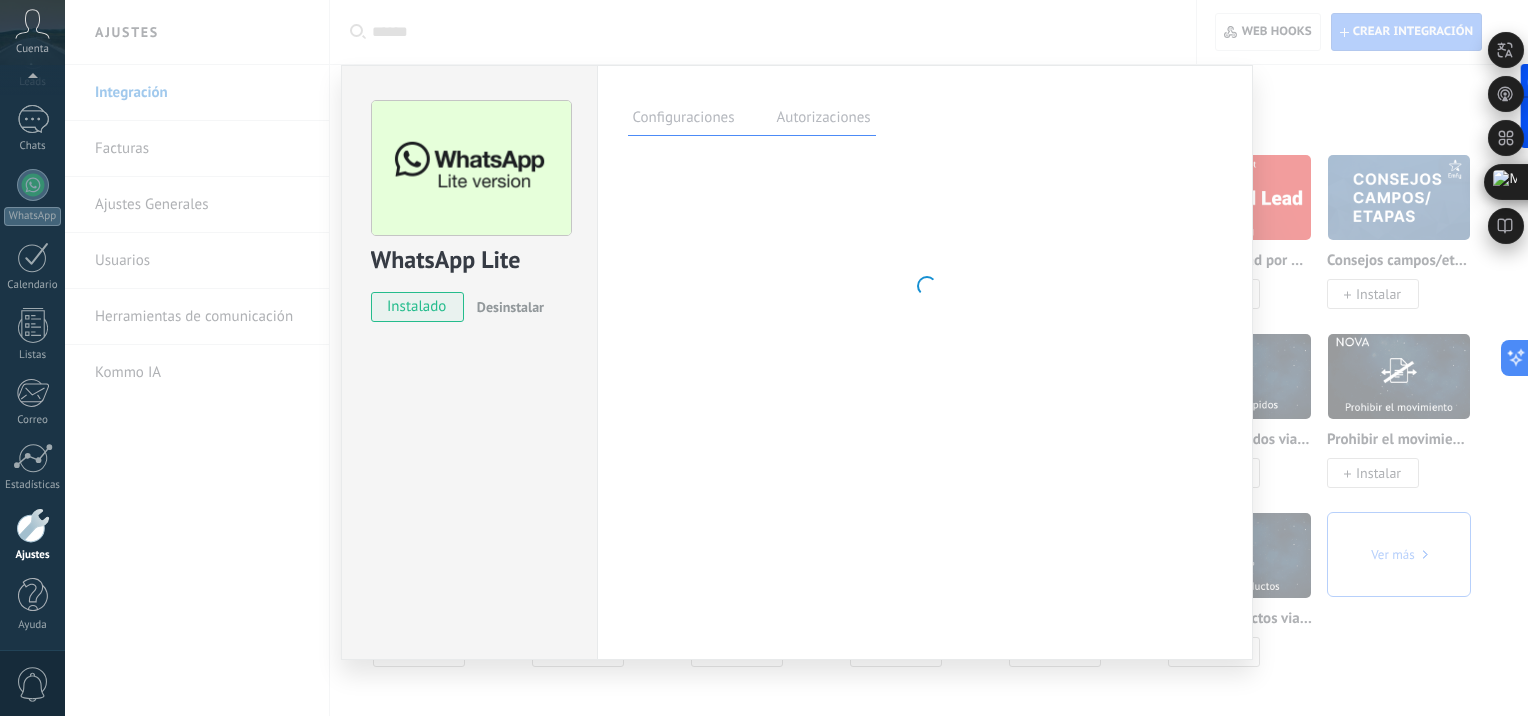 scroll, scrollTop: 0, scrollLeft: 0, axis: both 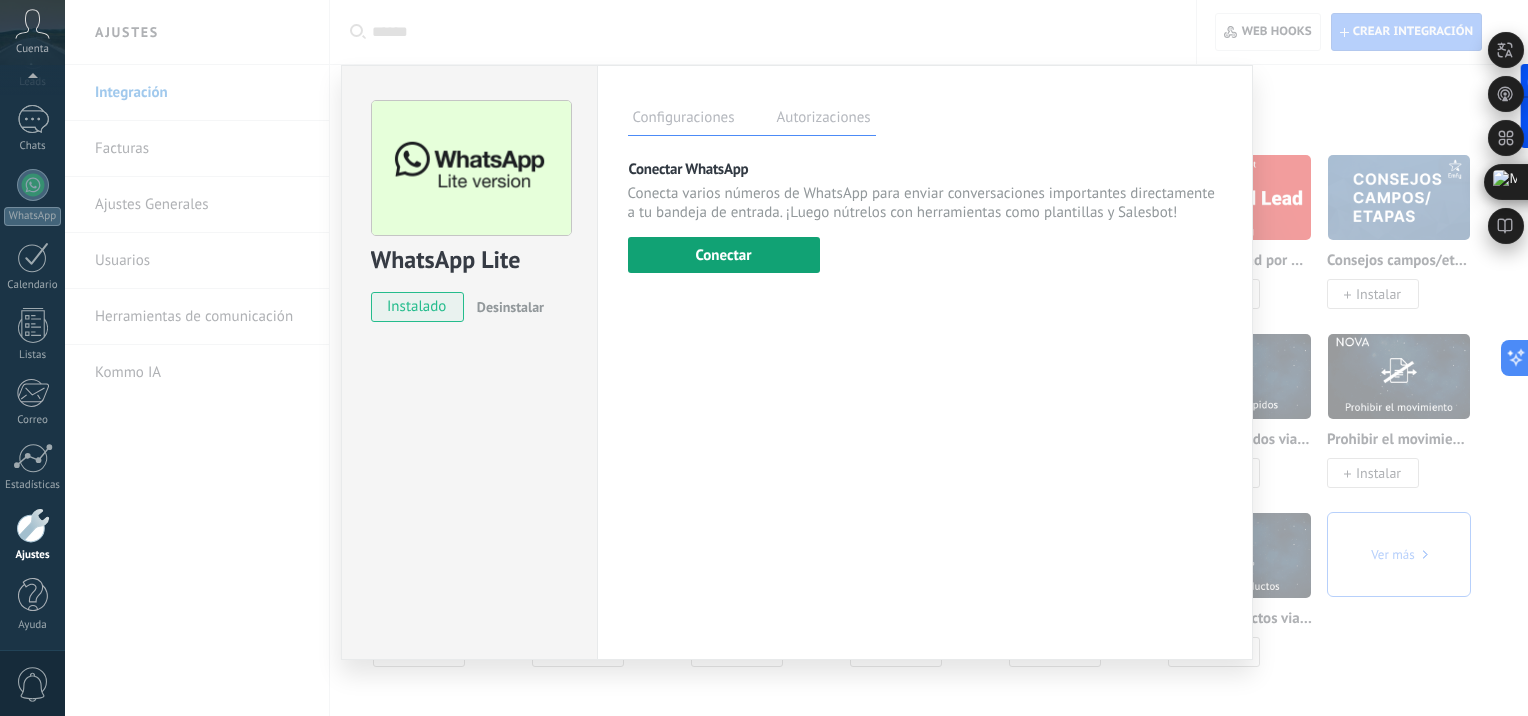 click on "Conectar" at bounding box center (724, 255) 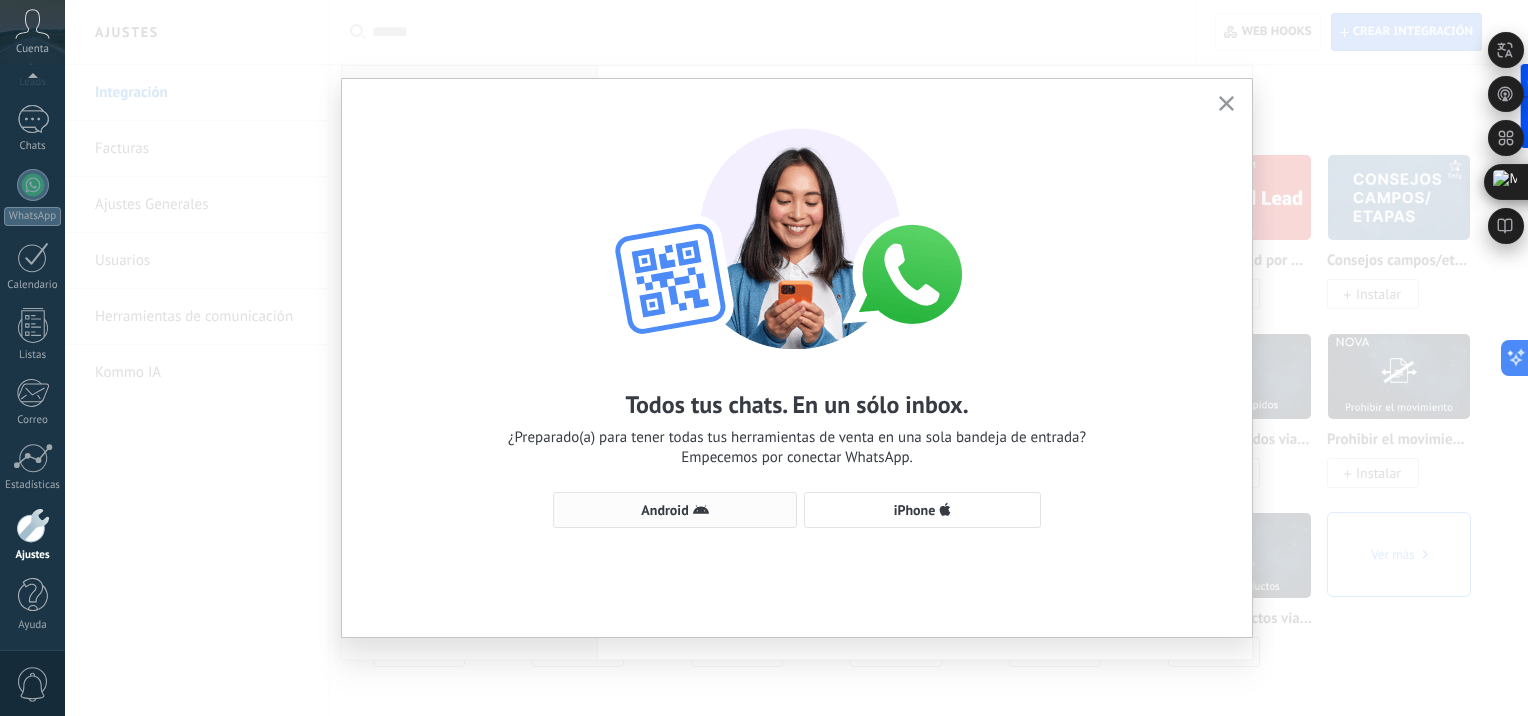 click on "Android" at bounding box center (664, 510) 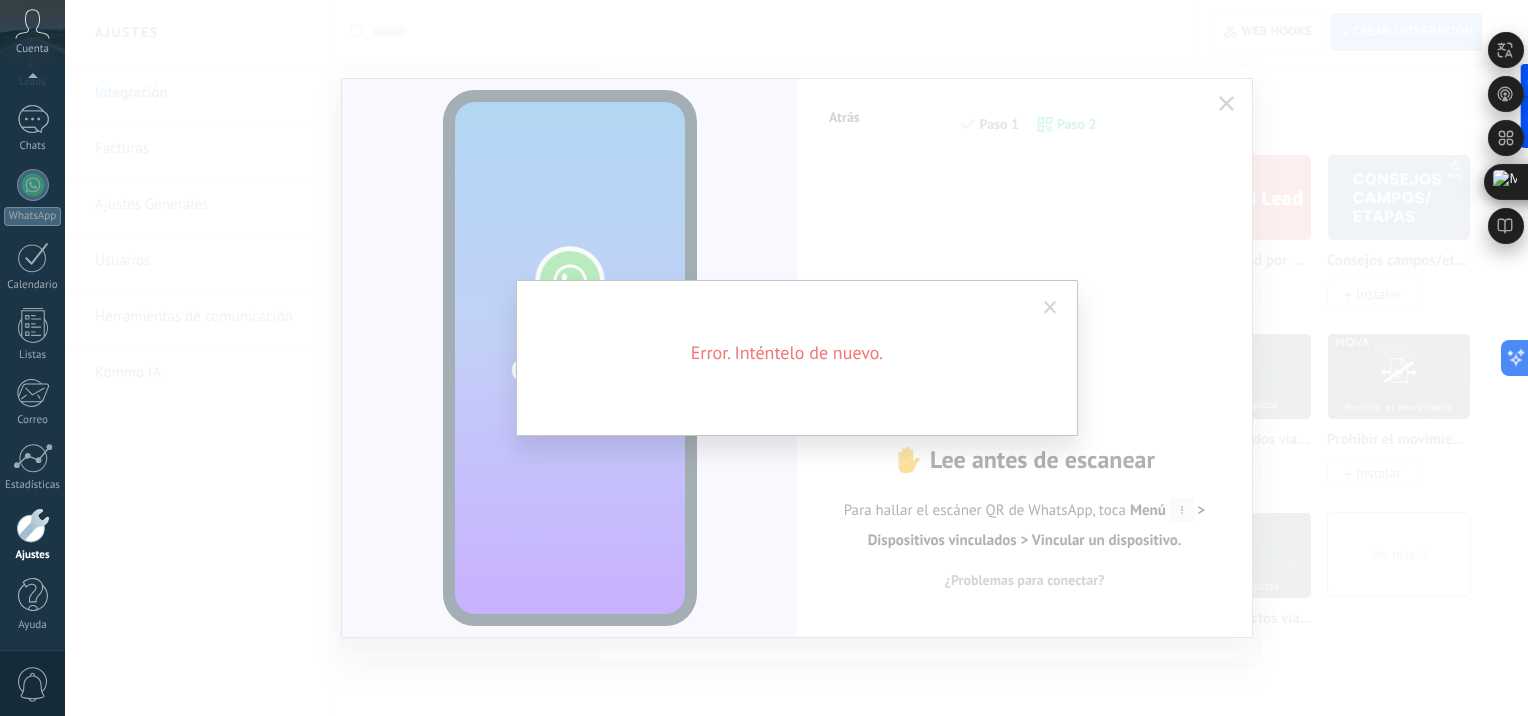 click at bounding box center [1050, 308] 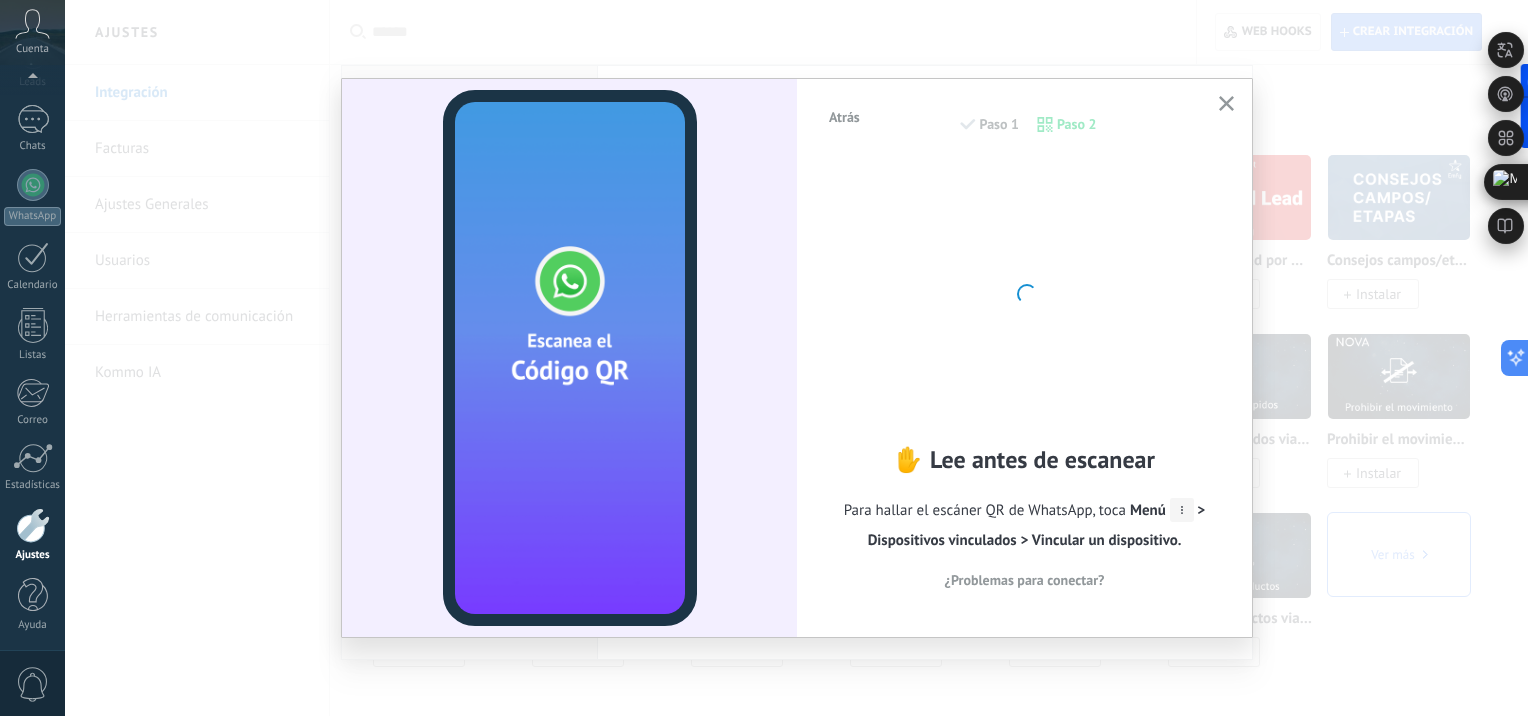 click at bounding box center [1226, 103] 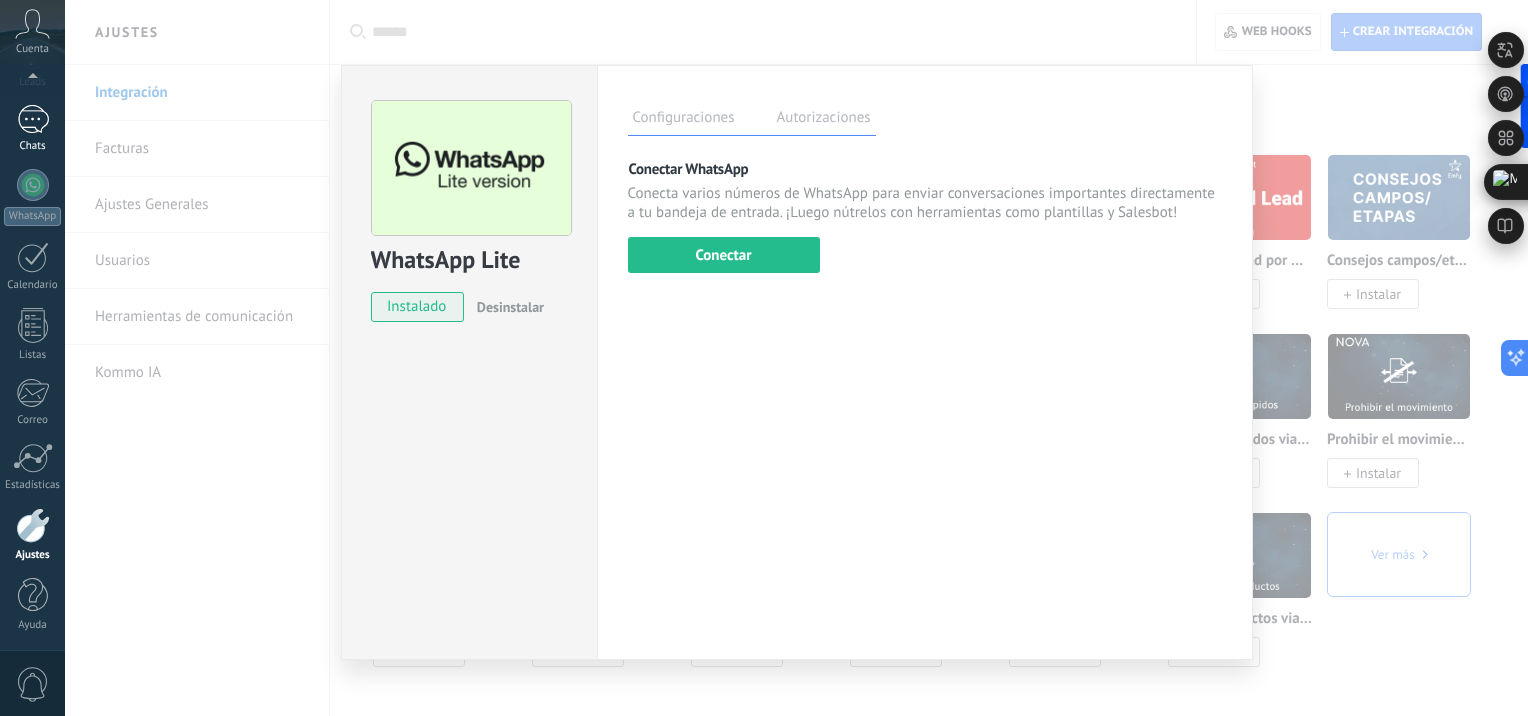 click on "Chats" at bounding box center (32, 129) 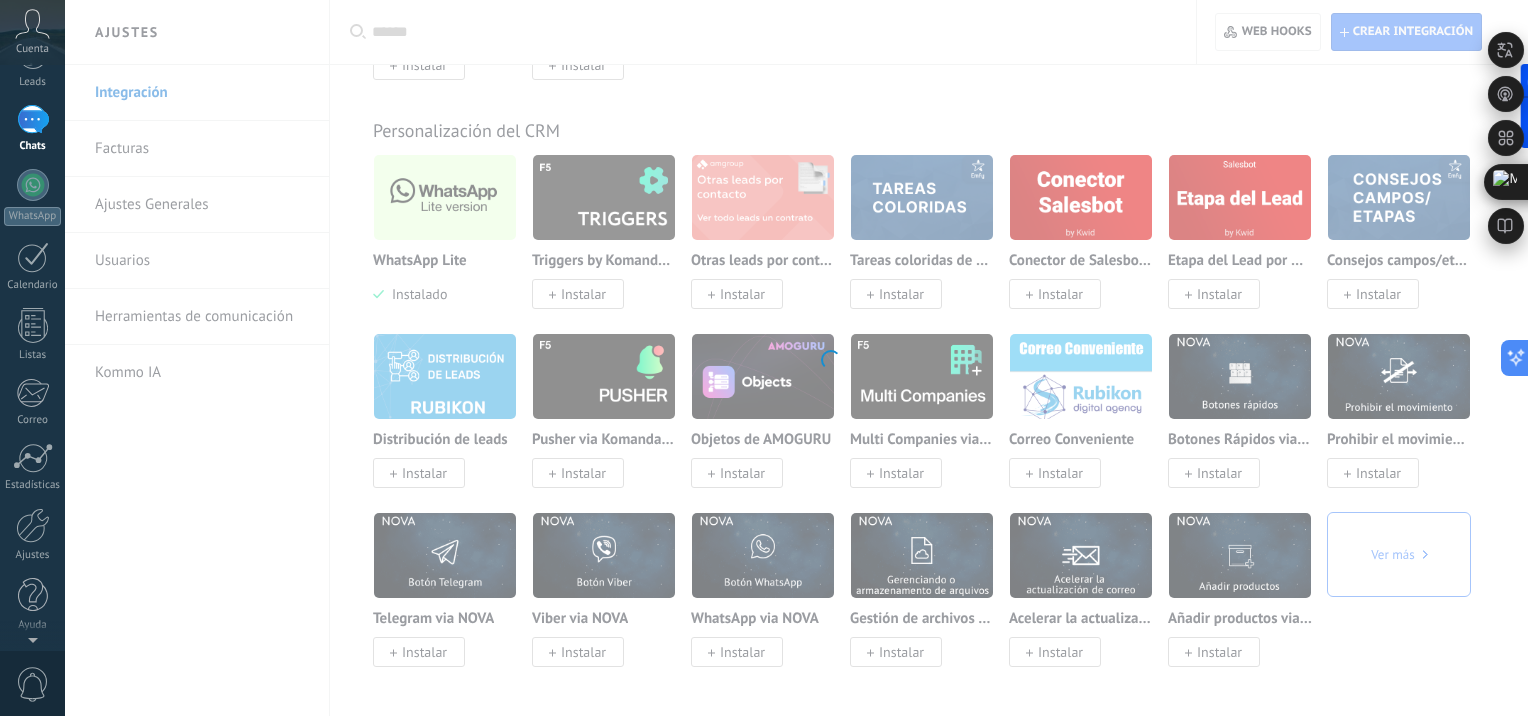 scroll, scrollTop: 0, scrollLeft: 0, axis: both 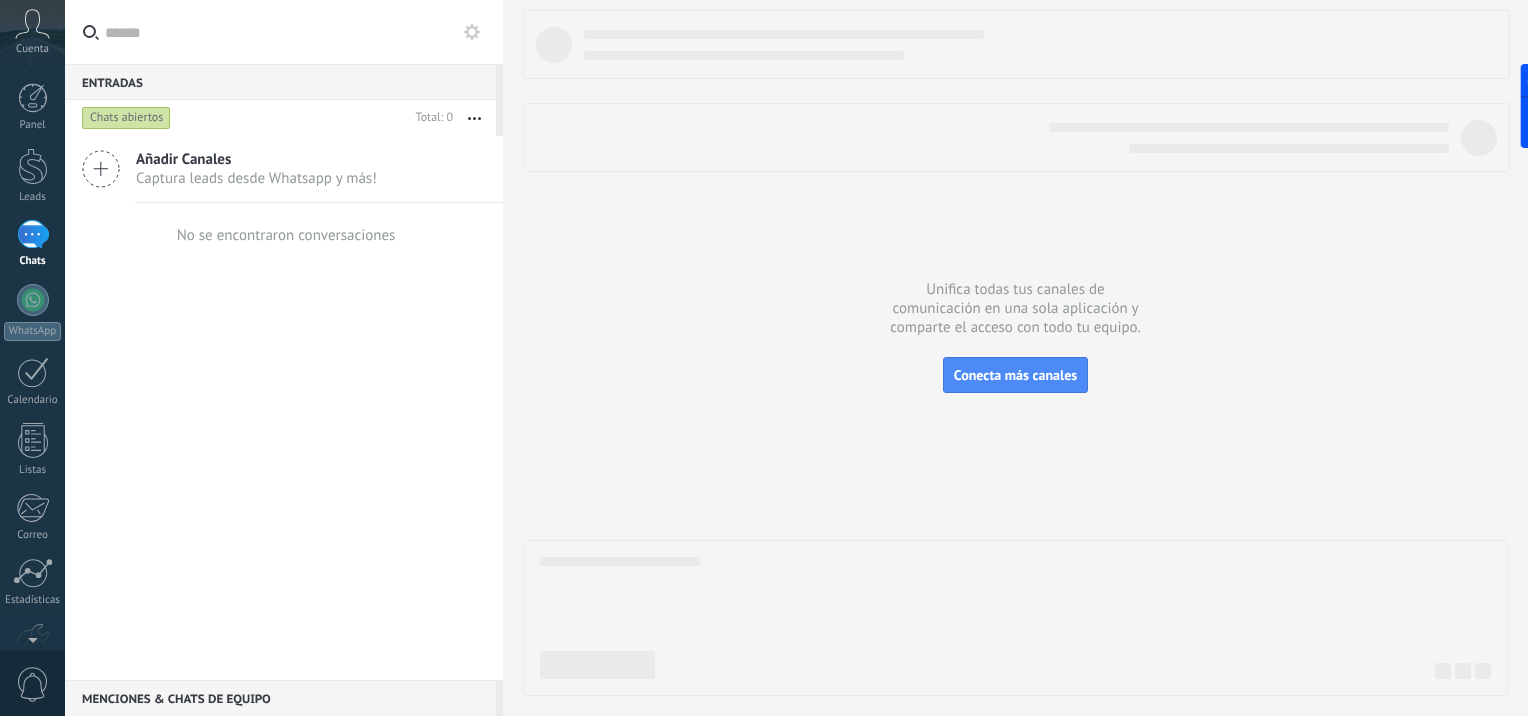 click on "Captura leads desde Whatsapp y más!" at bounding box center (256, 178) 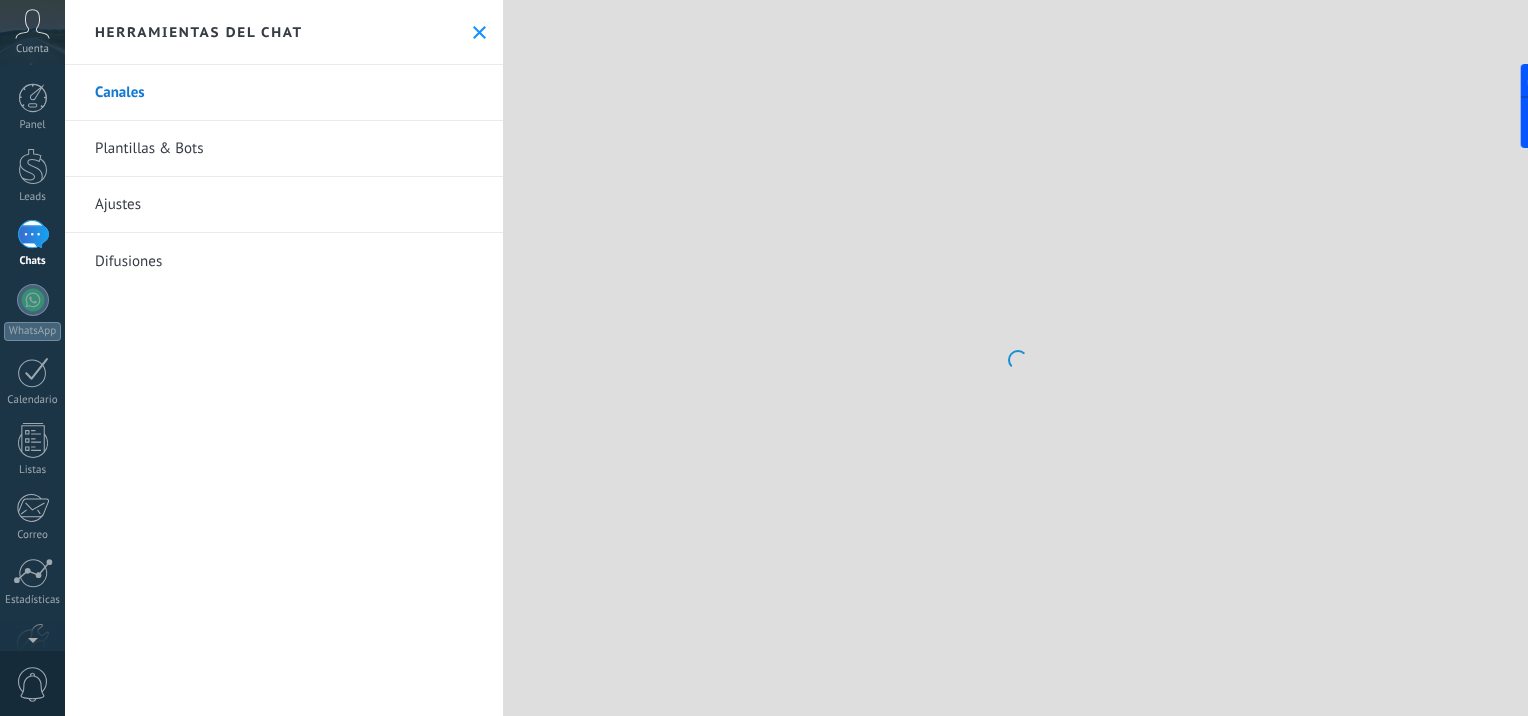 click on "Plantillas & Bots" at bounding box center (284, 149) 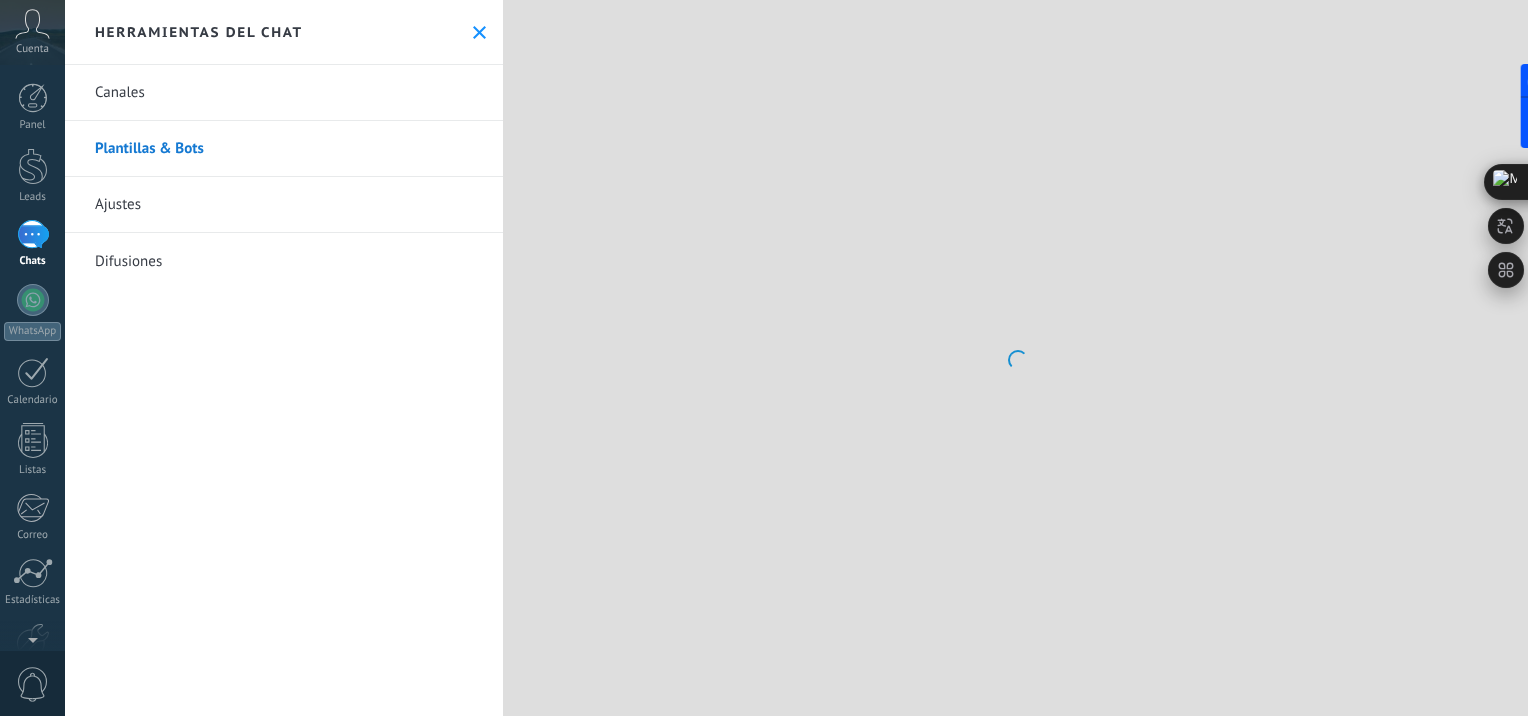 scroll, scrollTop: 0, scrollLeft: 0, axis: both 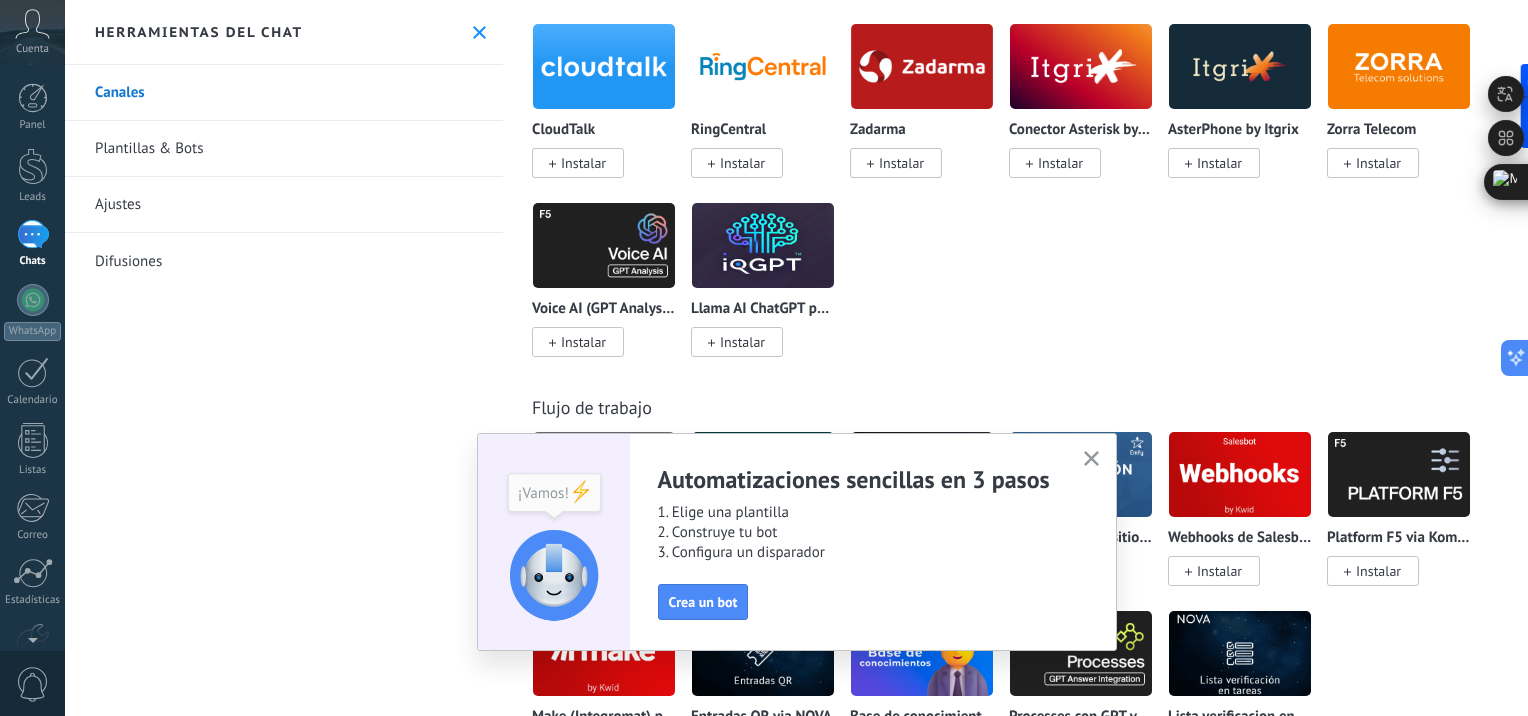 click at bounding box center (1091, 458) 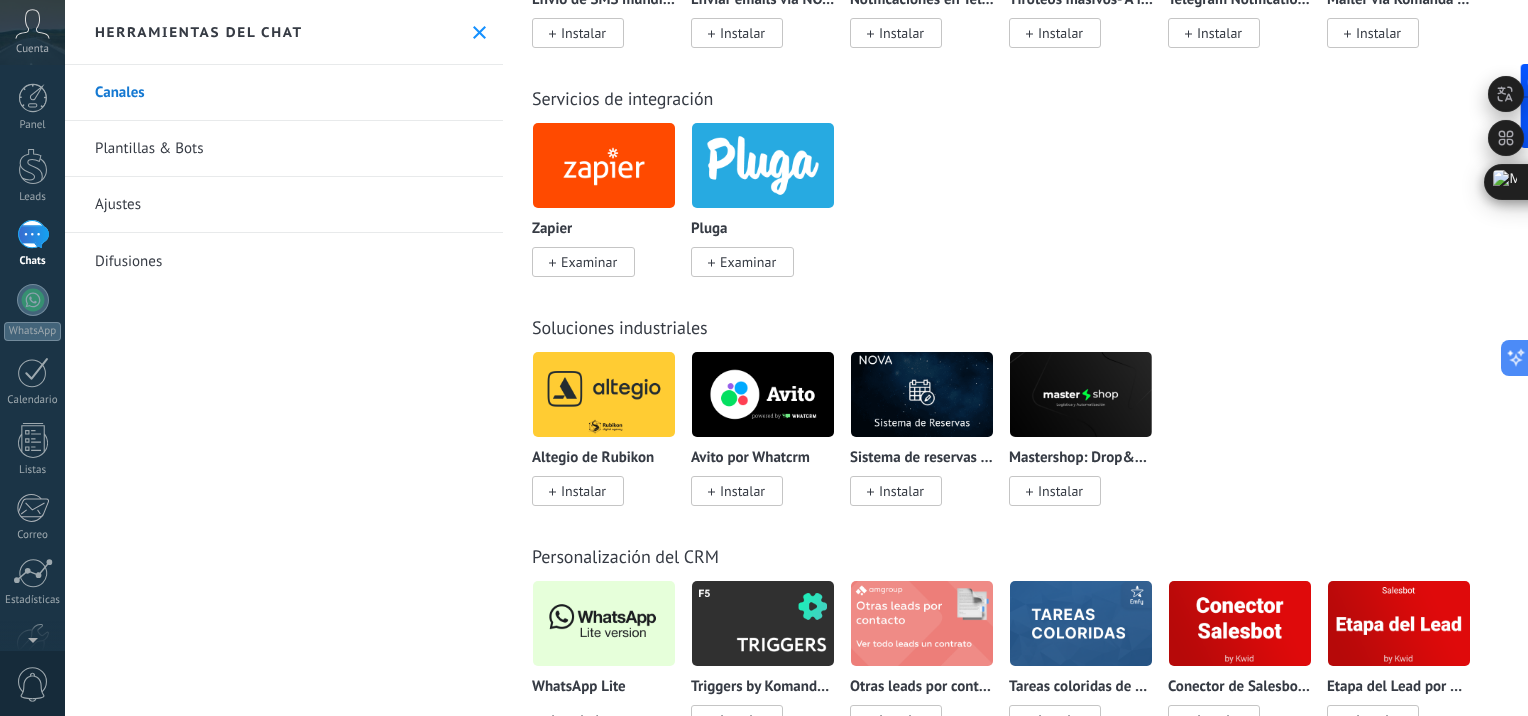 scroll, scrollTop: 4400, scrollLeft: 0, axis: vertical 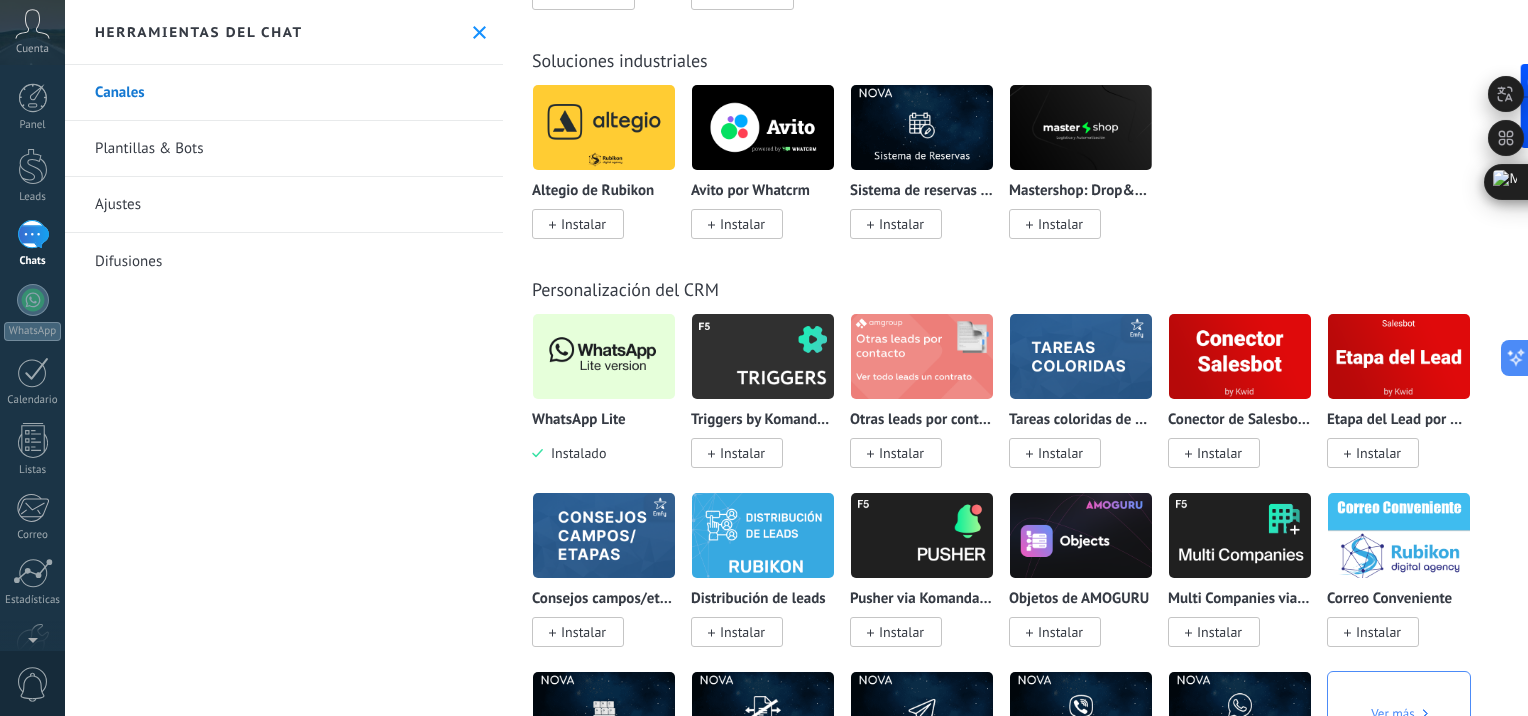 click at bounding box center (604, 356) 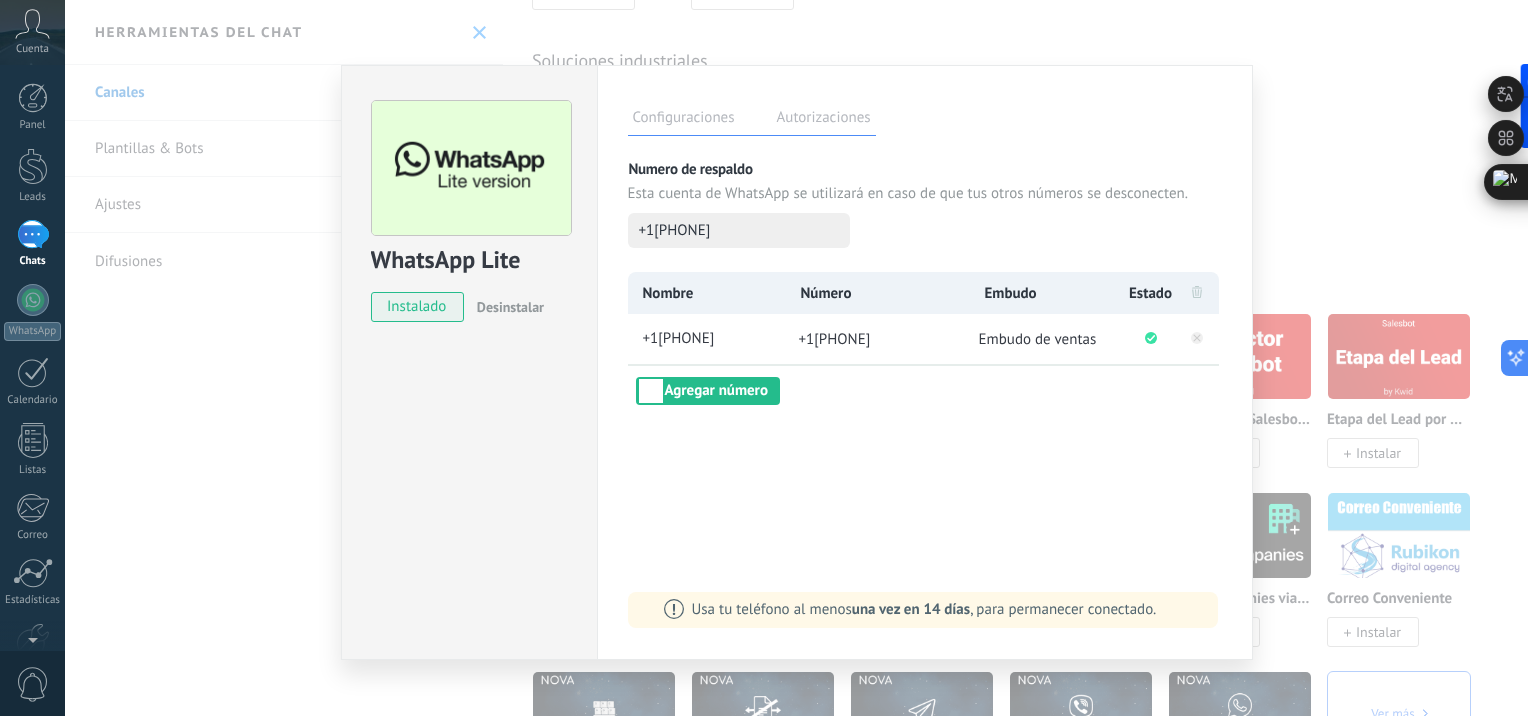 drag, startPoint x: 829, startPoint y: 338, endPoint x: 908, endPoint y: 330, distance: 79.40403 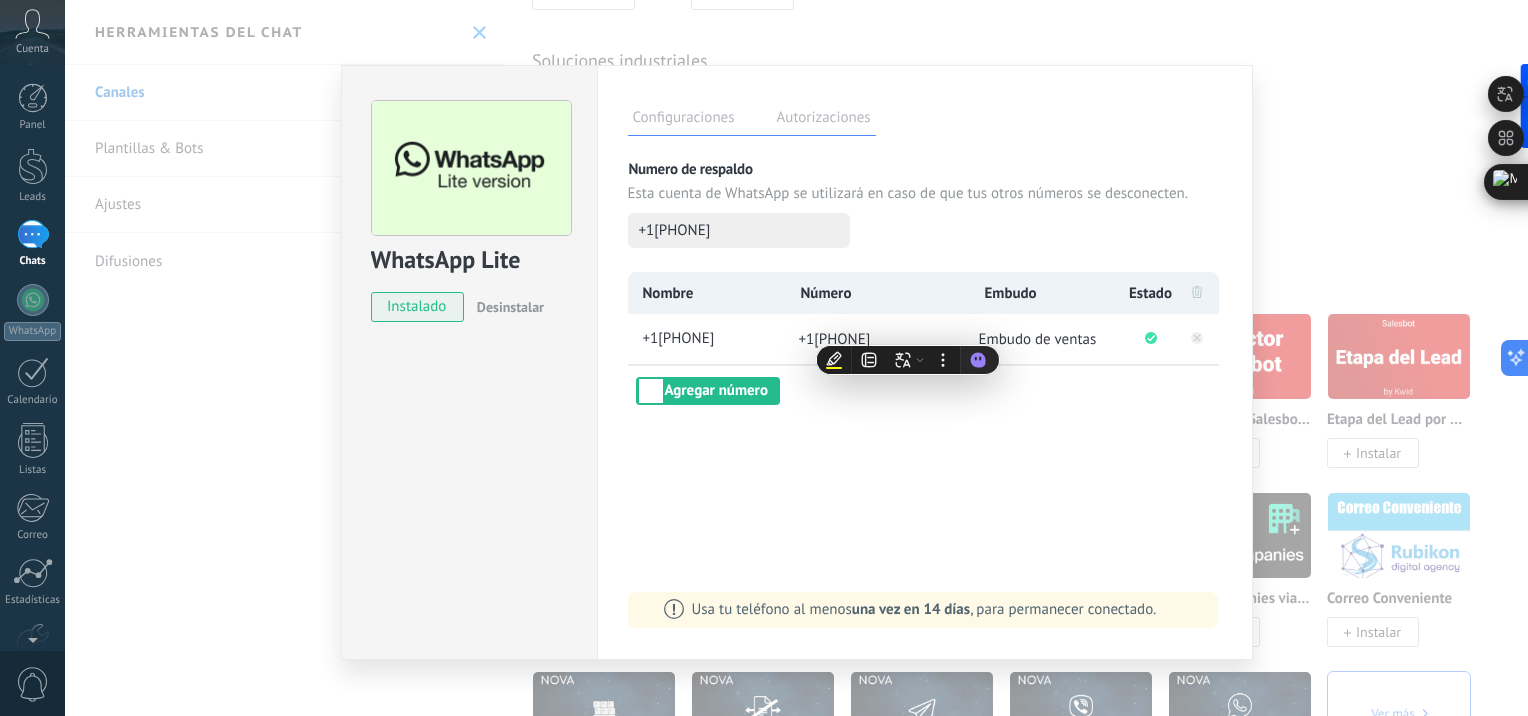 copy on "[PHONE]" 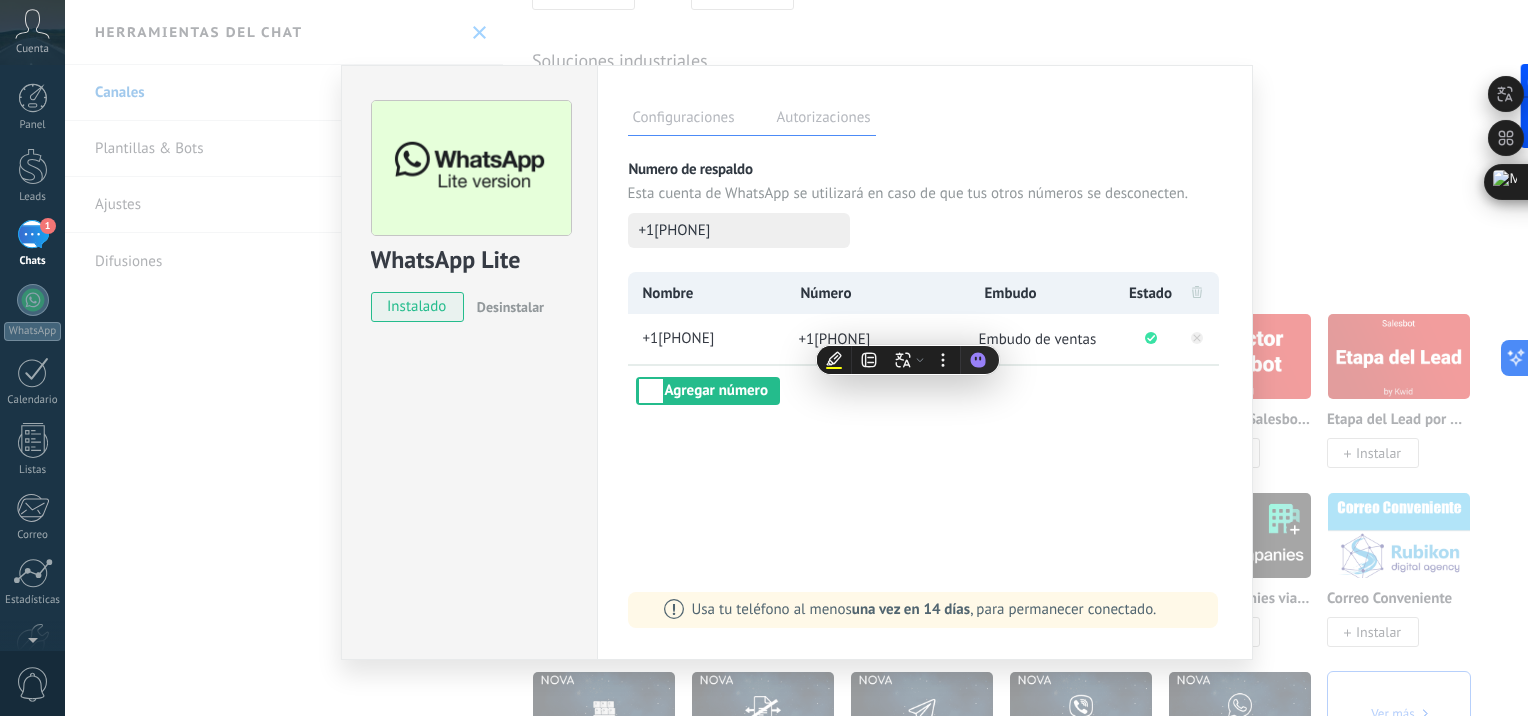 click on "WhatsApp Lite instalado Desinstalar Configuraciones Autorizaciones Esta pestaña registra a los usuarios que han concedido acceso a la integración a esta cuenta. Si deseas remover la posibilidad que un usuario pueda enviar solicitudes a la cuenta en nombre de esta integración, puedes revocar el acceso. Si el acceso a todos los usuarios es revocado, la integración dejará de funcionar. Esta aplicacion está instalada, pero nadie le ha dado acceso aun. Más de 2 mil millones de personas utilizan activamente WhatsApp para conectarse con amigos, familiares y empresas. Esta integración agrega el chat más popular a tu arsenal de comunicación: captura automáticamente leads desde los mensajes entrantes, comparte el acceso al chat con todo tu equipo y potencia todo con las herramientas integradas de Kommo, como el botón de compromiso y Salesbot. más _:  Guardar Numero de respaldo Esta cuenta de WhatsApp se utilizará en caso de que tus otros números se desconecten.   +1[PHONE] Nombre Embudo" at bounding box center (796, 358) 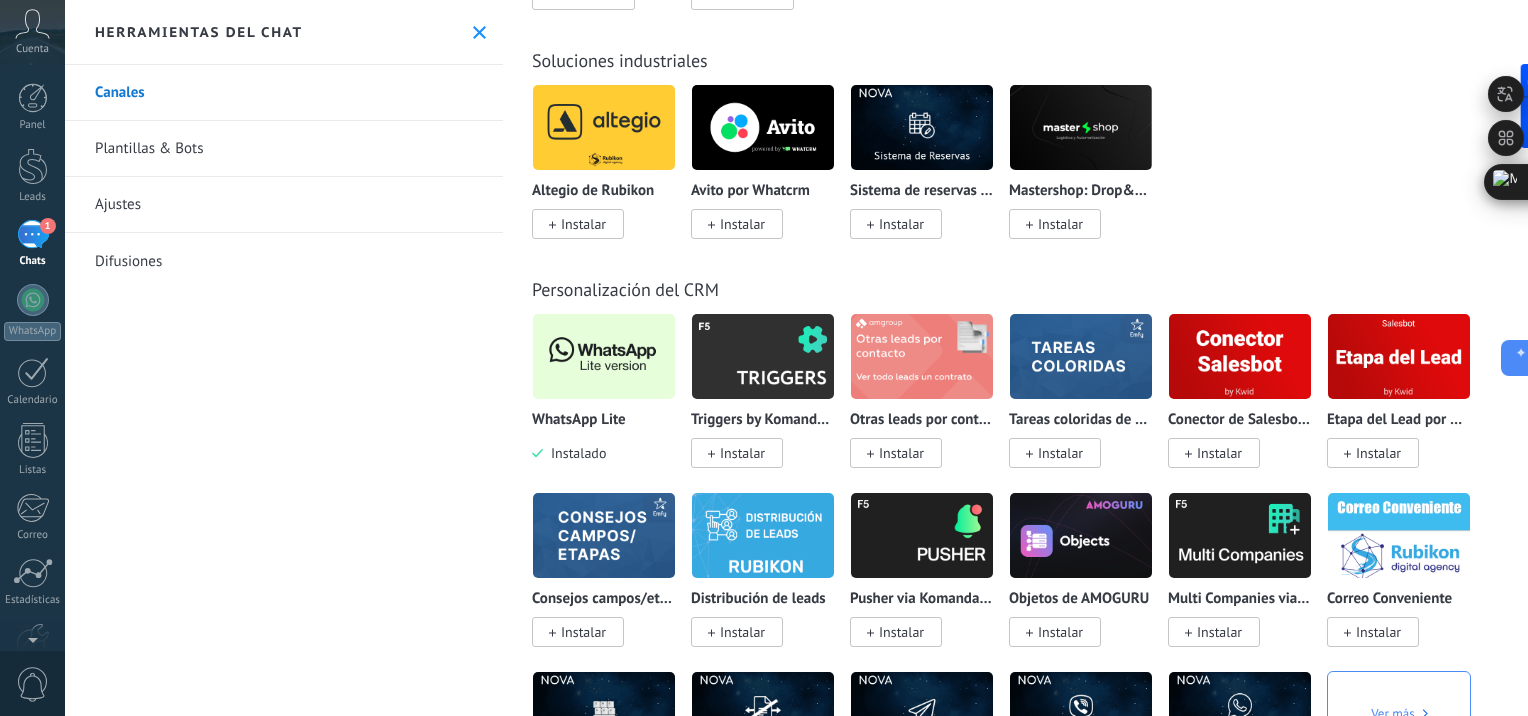 click on "1" at bounding box center (33, 234) 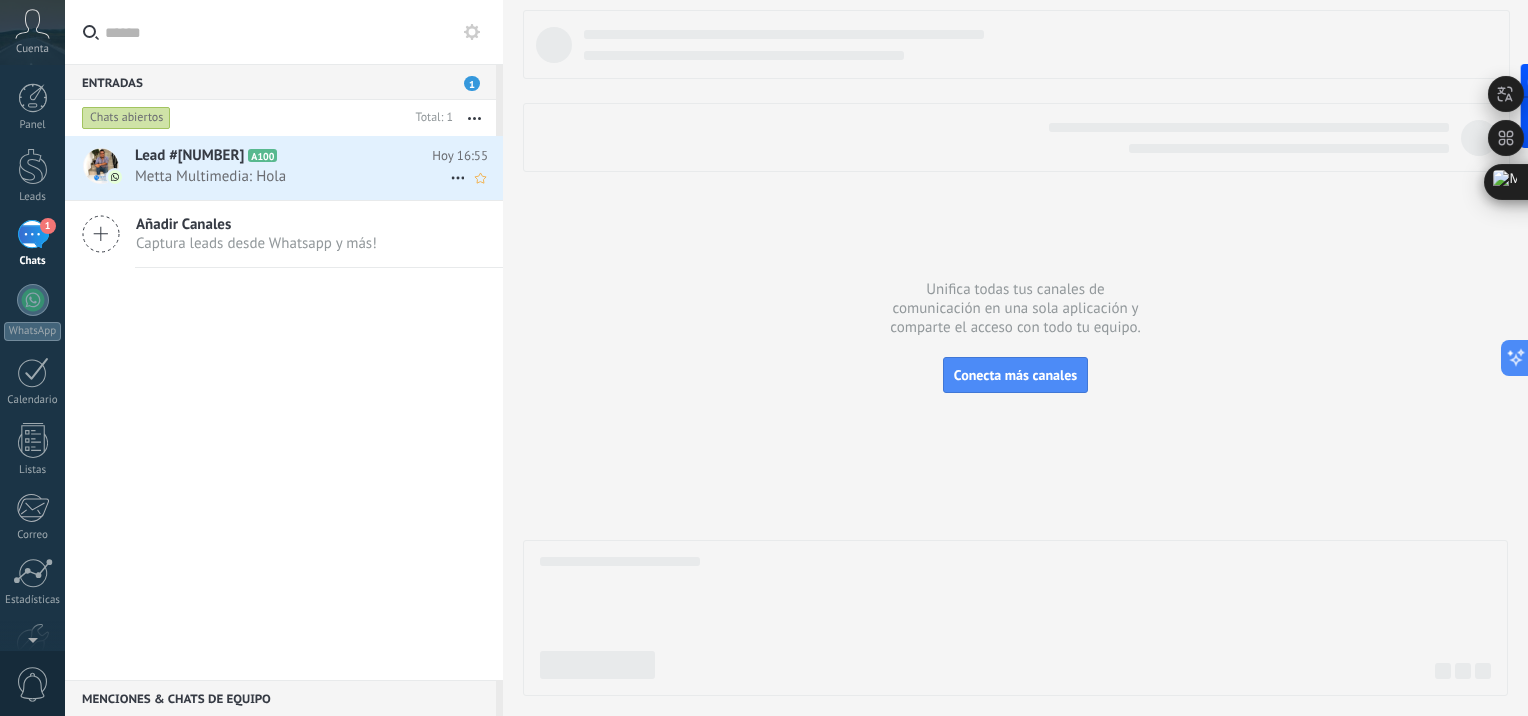 click on "Metta Multimedia: Hola" at bounding box center [292, 176] 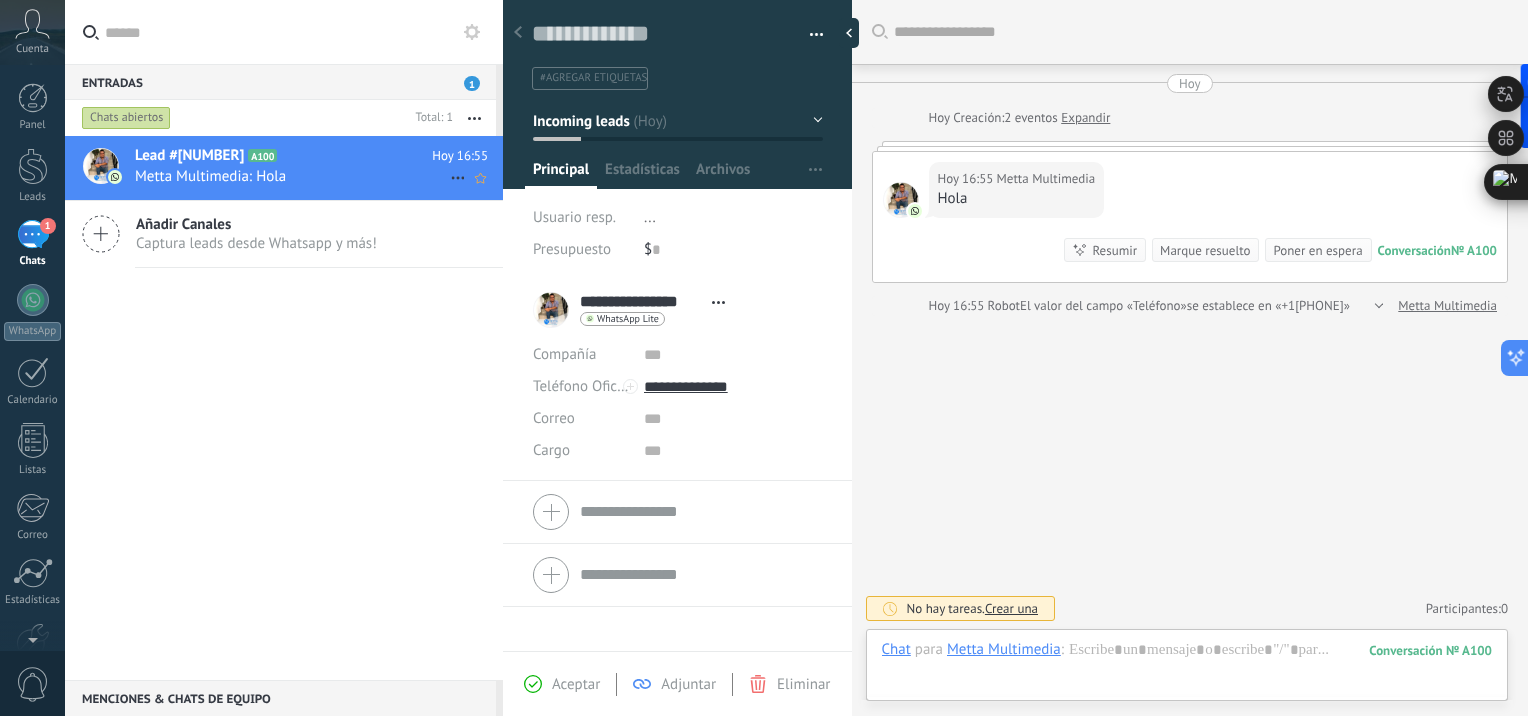 scroll, scrollTop: 29, scrollLeft: 0, axis: vertical 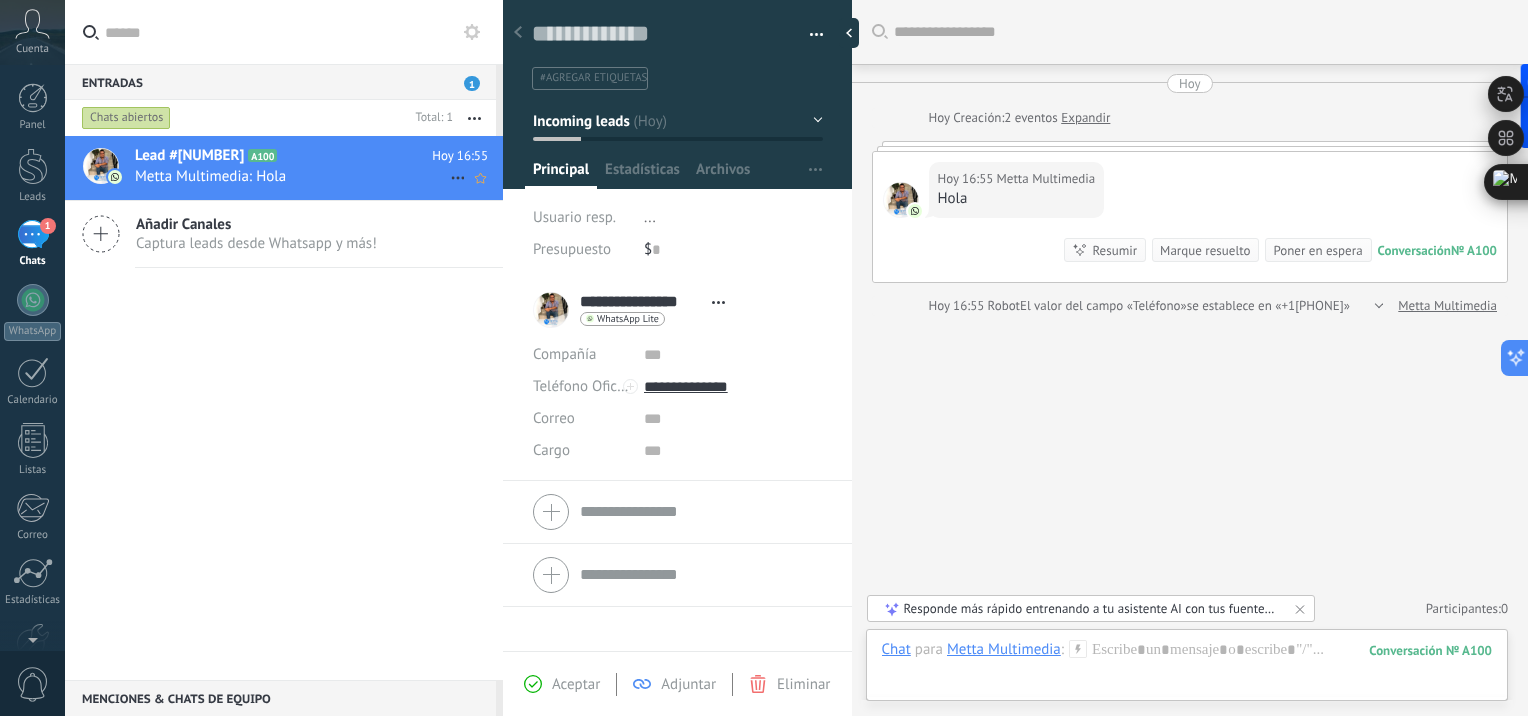 click on "Metta Multimedia: Hola" at bounding box center (292, 176) 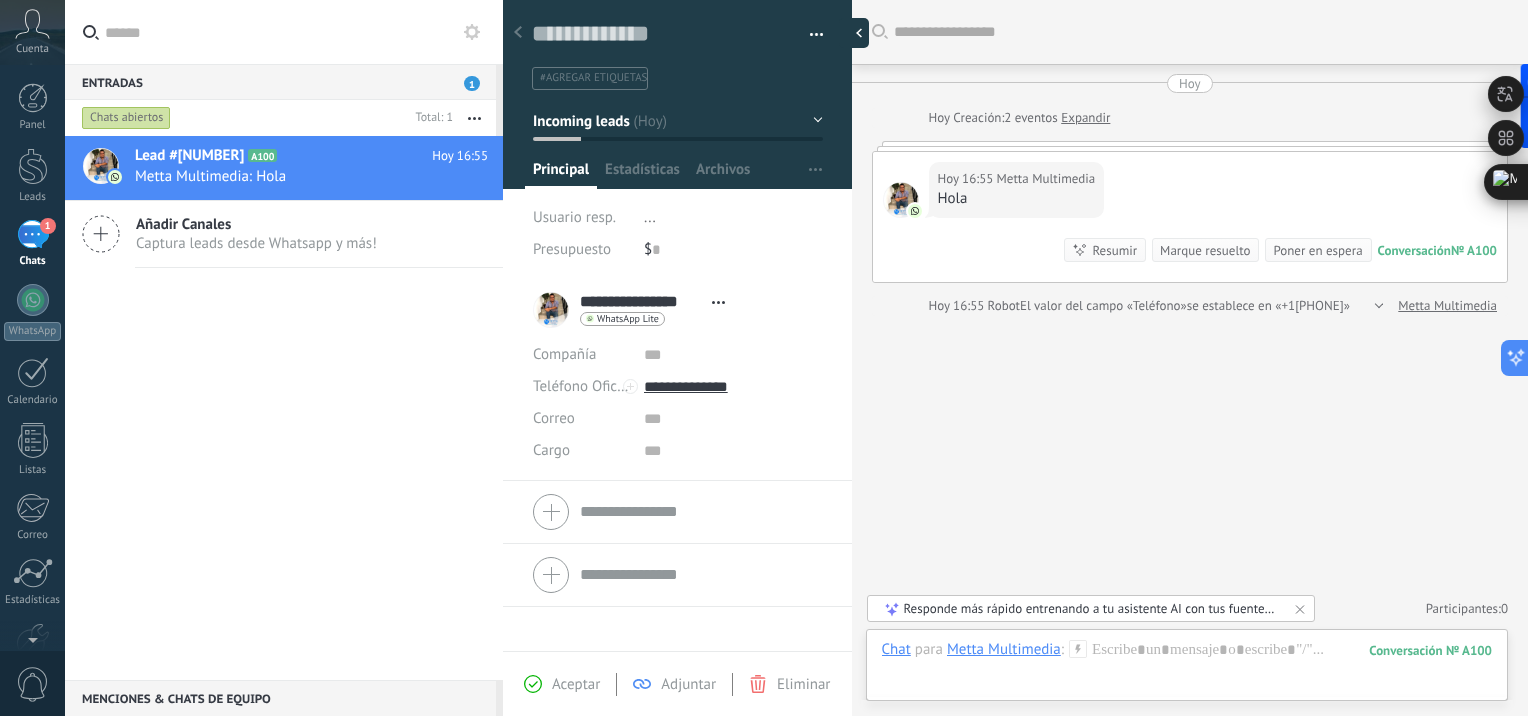 click at bounding box center [854, 33] 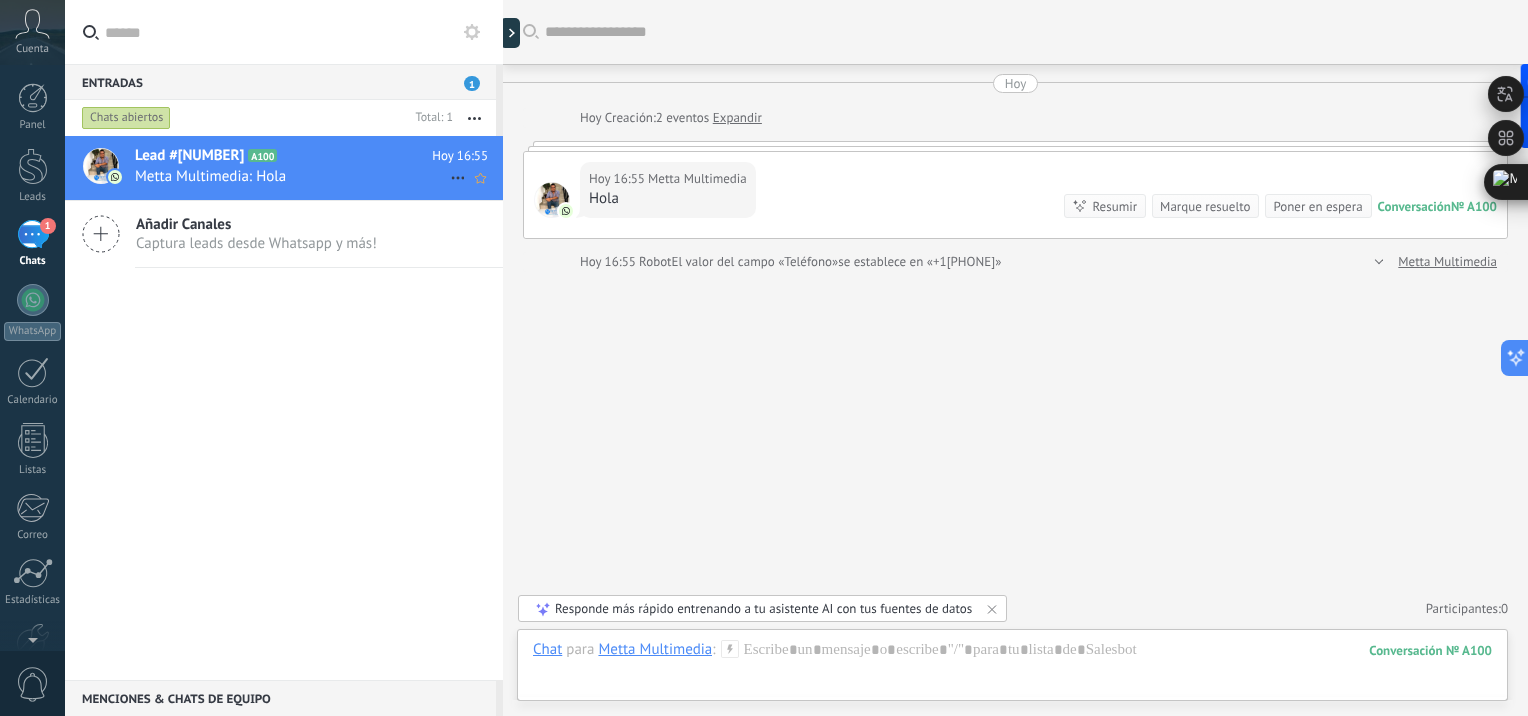 scroll, scrollTop: 29, scrollLeft: 0, axis: vertical 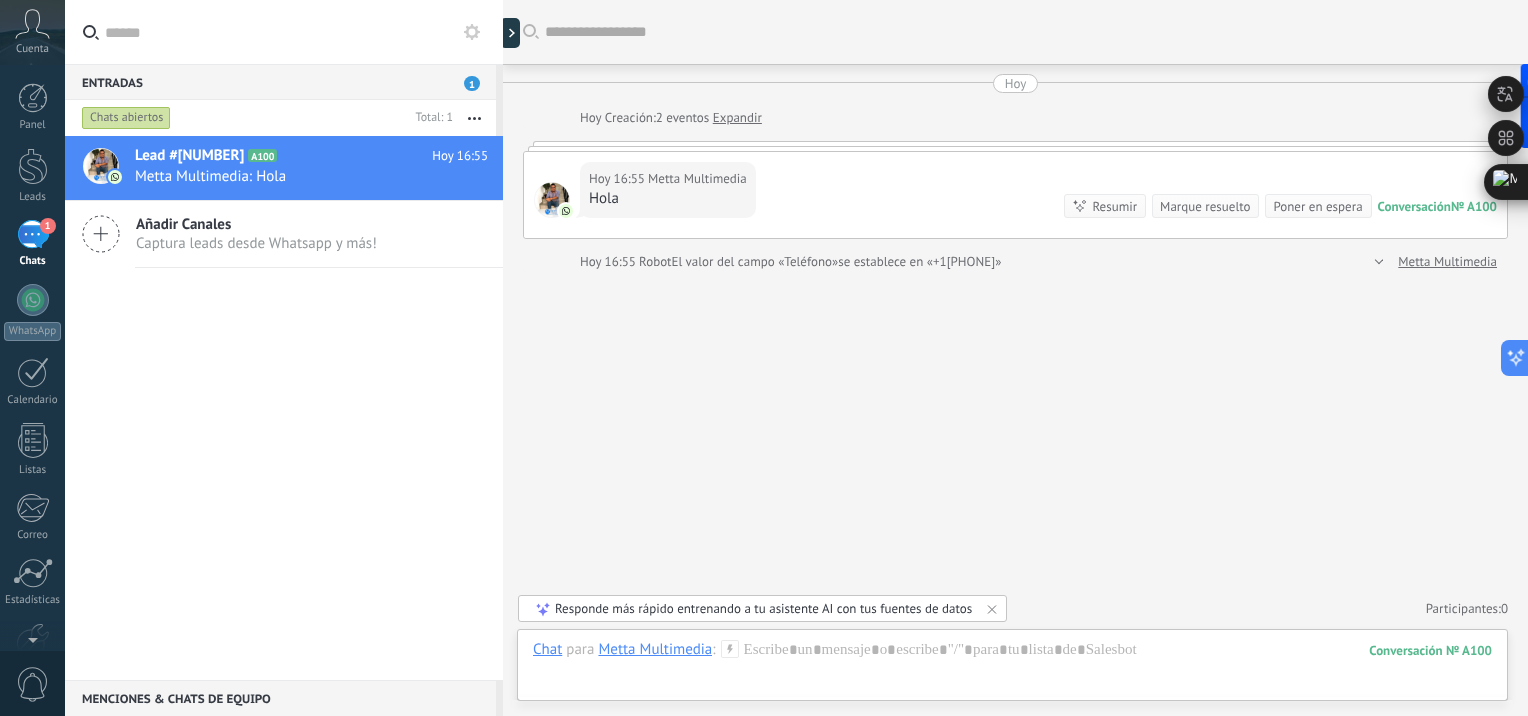 click at bounding box center (503, 358) 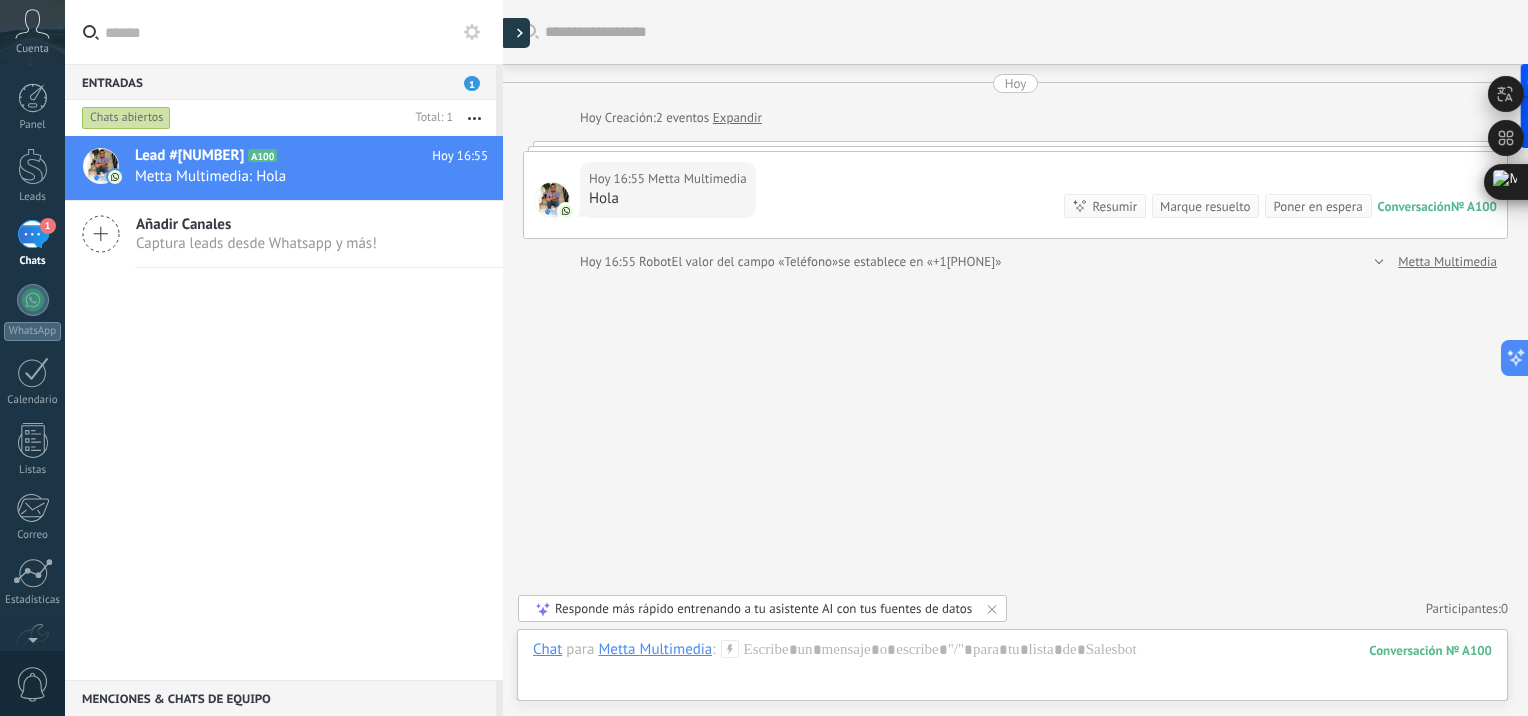 scroll, scrollTop: 60, scrollLeft: 0, axis: vertical 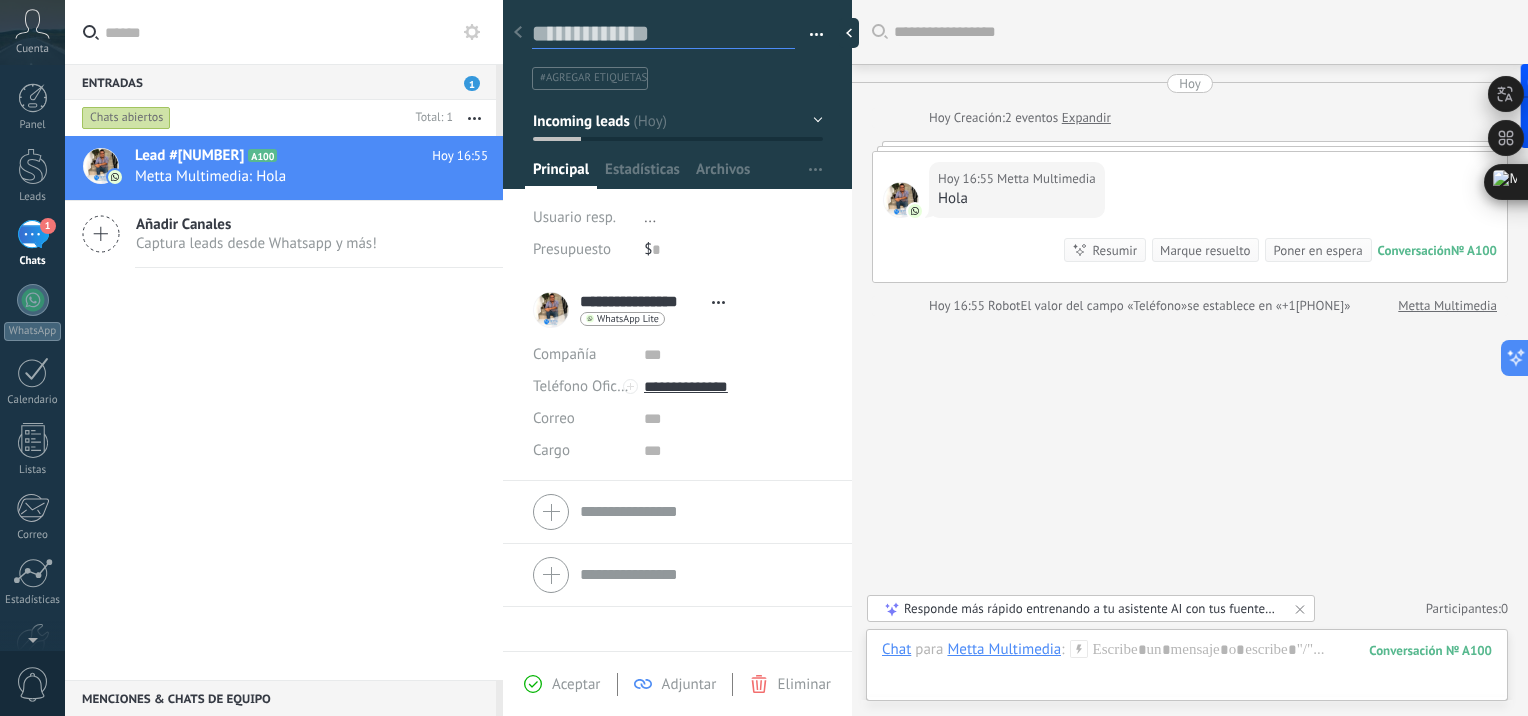 click at bounding box center (663, 34) 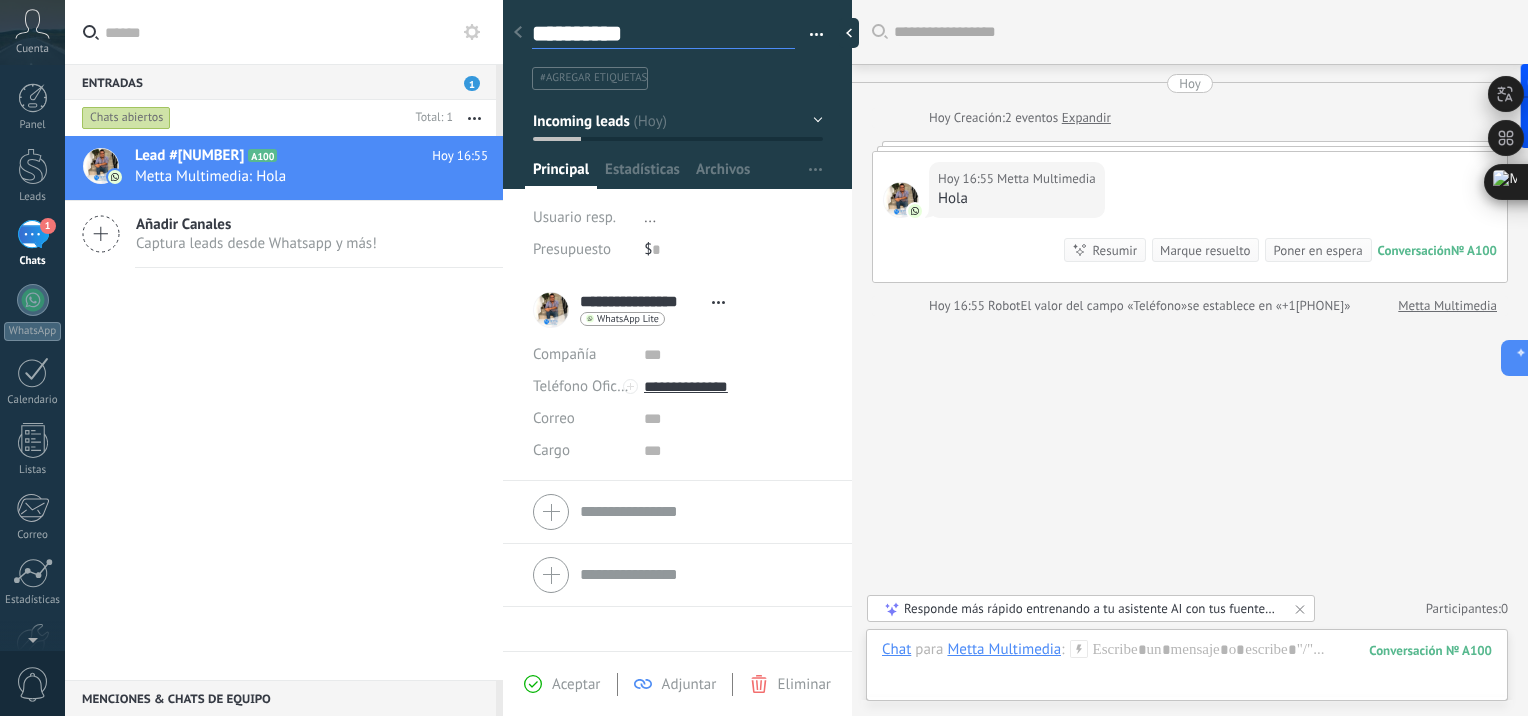 scroll, scrollTop: 29, scrollLeft: 0, axis: vertical 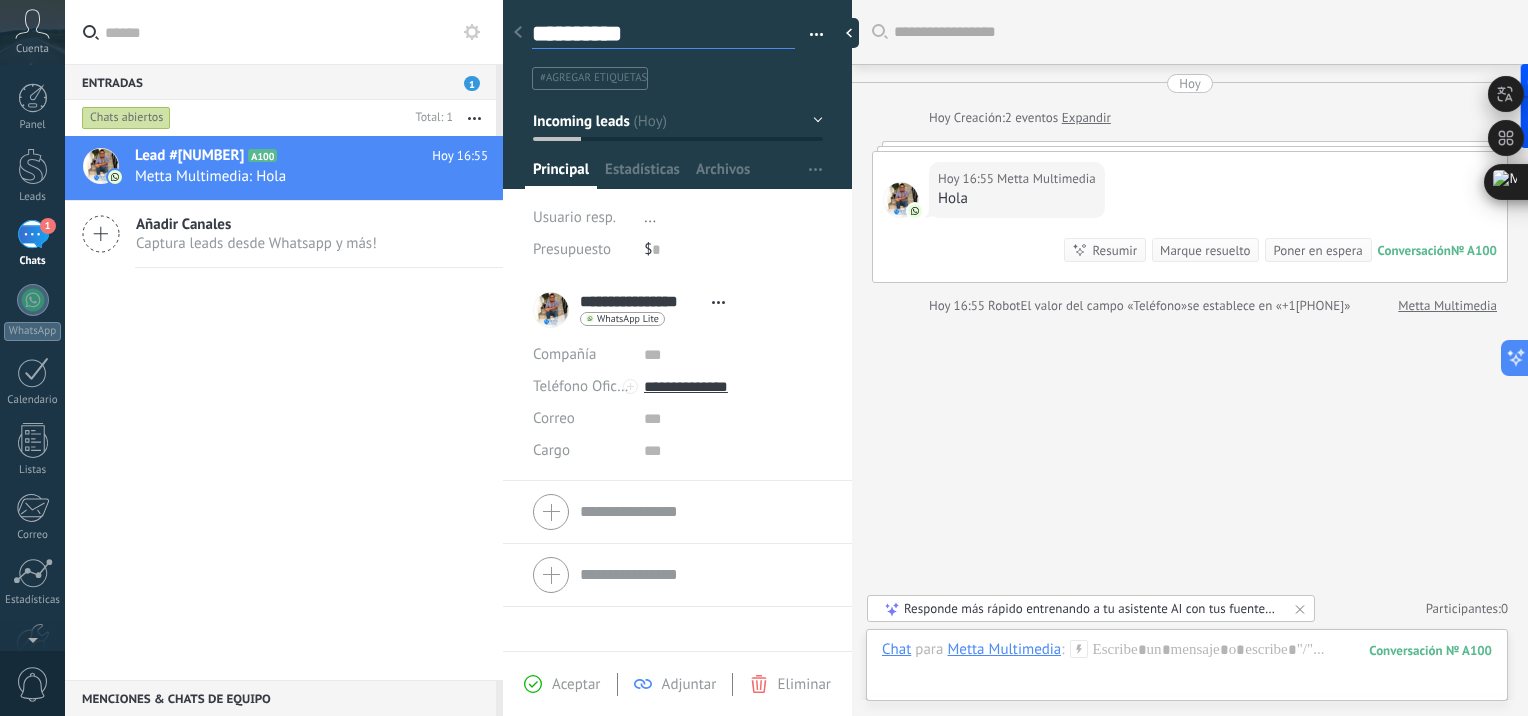 type on "**********" 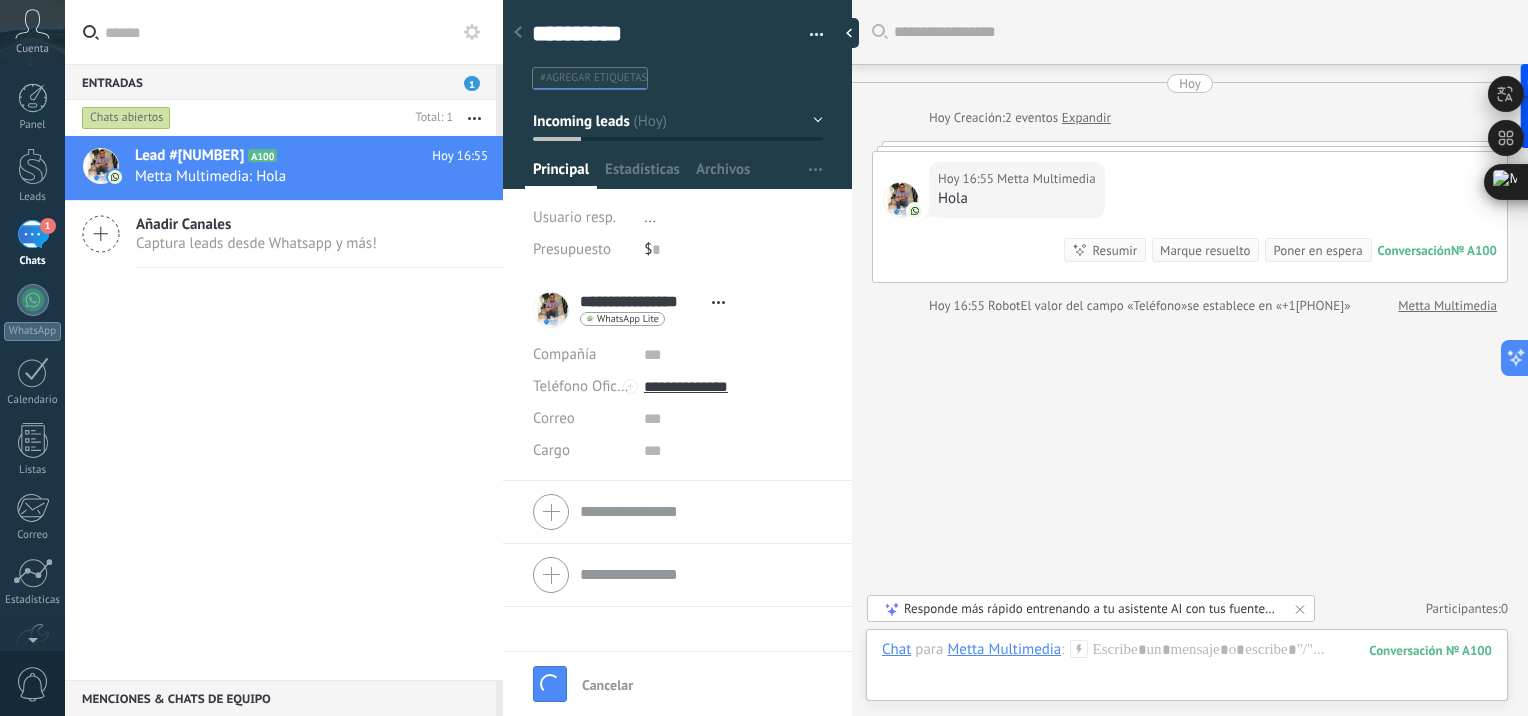scroll, scrollTop: 0, scrollLeft: 0, axis: both 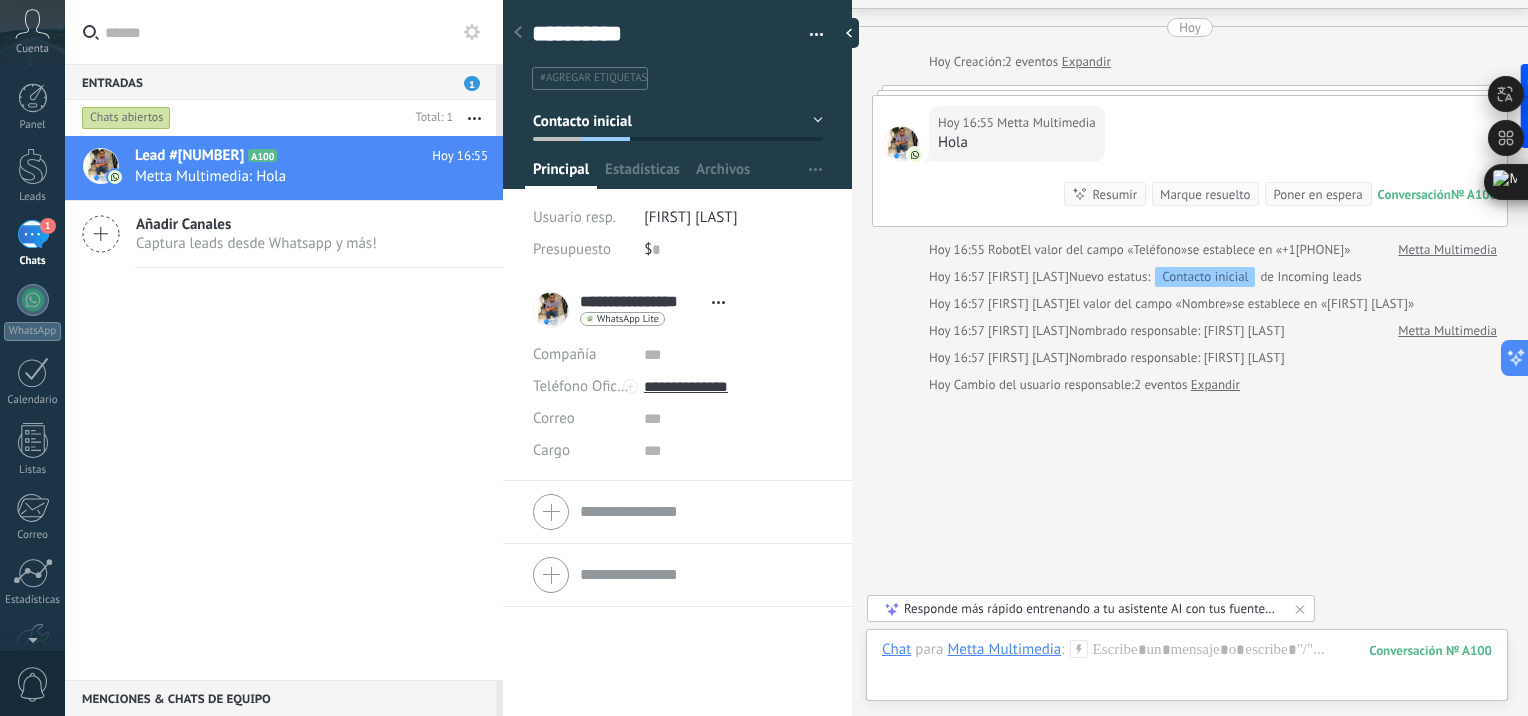 click on "#agregar etiquetas" at bounding box center [593, 78] 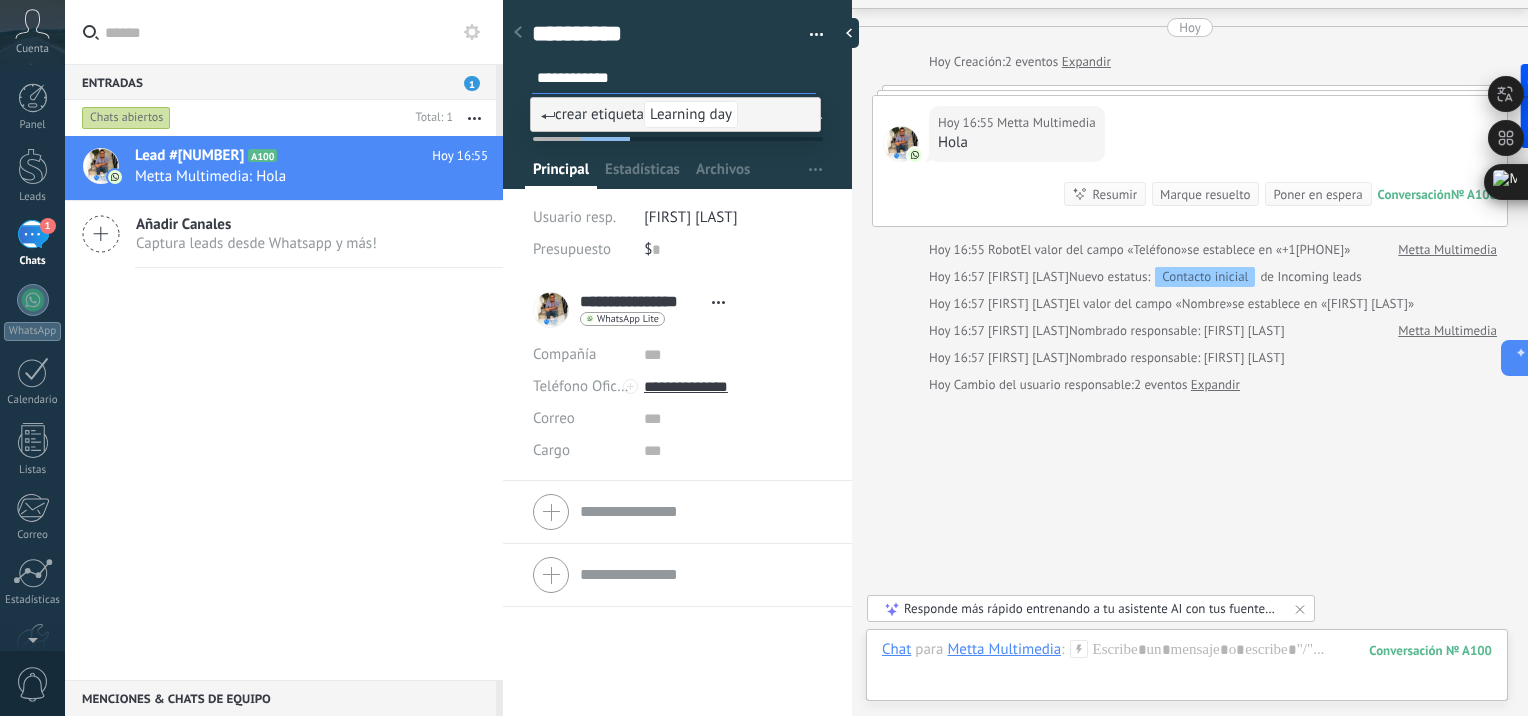 type on "**********" 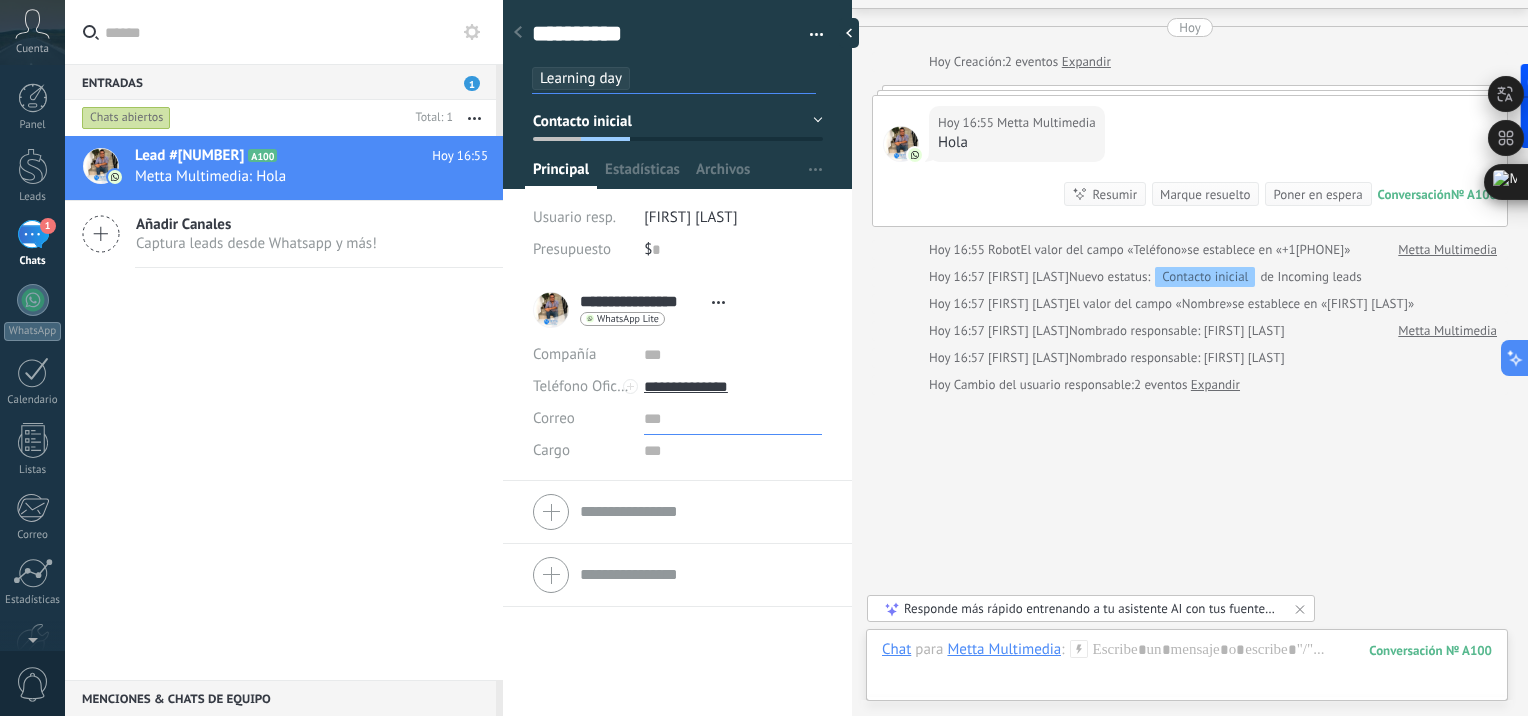 click at bounding box center [733, 419] 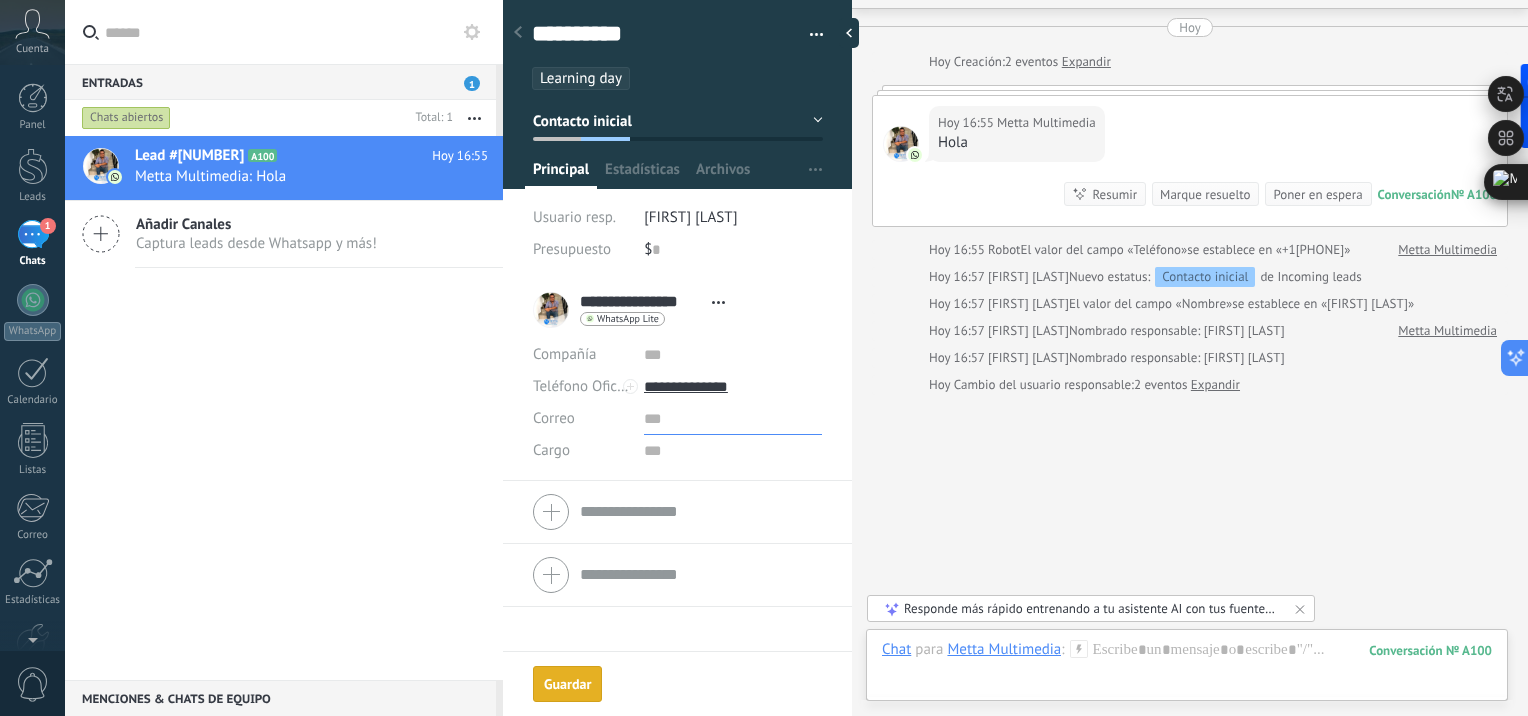 click at bounding box center (733, 419) 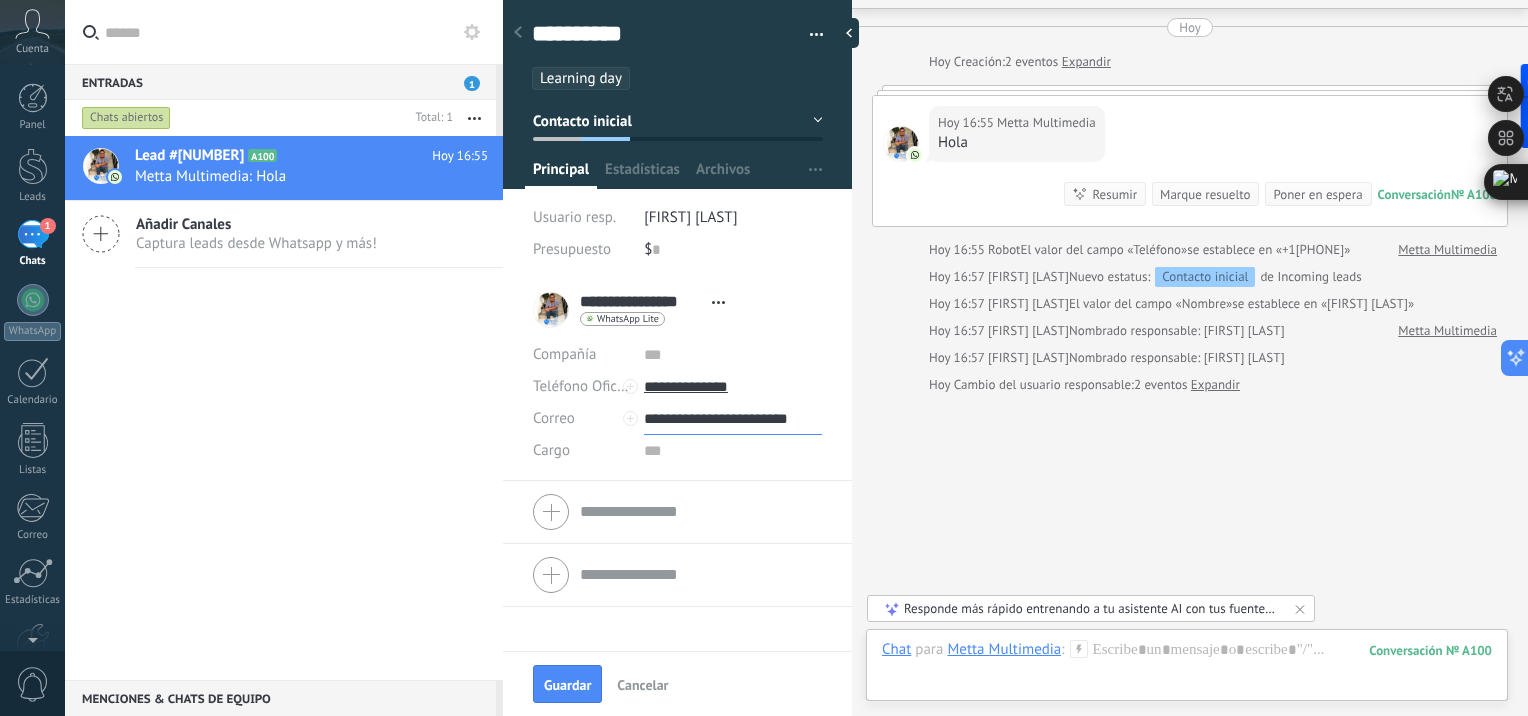 scroll, scrollTop: 0, scrollLeft: 7, axis: horizontal 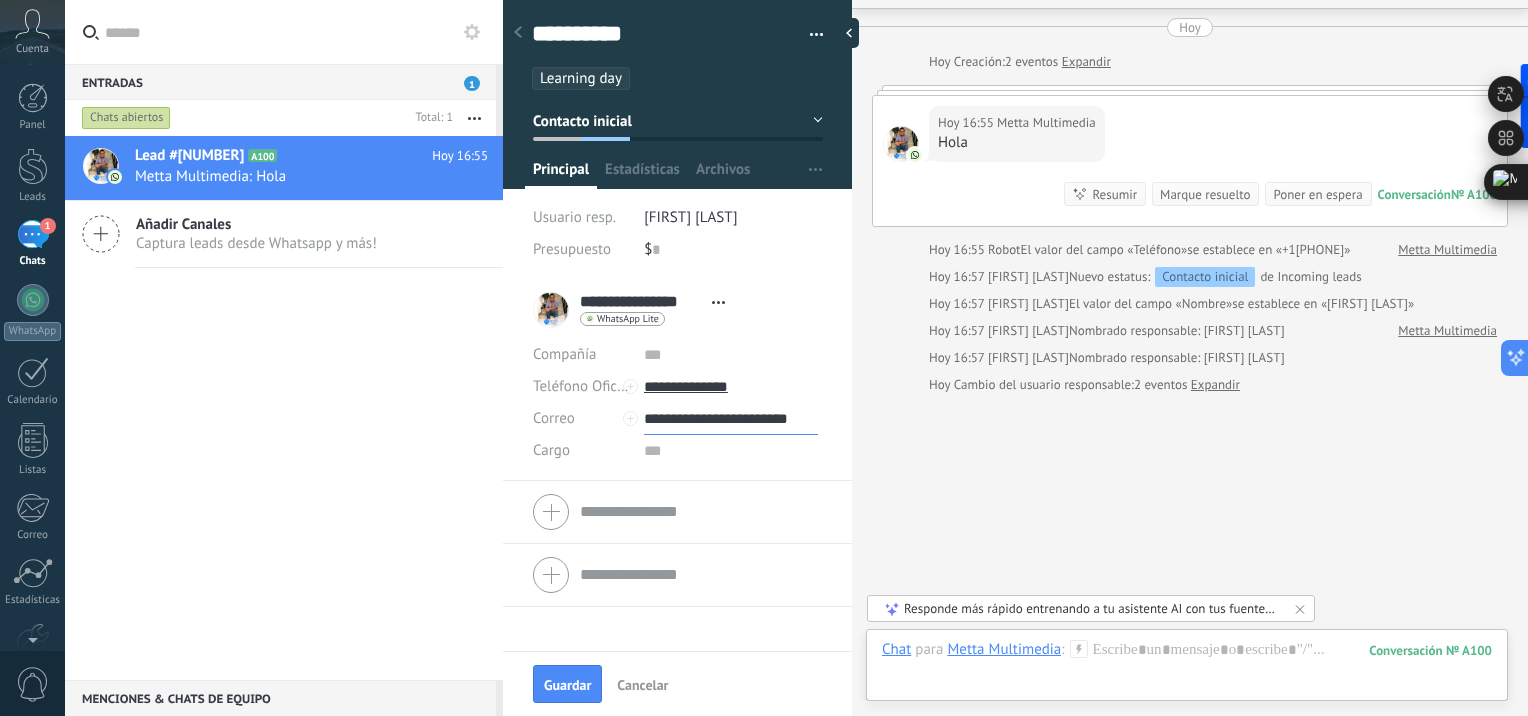 type on "**********" 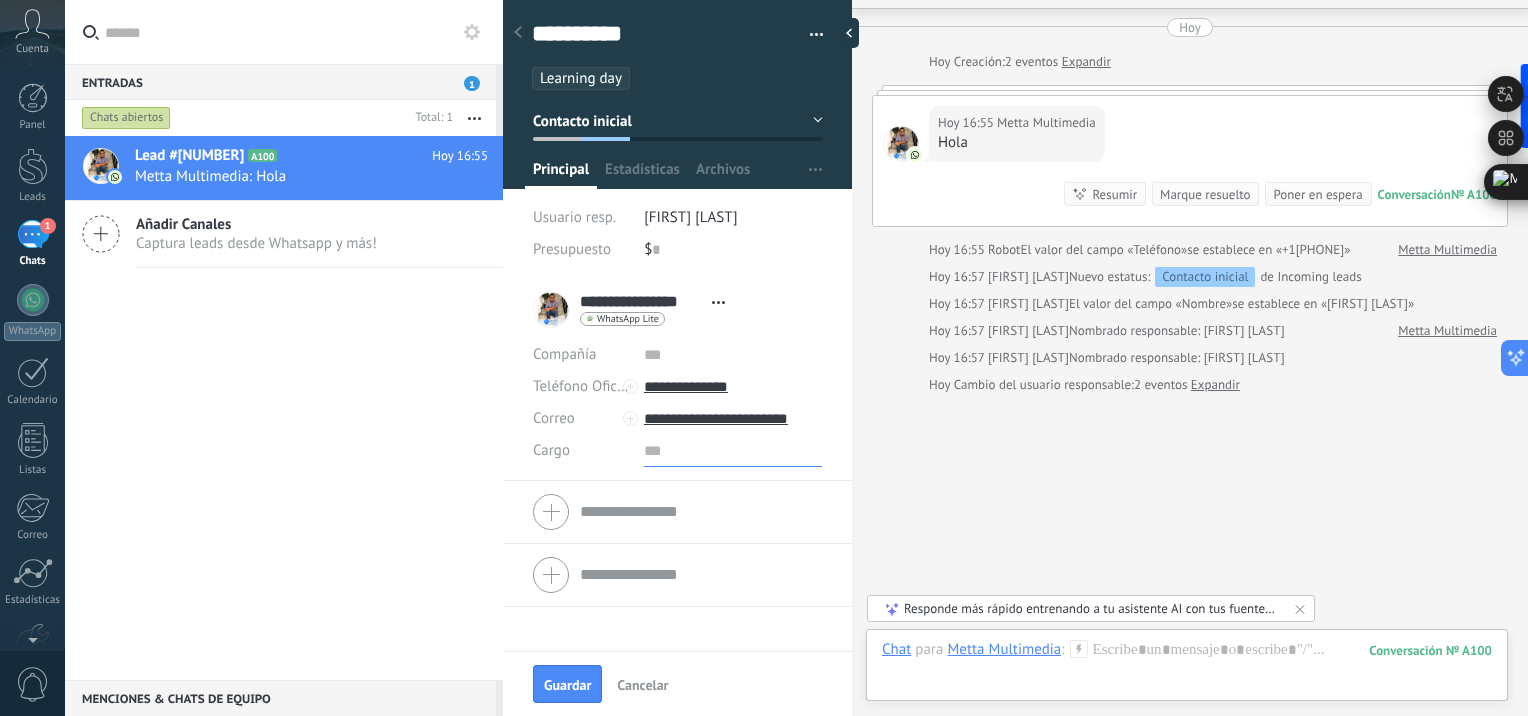 click at bounding box center (733, 451) 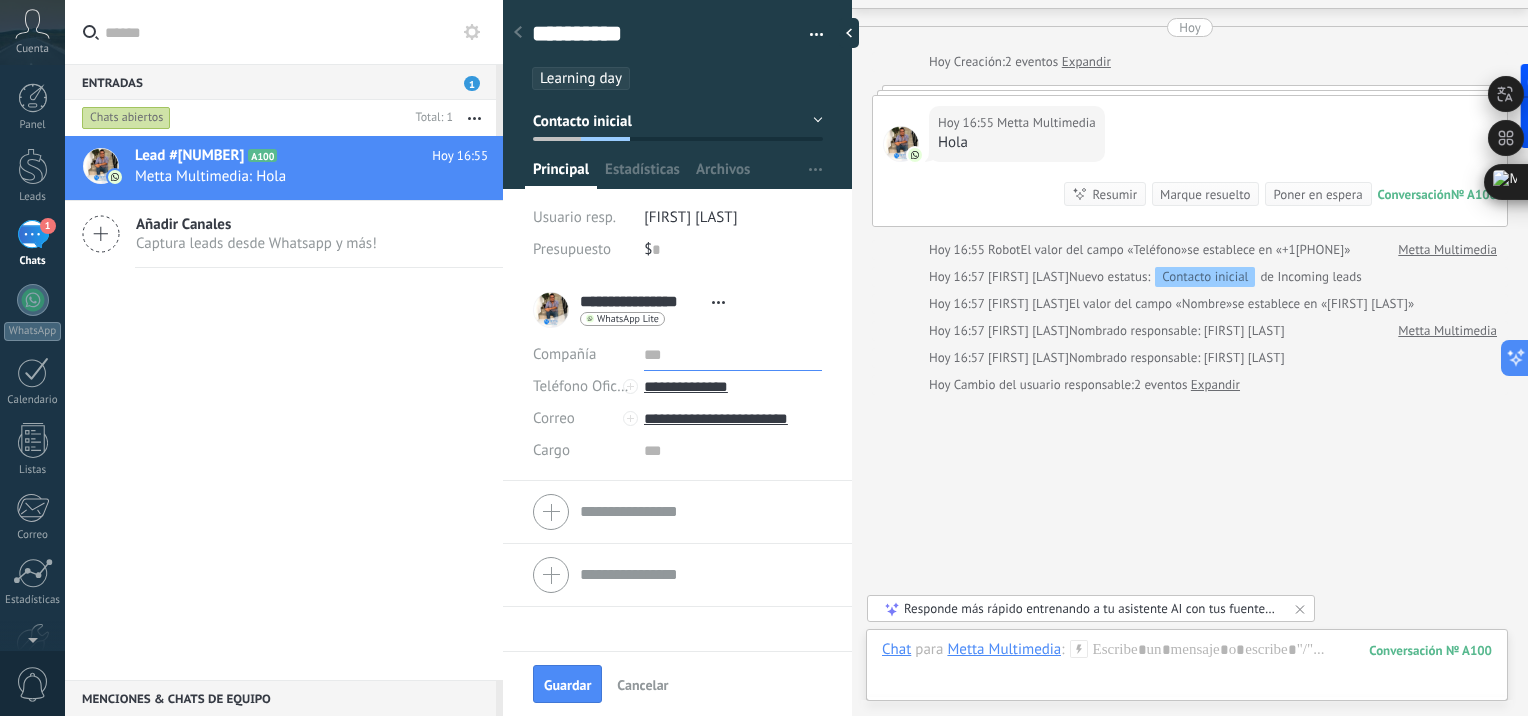 click at bounding box center (733, 355) 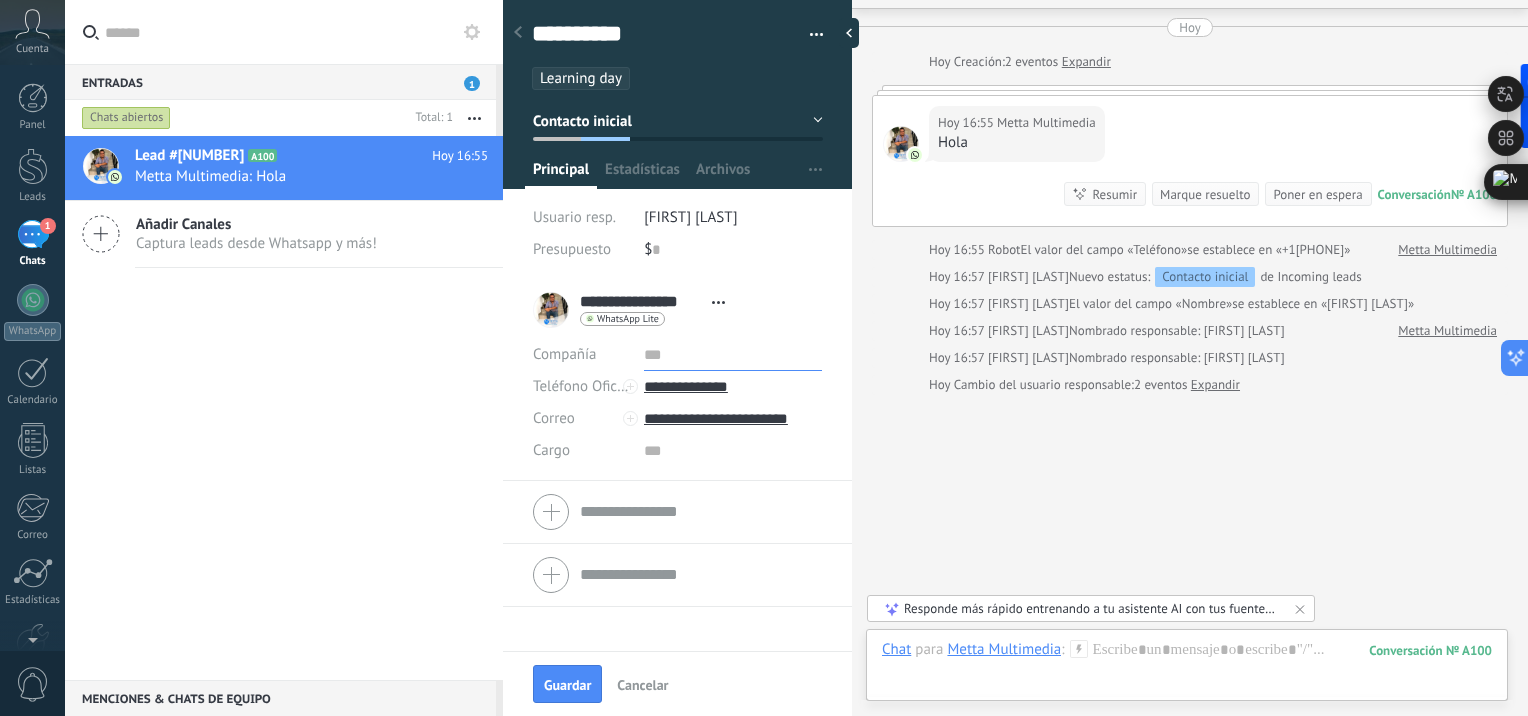type on "**********" 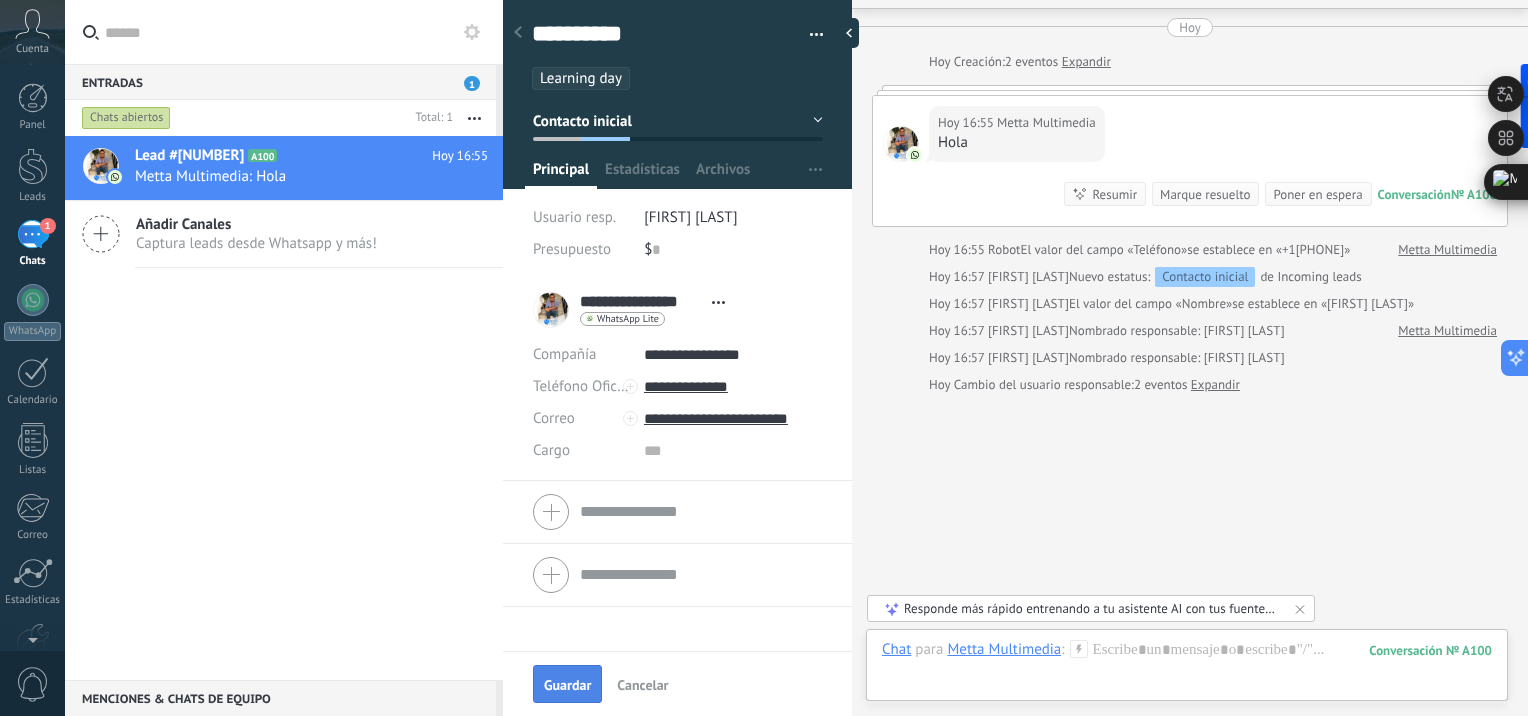 click on "Guardar" at bounding box center [567, 685] 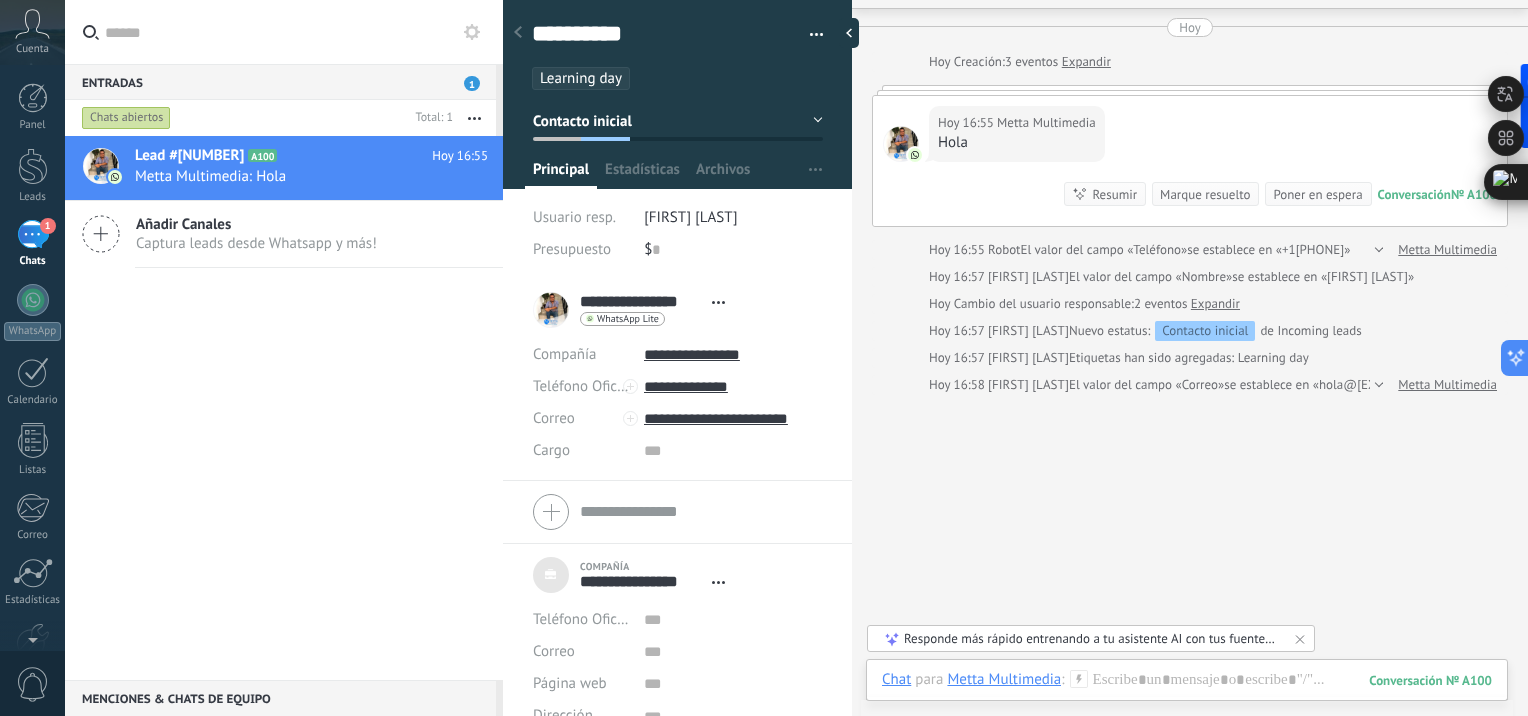 scroll, scrollTop: 20, scrollLeft: 0, axis: vertical 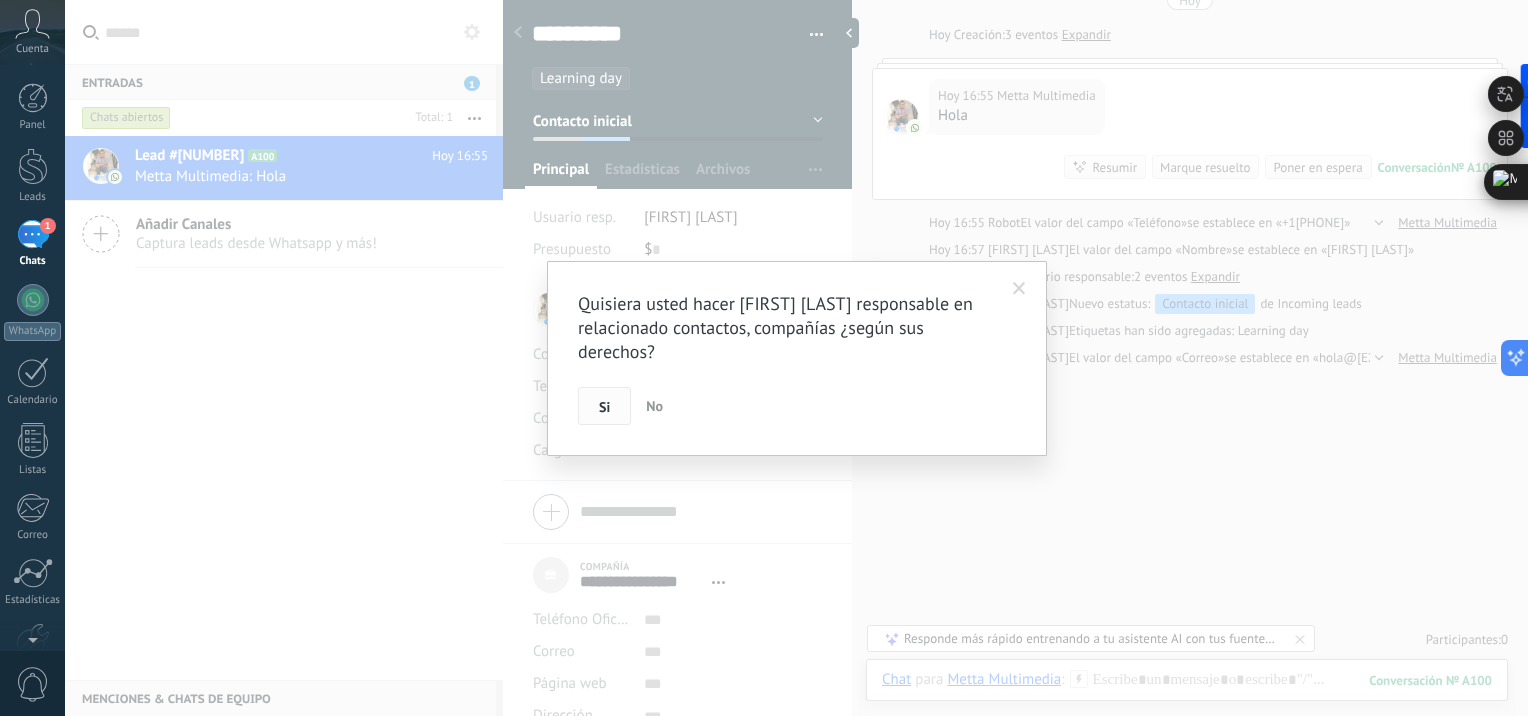 click on "Si" at bounding box center (604, 407) 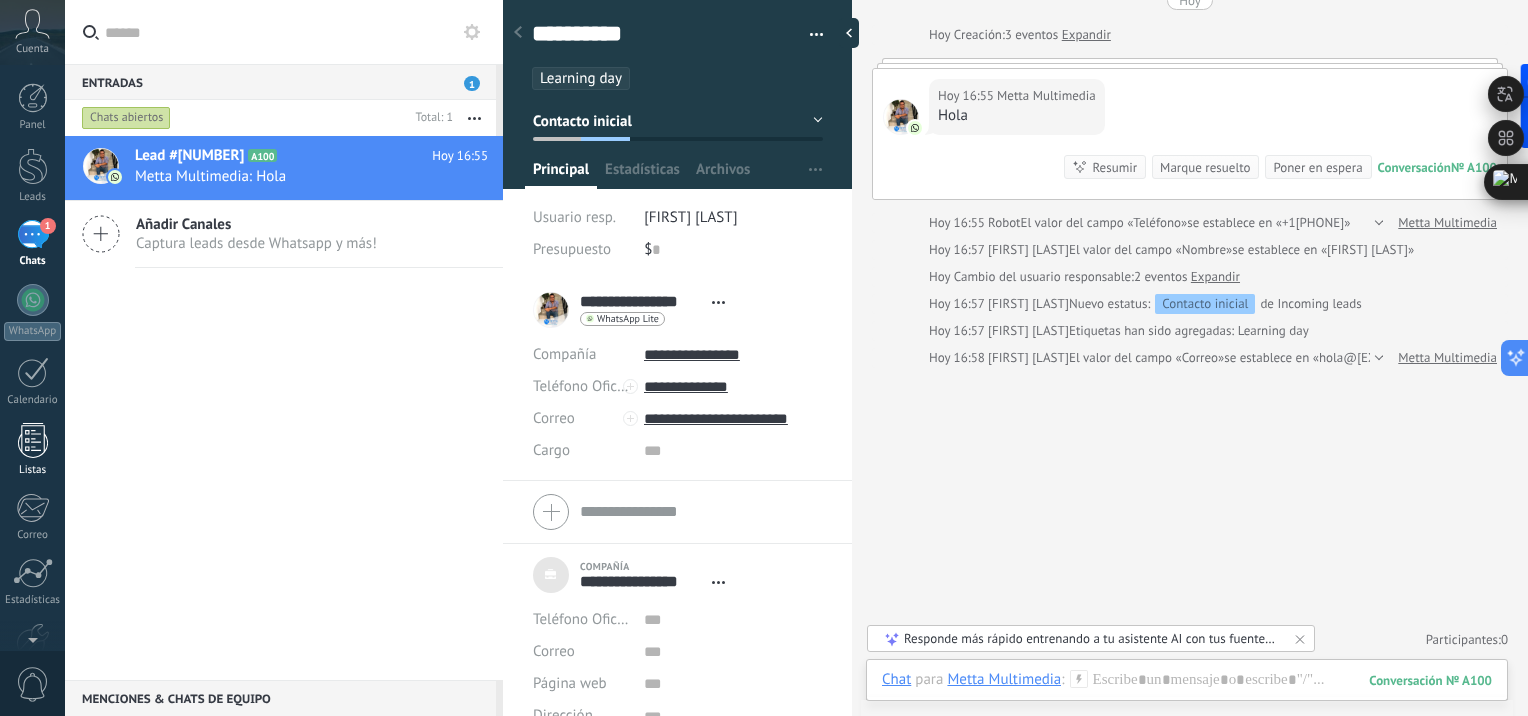 click at bounding box center (33, 440) 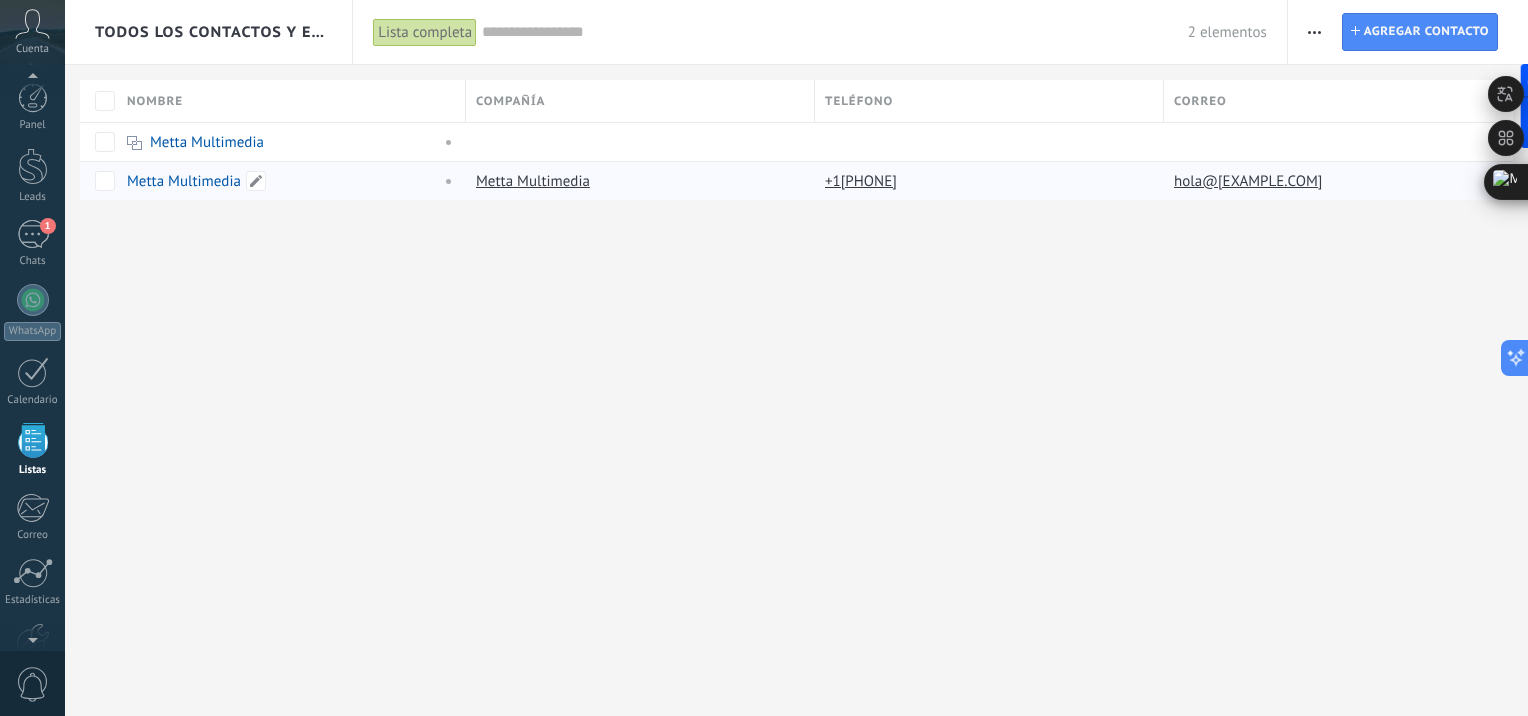scroll, scrollTop: 51, scrollLeft: 0, axis: vertical 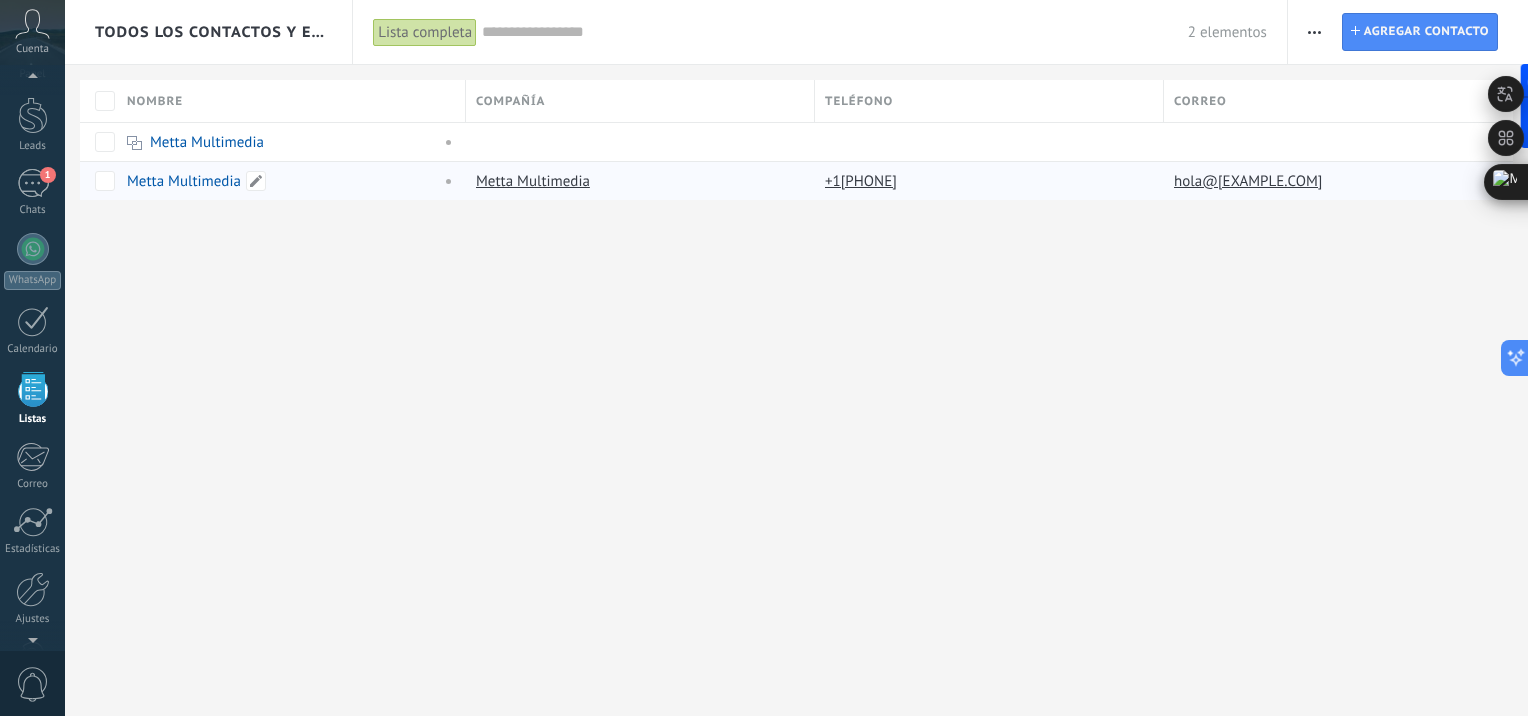 click on "Metta Multimedia" at bounding box center [184, 181] 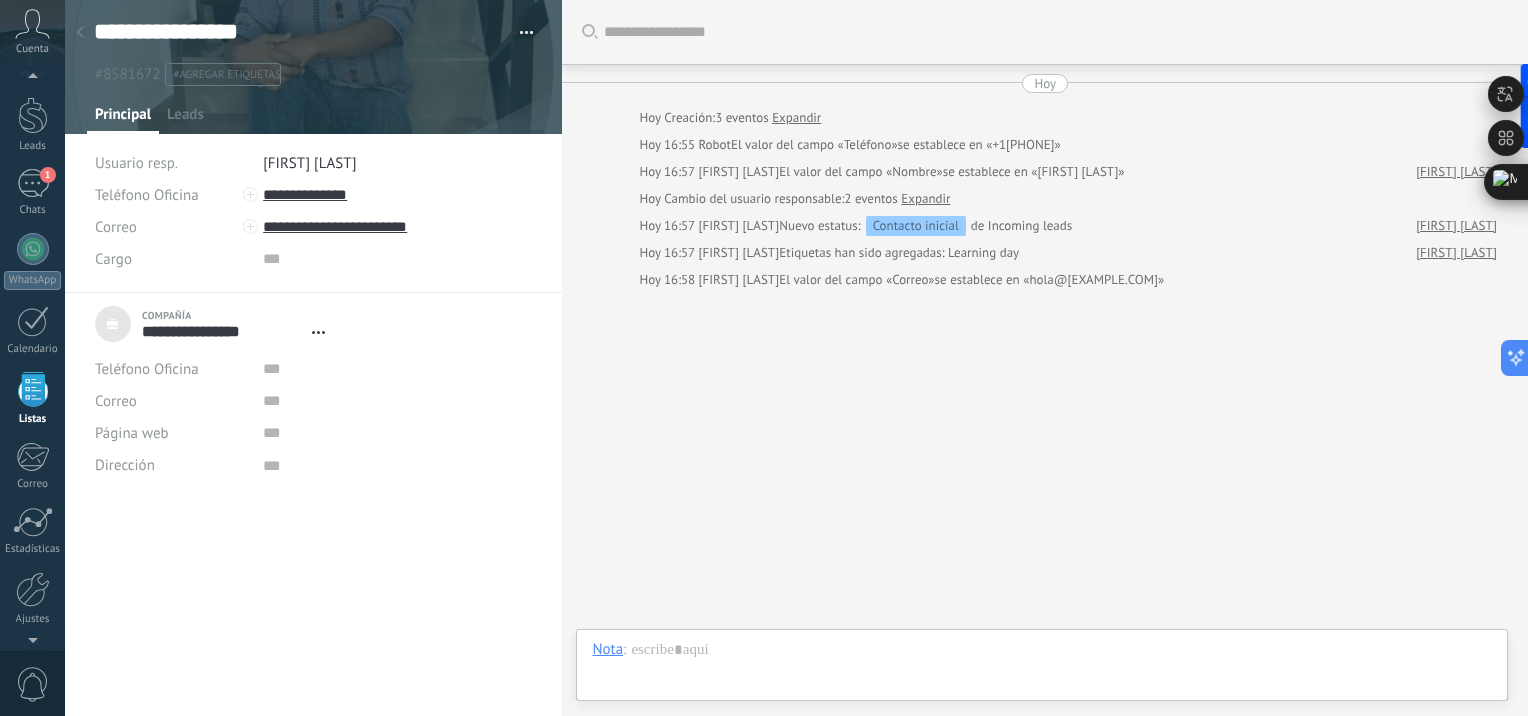 scroll, scrollTop: 20, scrollLeft: 0, axis: vertical 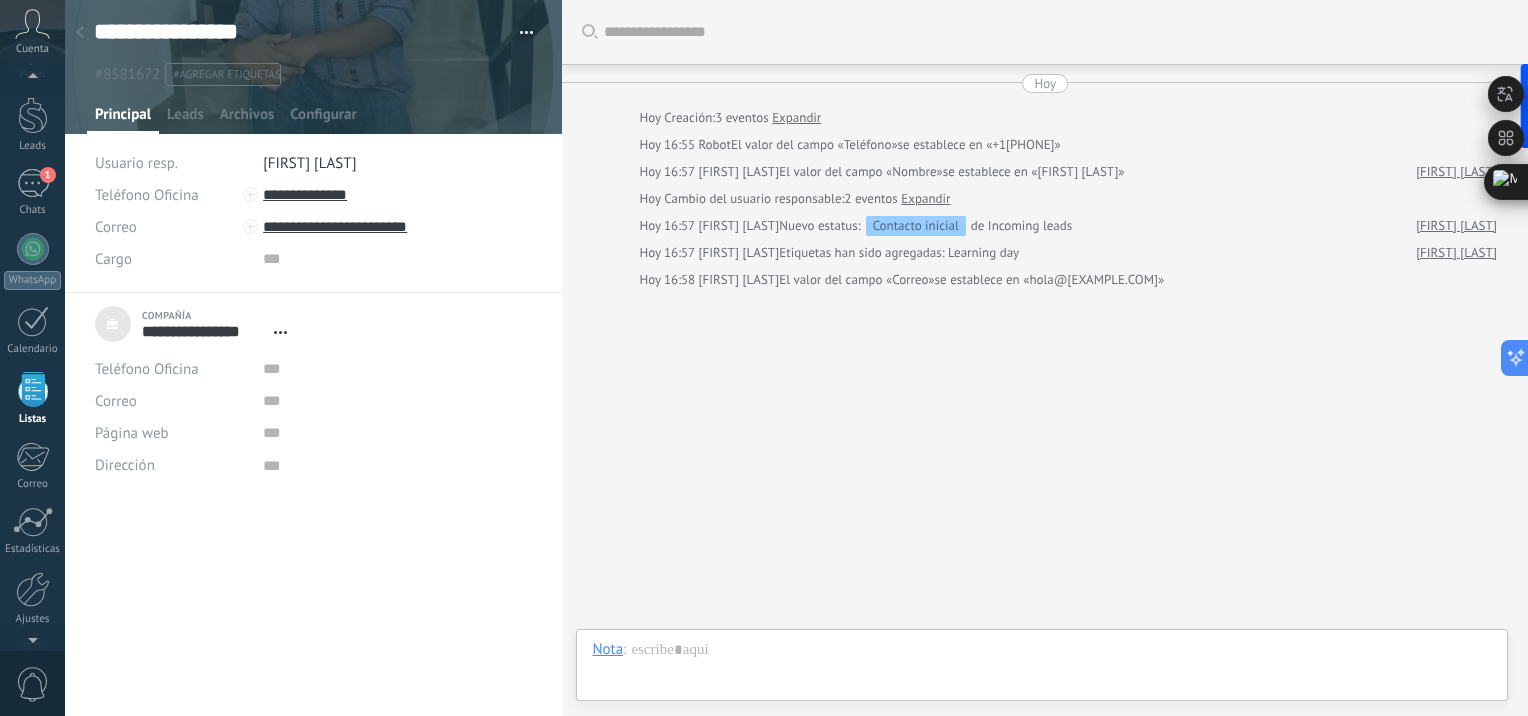 click at bounding box center (80, 33) 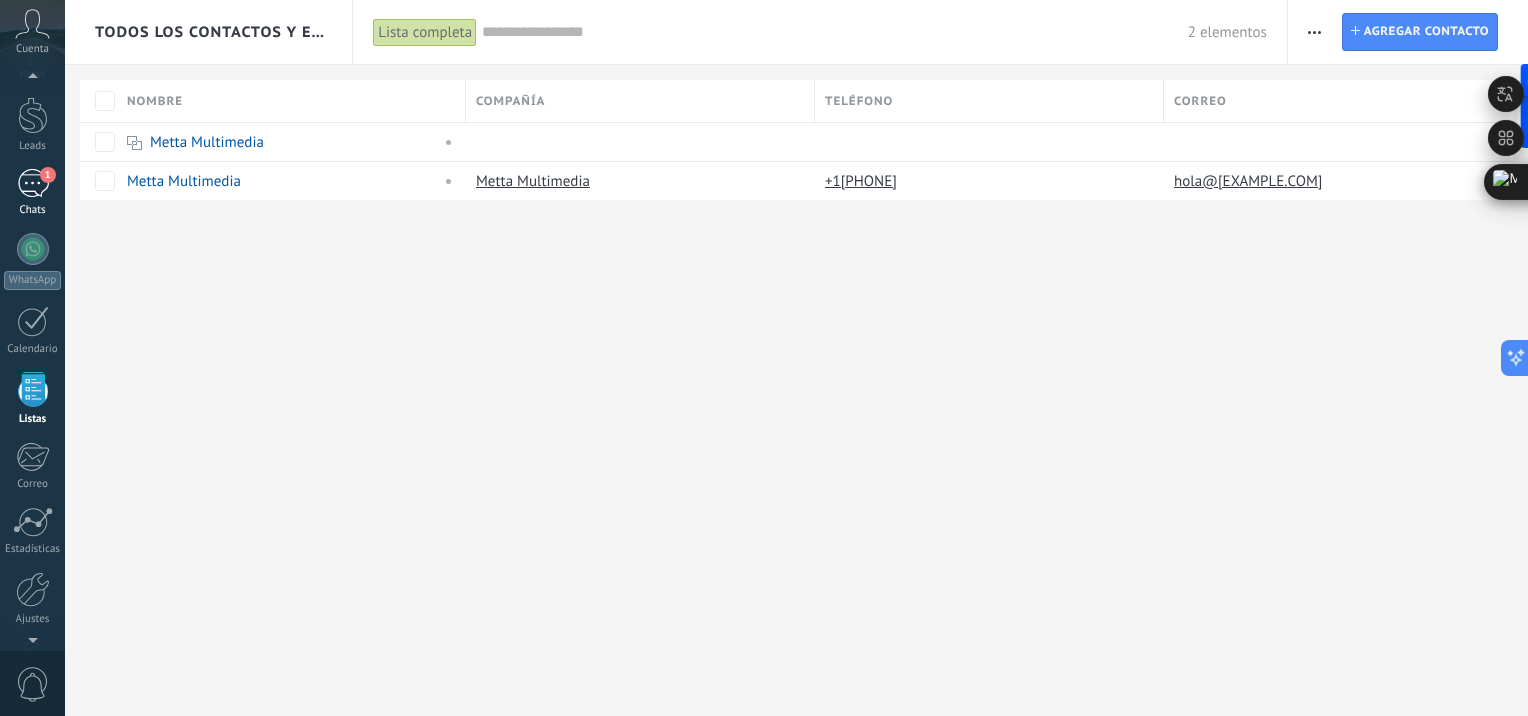 click on "1" at bounding box center [33, 183] 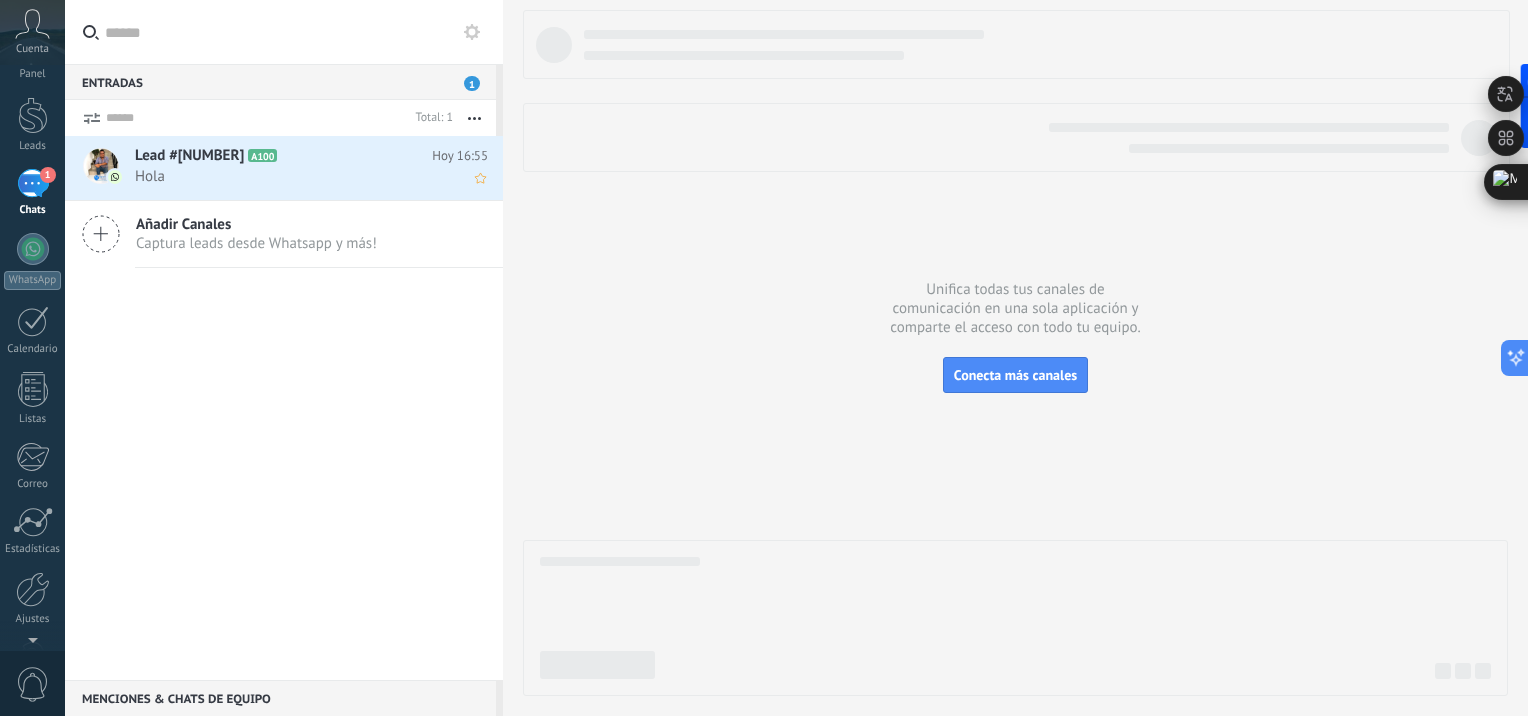 scroll, scrollTop: 0, scrollLeft: 0, axis: both 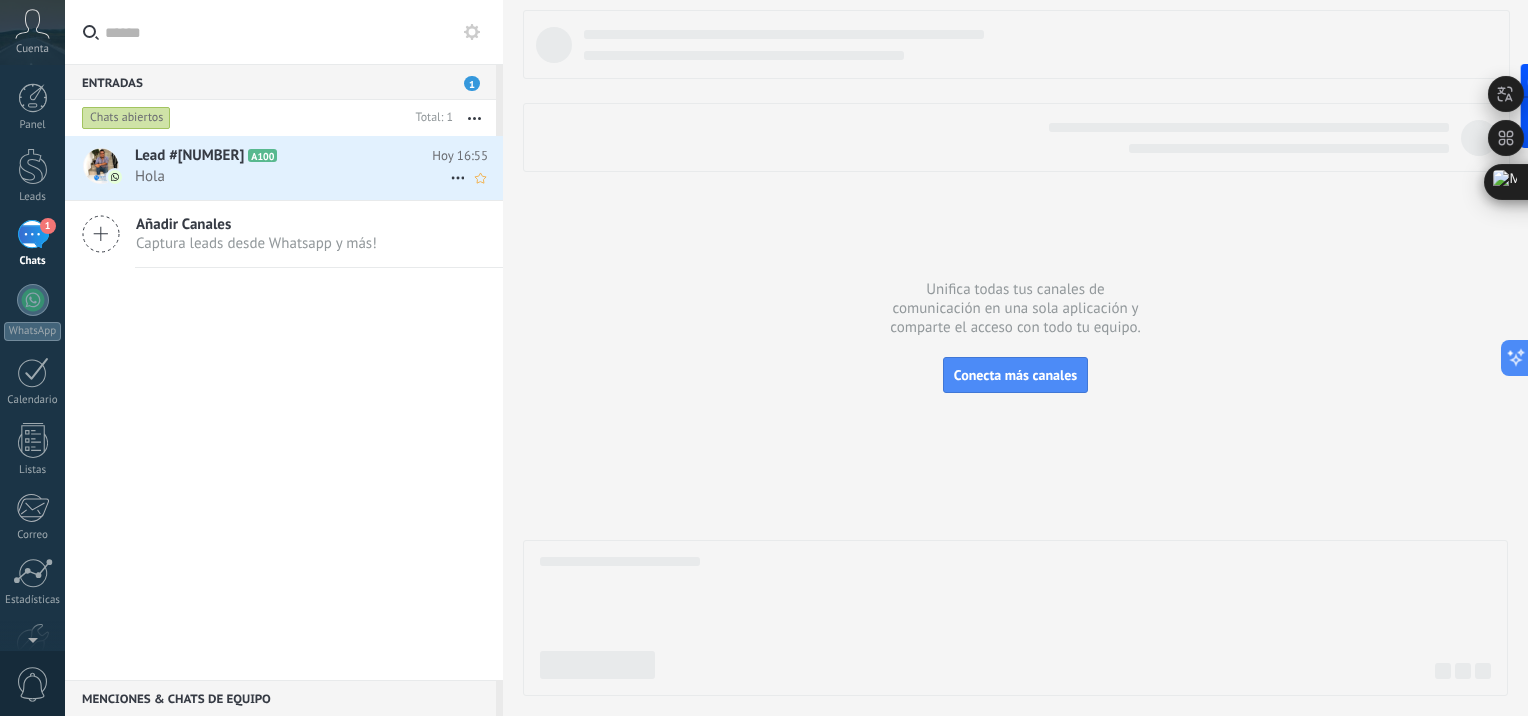 click on "Lead #[NUMBER]" at bounding box center [189, 156] 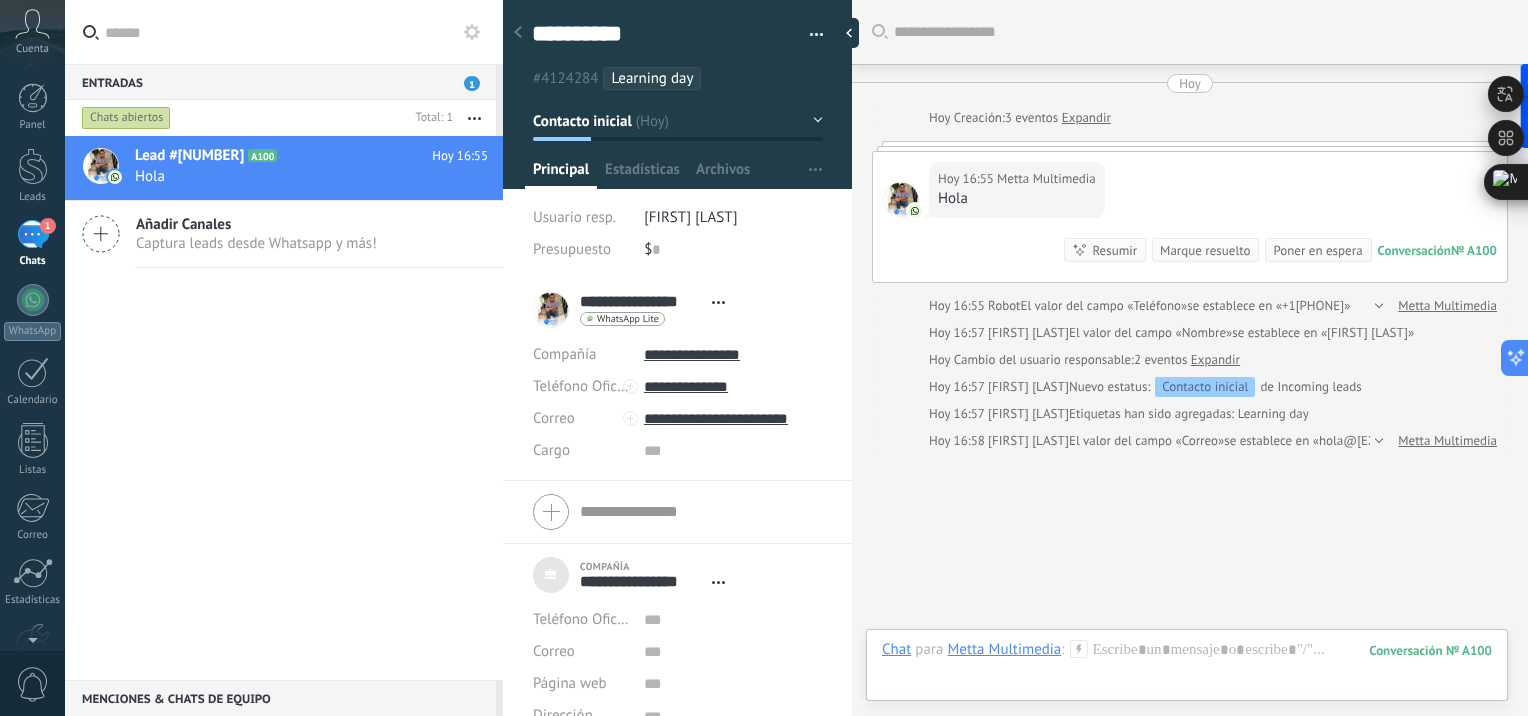 scroll, scrollTop: 20, scrollLeft: 0, axis: vertical 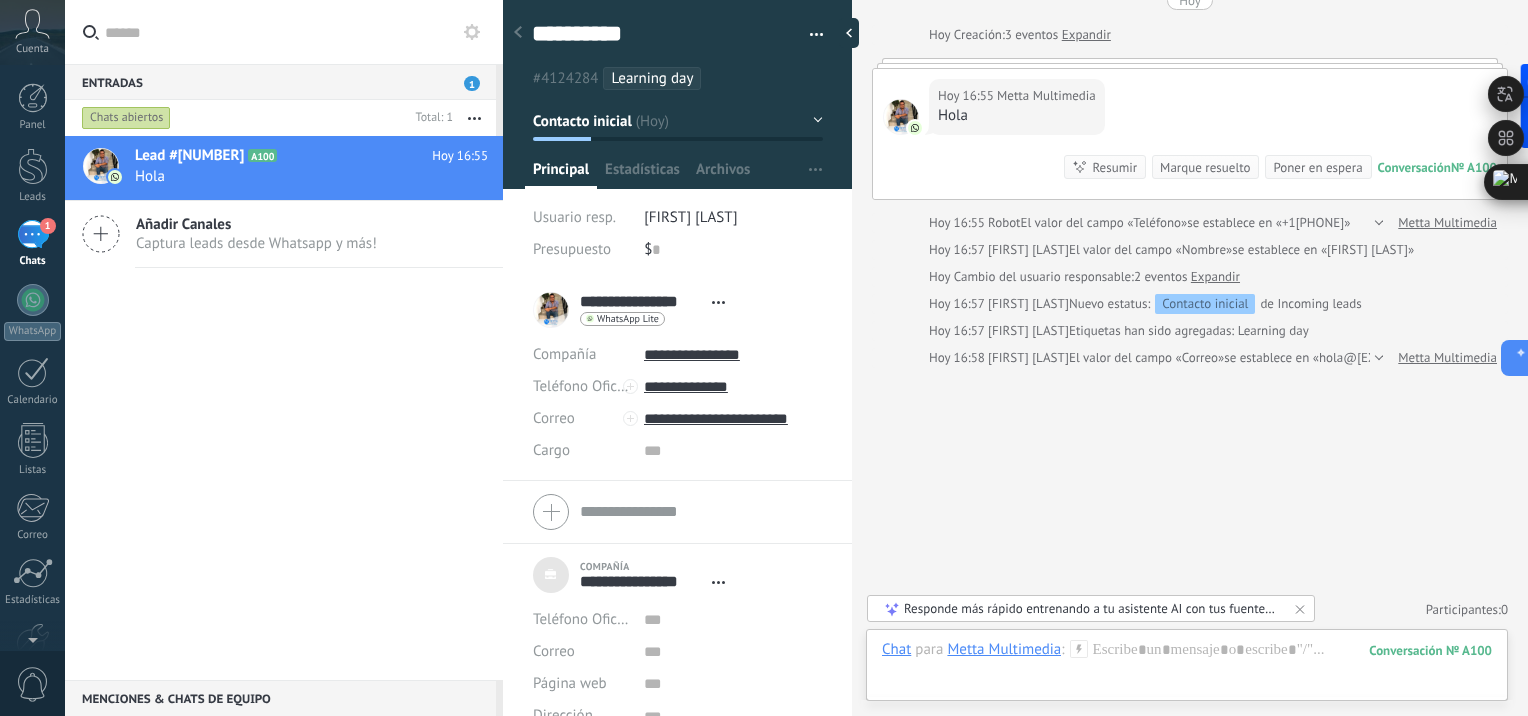 click at bounding box center [809, 35] 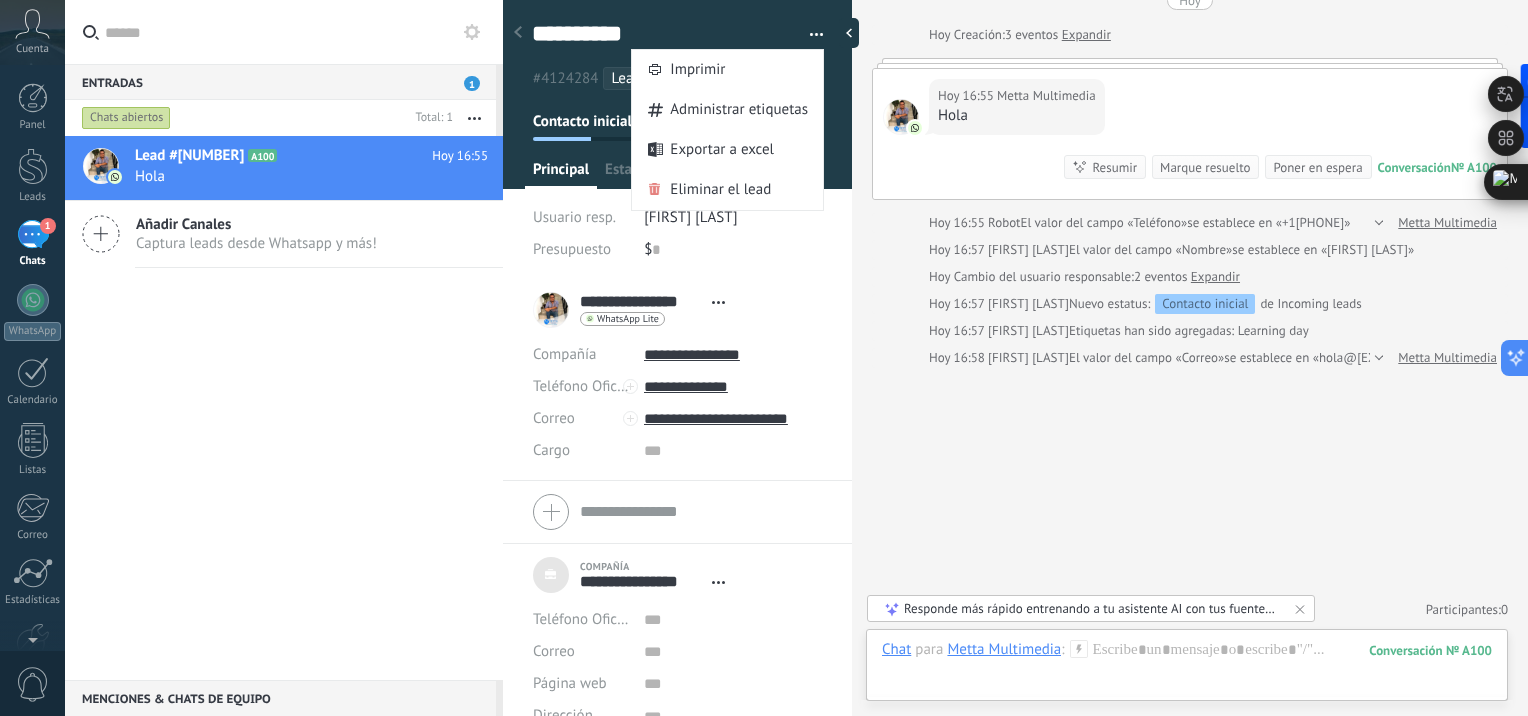 click at bounding box center (809, 35) 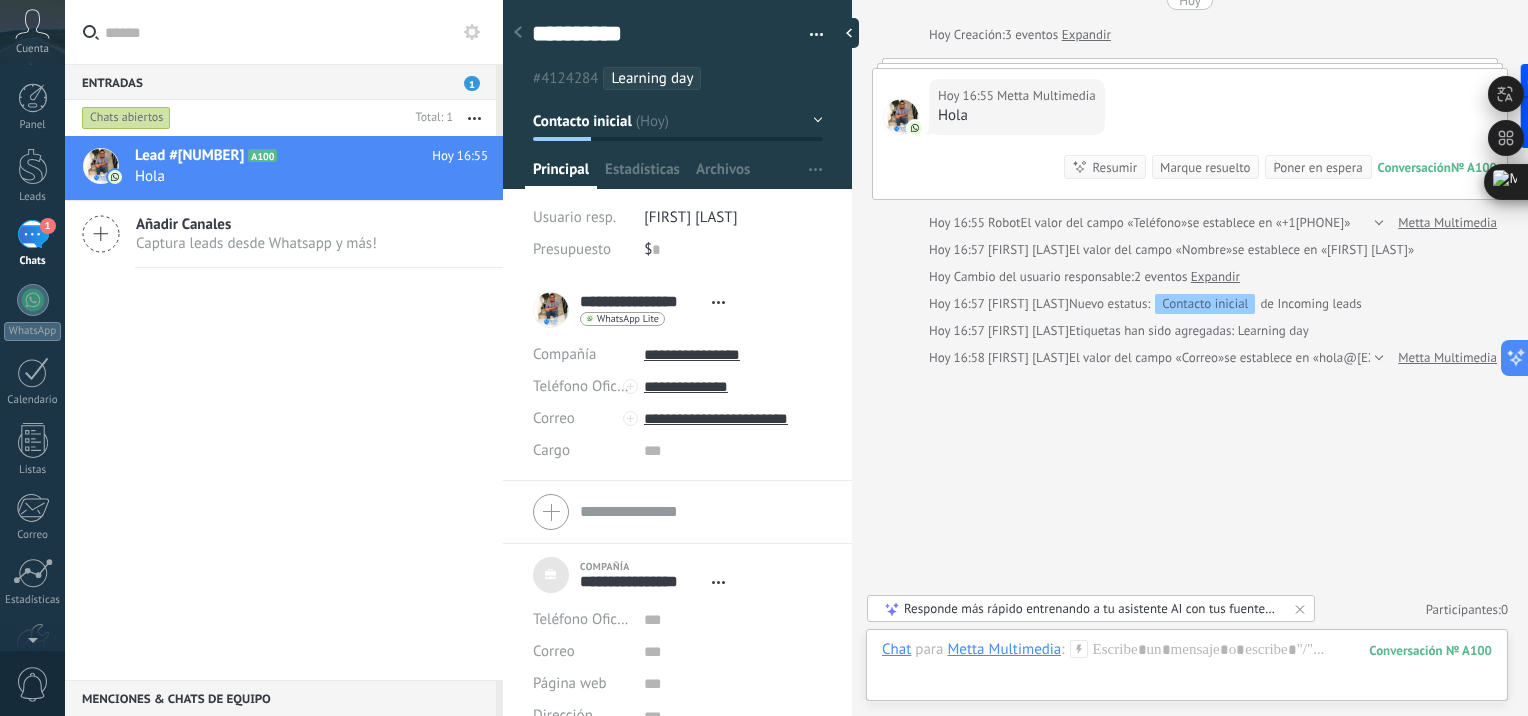 click on "Lead #[NUMBER]
A100
Hoy 16:55
Hola
Añadir Canales
Captura leads desde Whatsapp y más!" at bounding box center (0, 0) 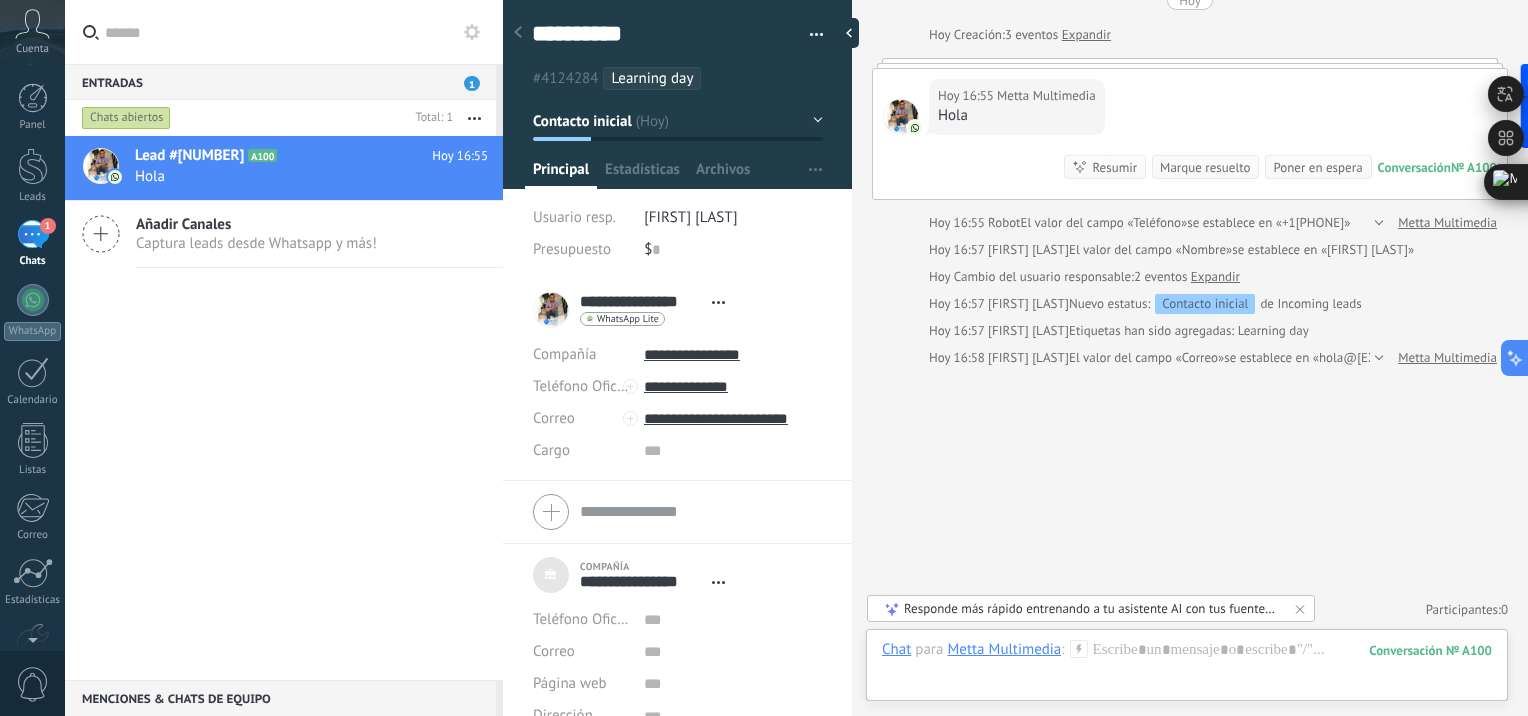 drag, startPoint x: 24, startPoint y: 445, endPoint x: 1527, endPoint y: 91, distance: 1544.126 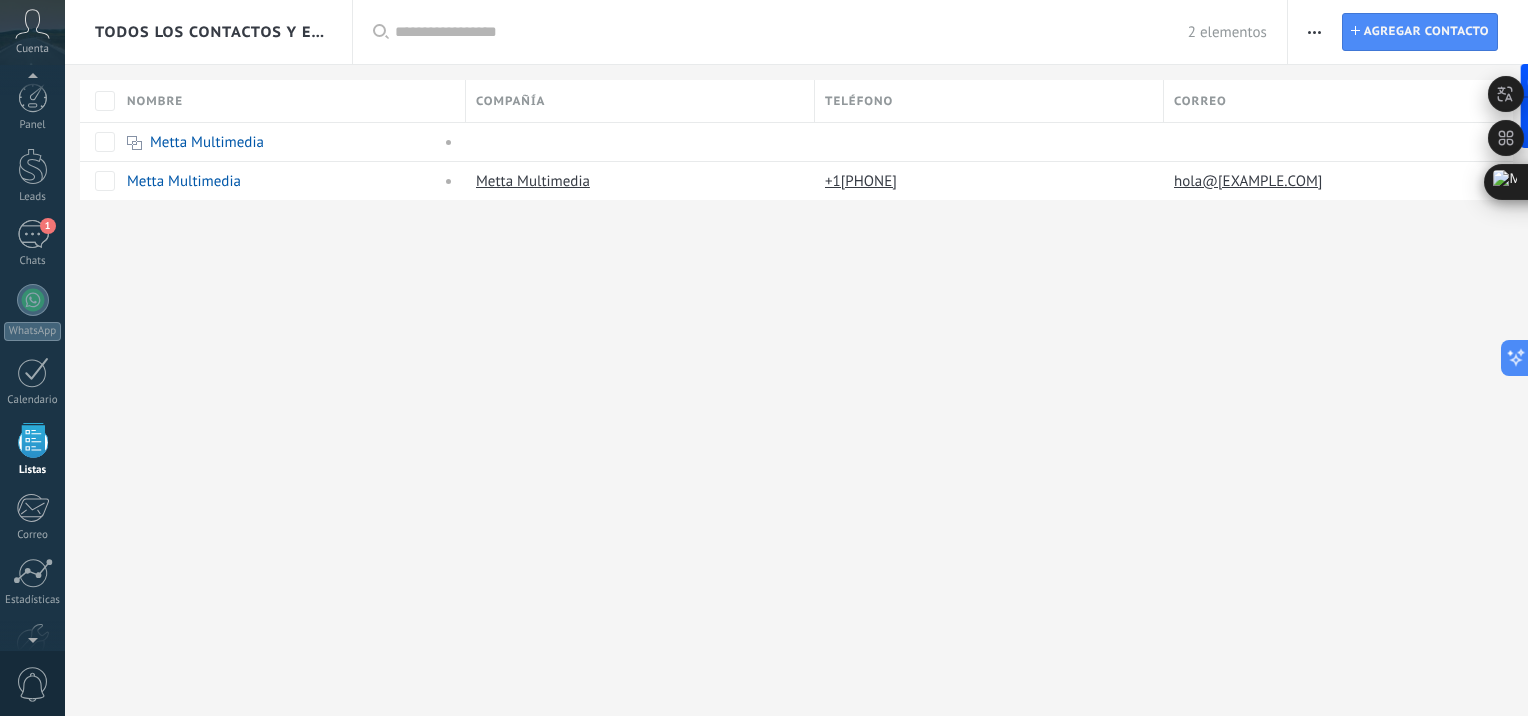 scroll, scrollTop: 51, scrollLeft: 0, axis: vertical 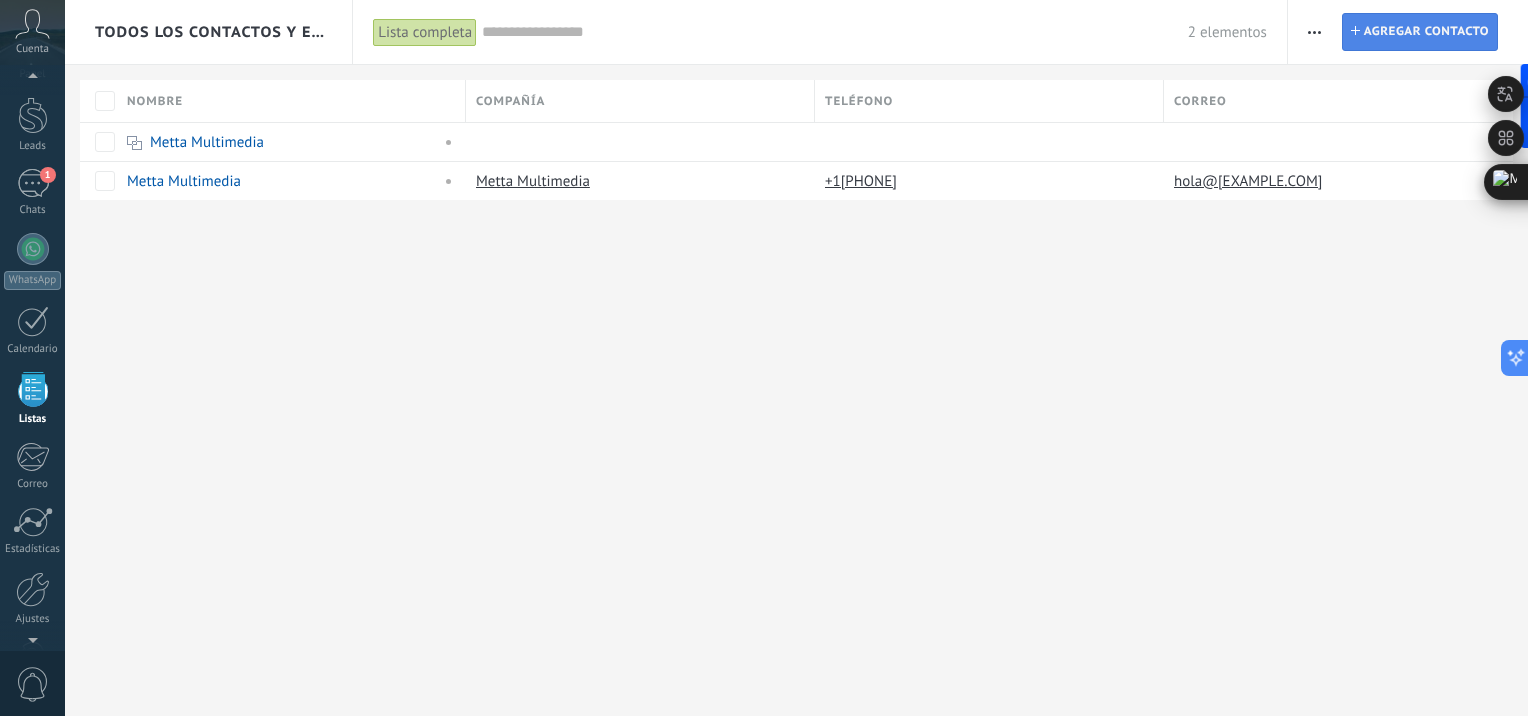 click on "Agregar contacto" at bounding box center [1426, 32] 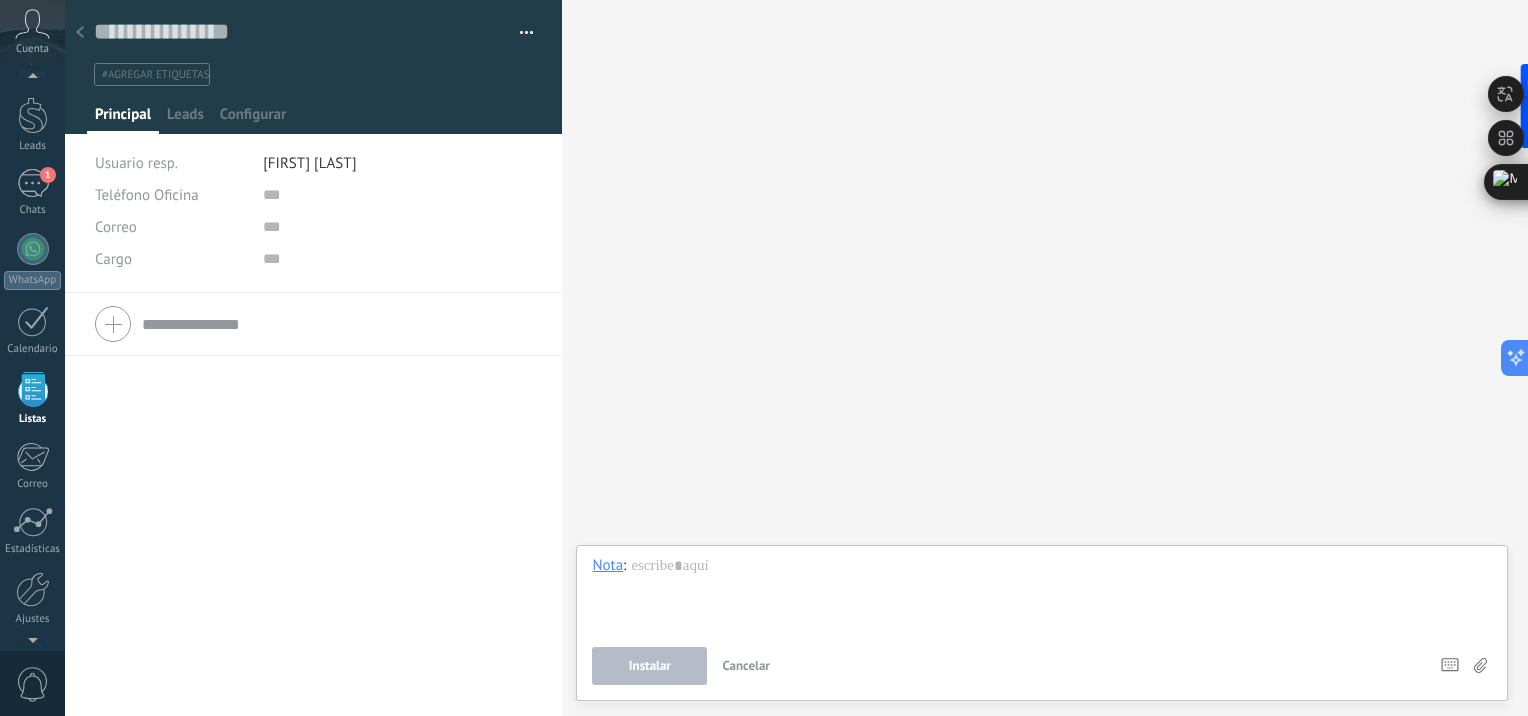 click at bounding box center (519, 33) 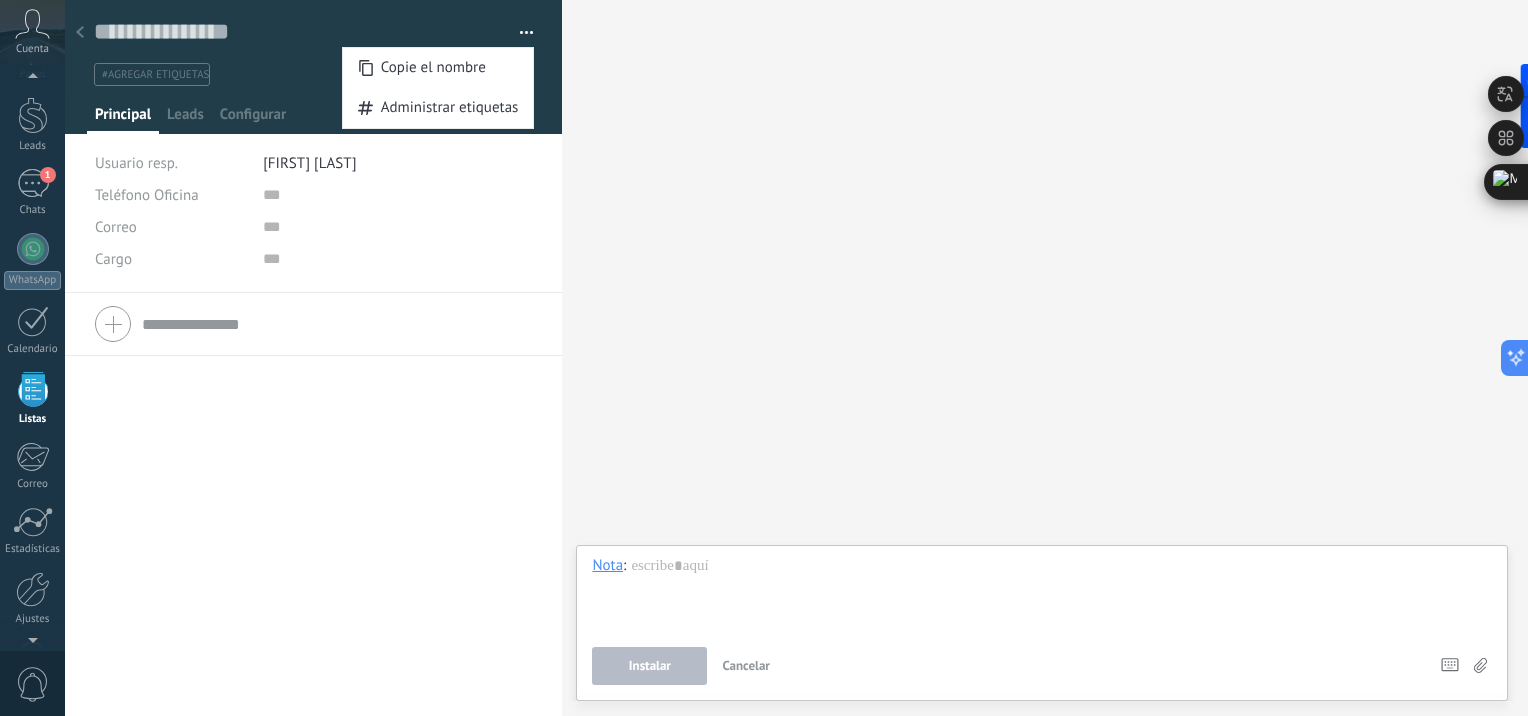 click at bounding box center (33, 389) 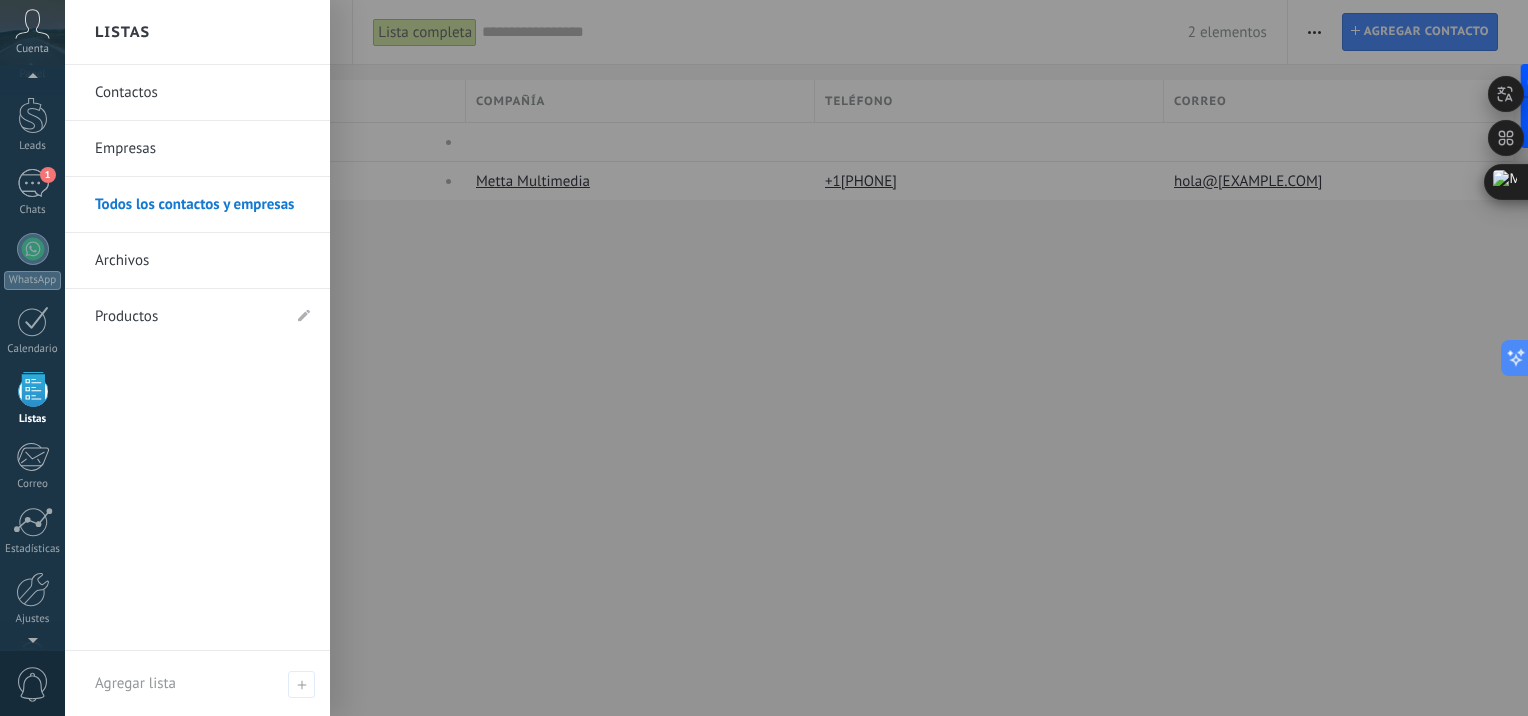 click on "Contactos" at bounding box center (202, 93) 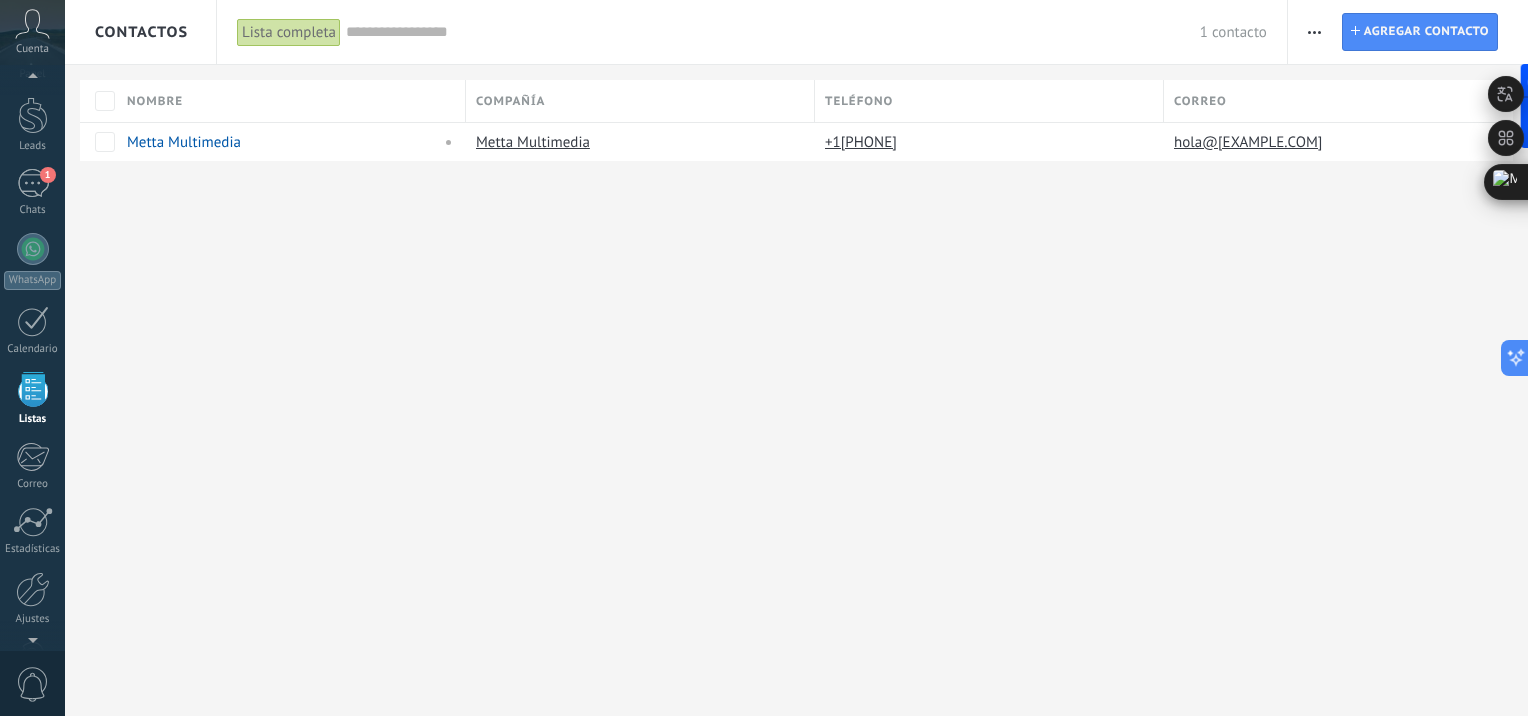 click at bounding box center (1314, 32) 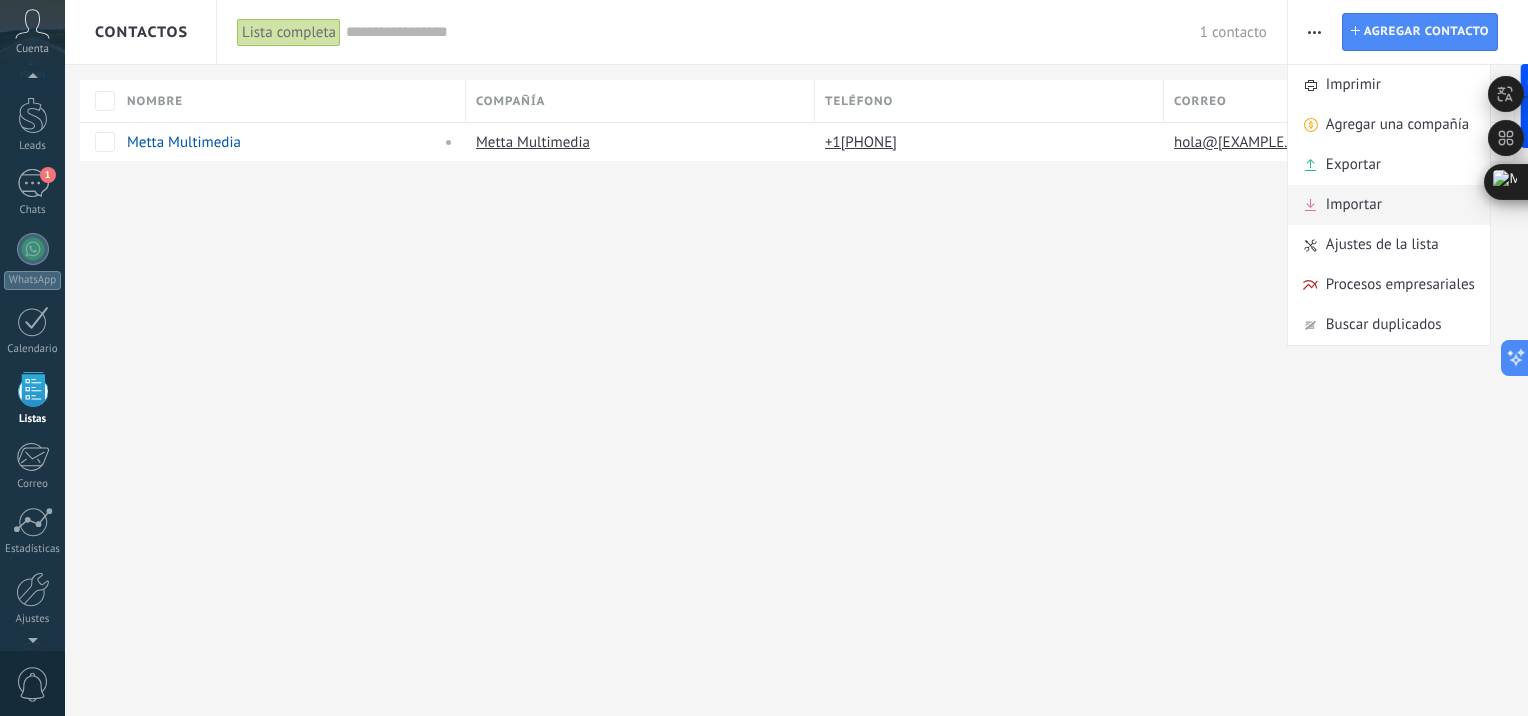 click on "Importar" at bounding box center [1354, 205] 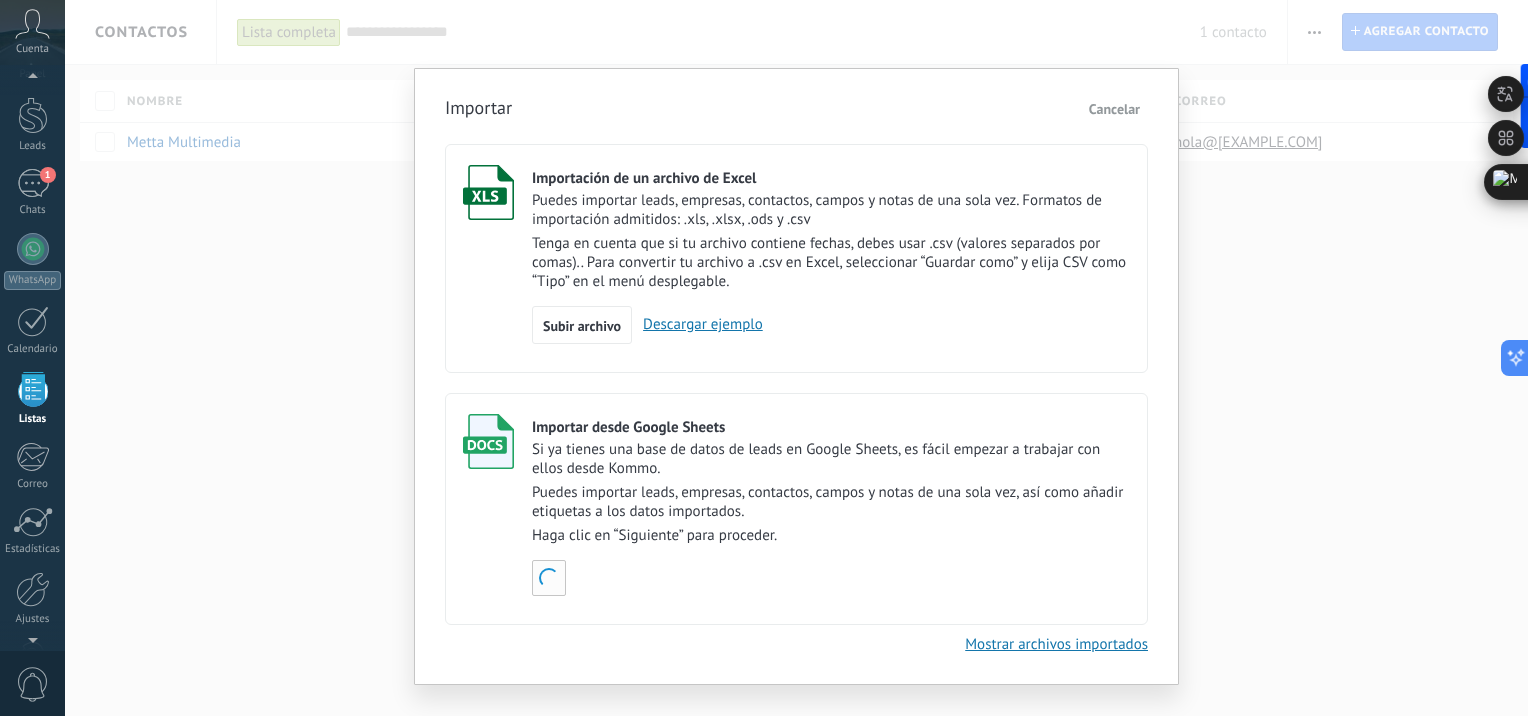 click on "Autorizar" at bounding box center (549, 578) 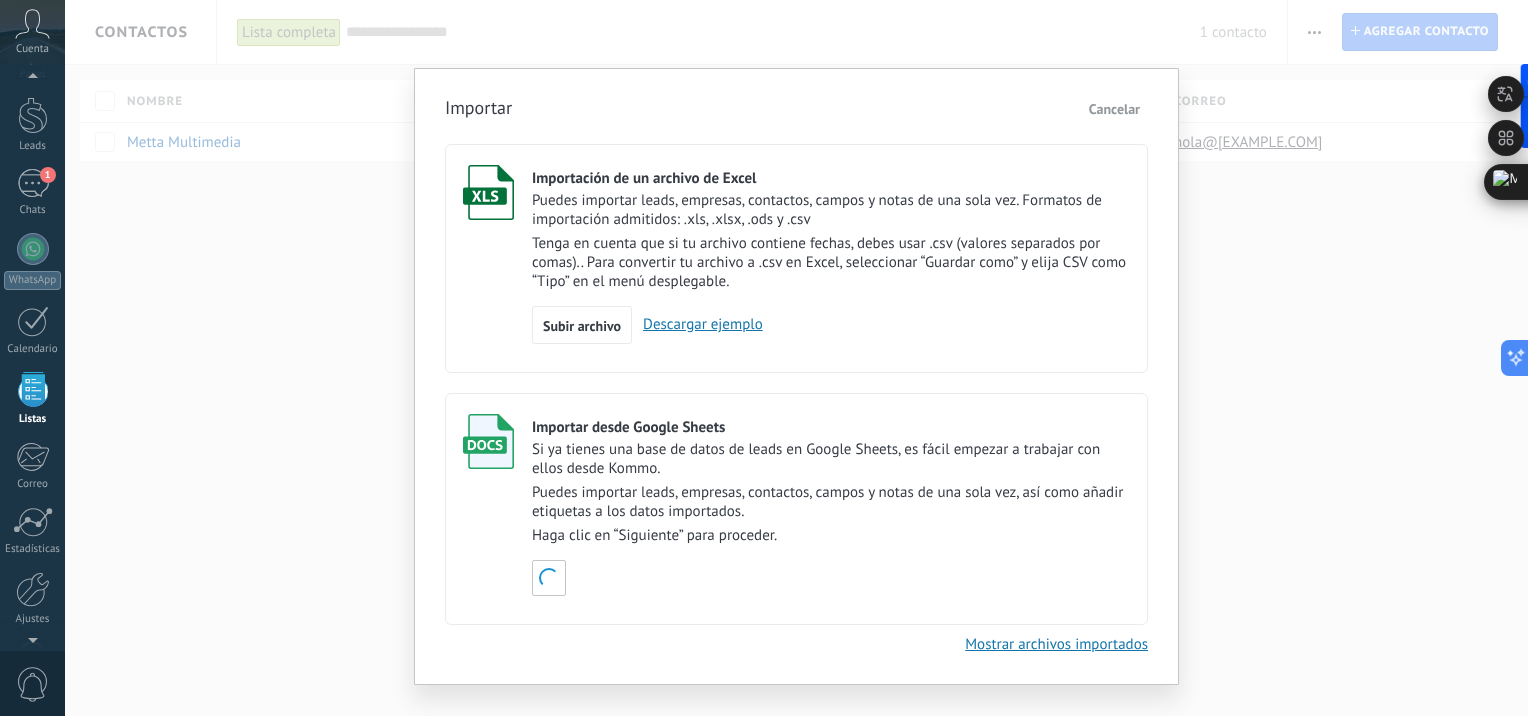 click on "Cancelar" at bounding box center [1114, 109] 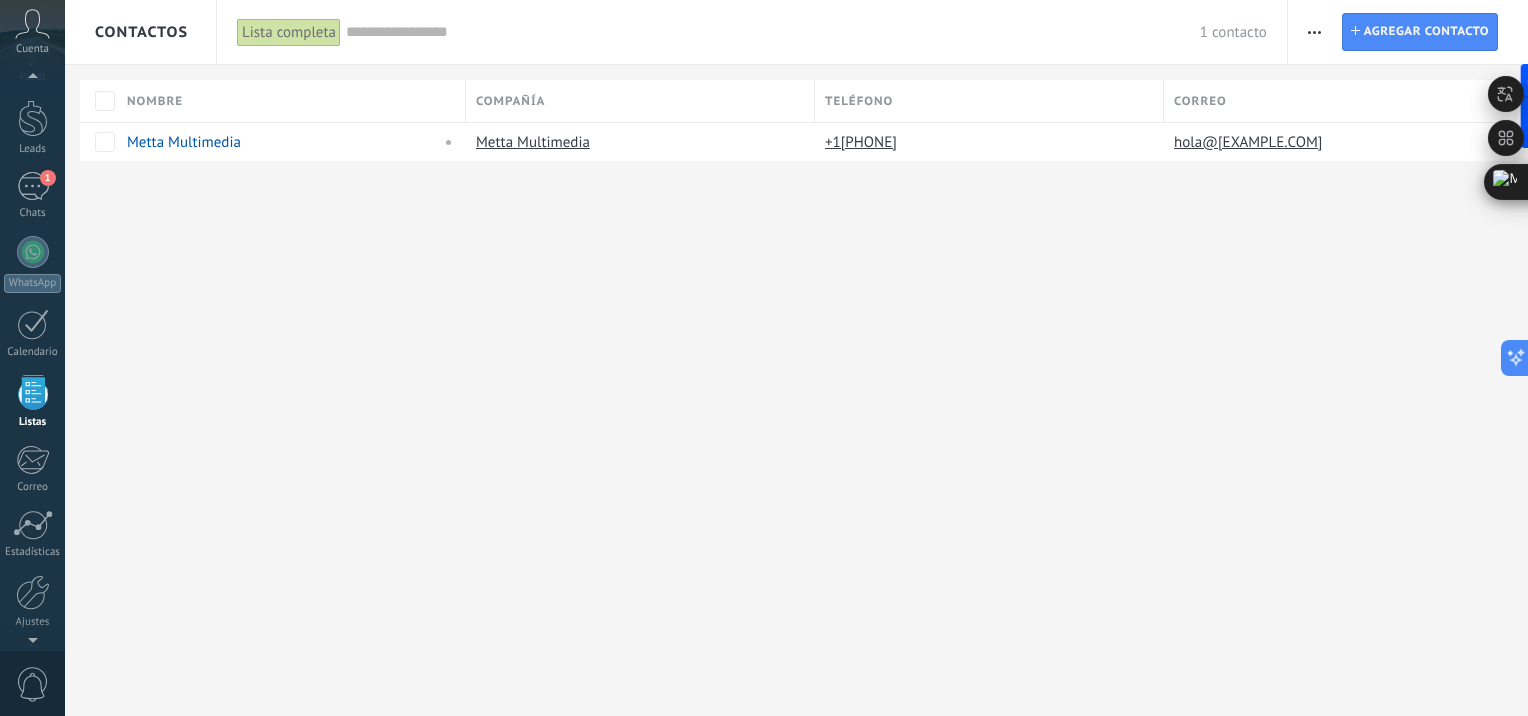 scroll, scrollTop: 51, scrollLeft: 0, axis: vertical 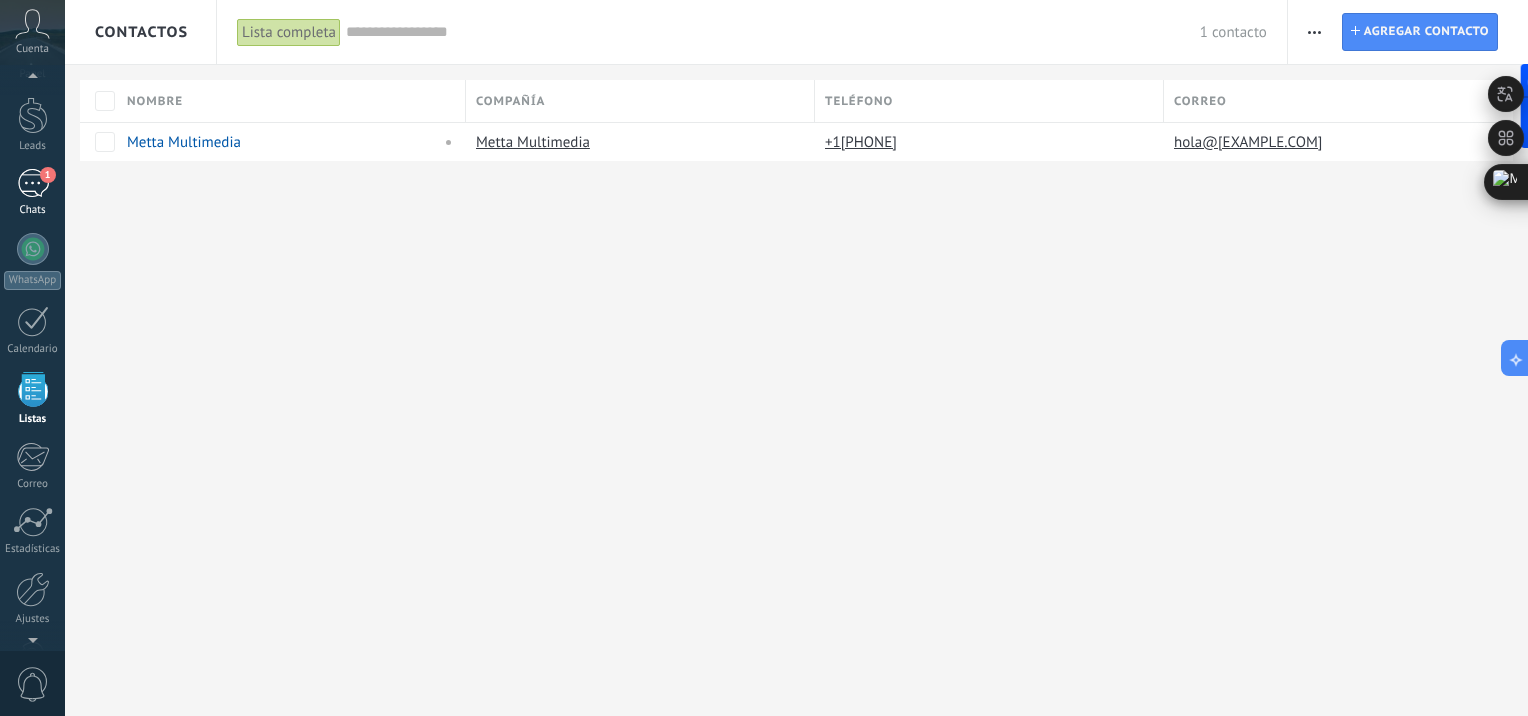 click on "1" at bounding box center [33, 183] 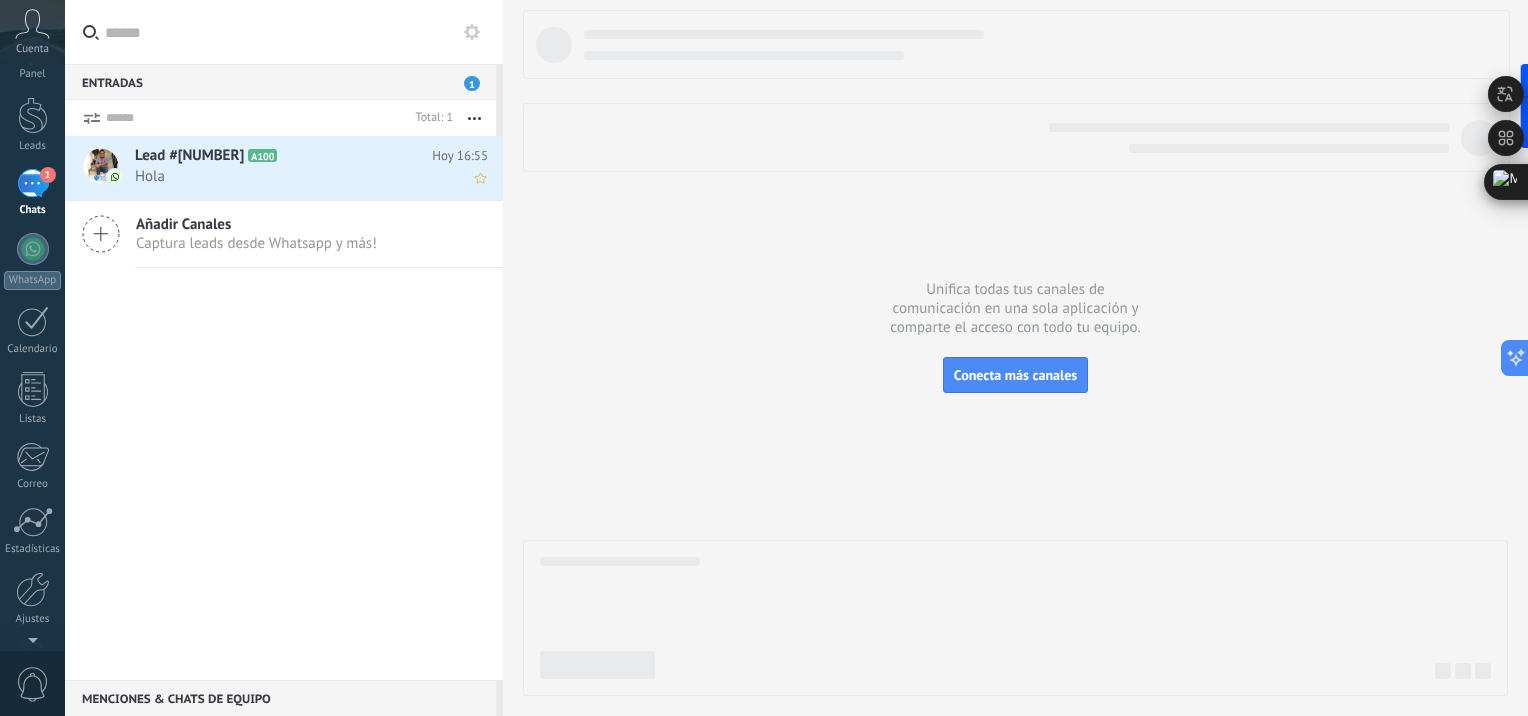click on "Hola" at bounding box center [292, 176] 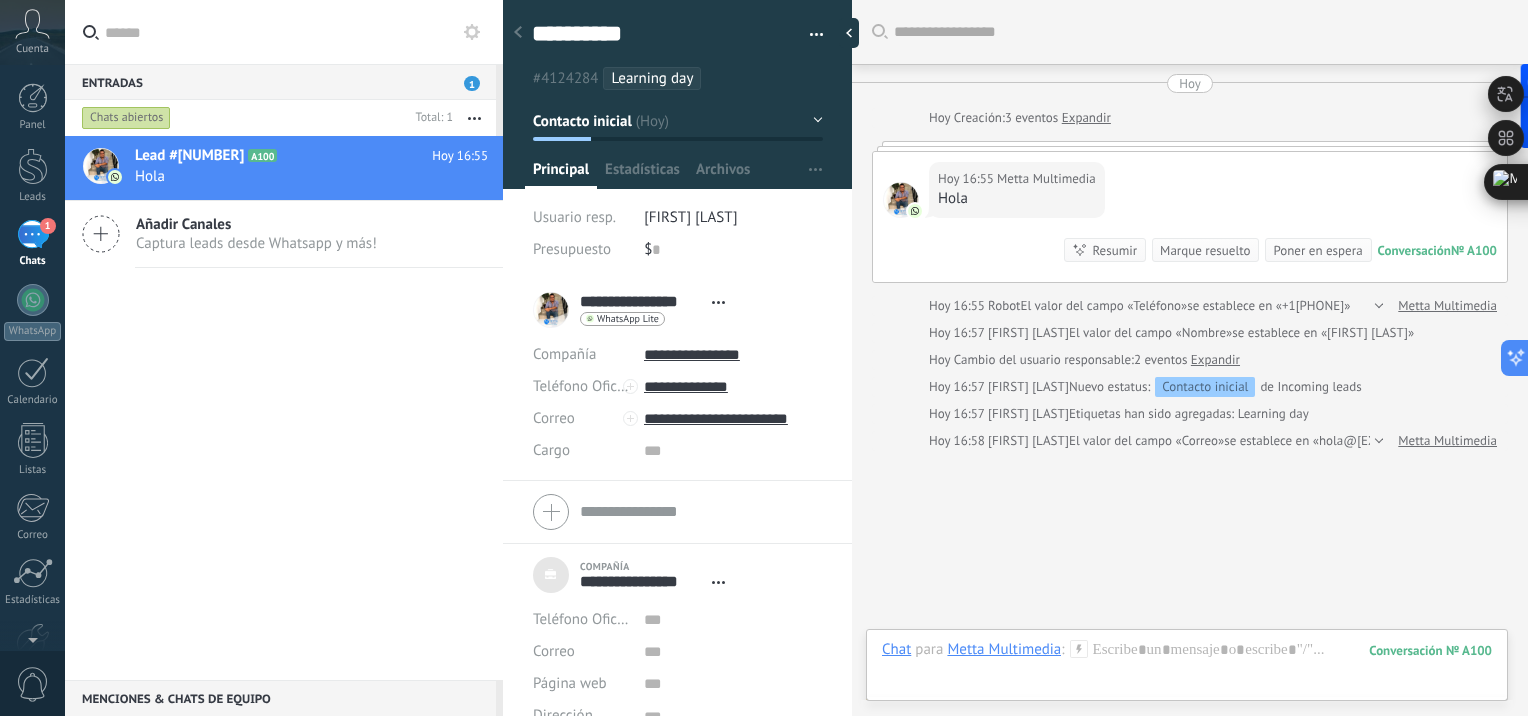 scroll, scrollTop: 0, scrollLeft: 0, axis: both 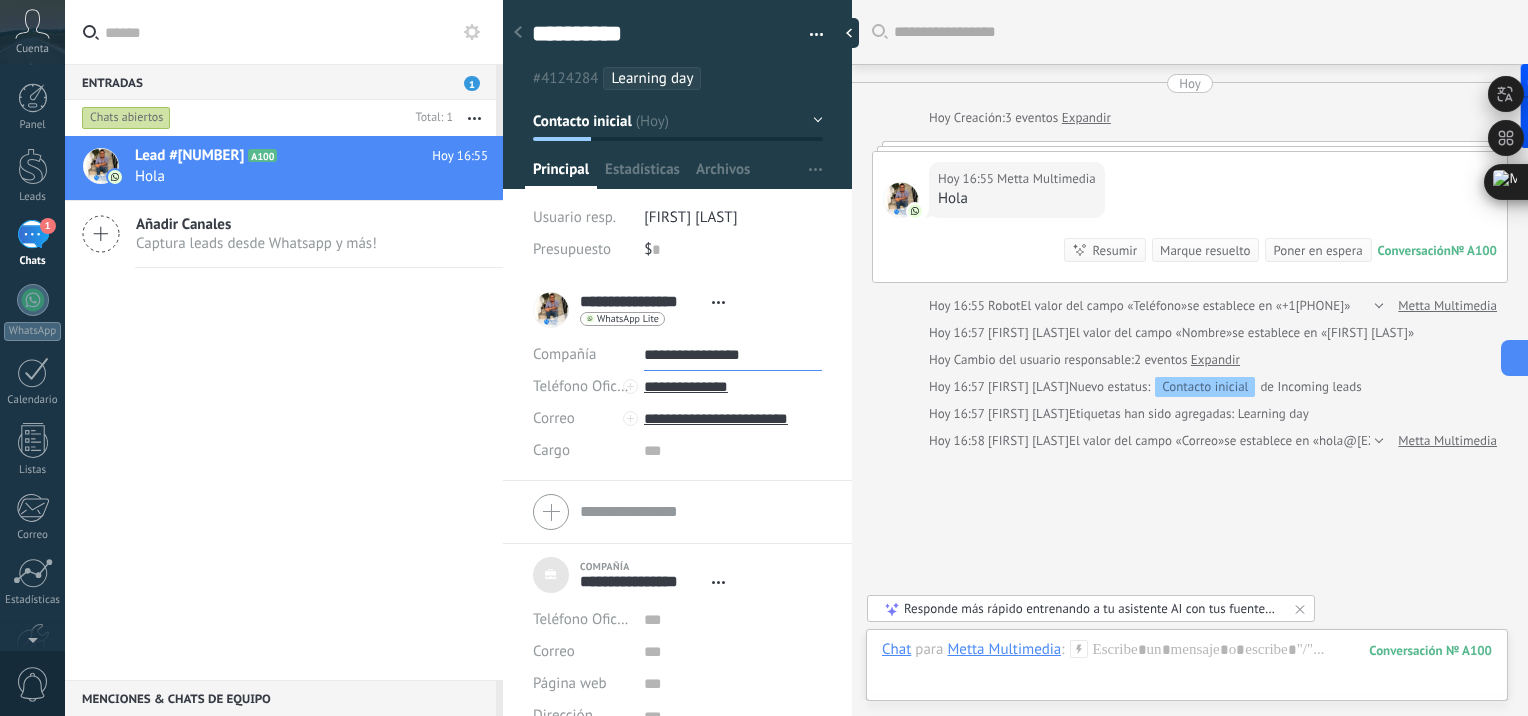 click on "**********" at bounding box center (733, 355) 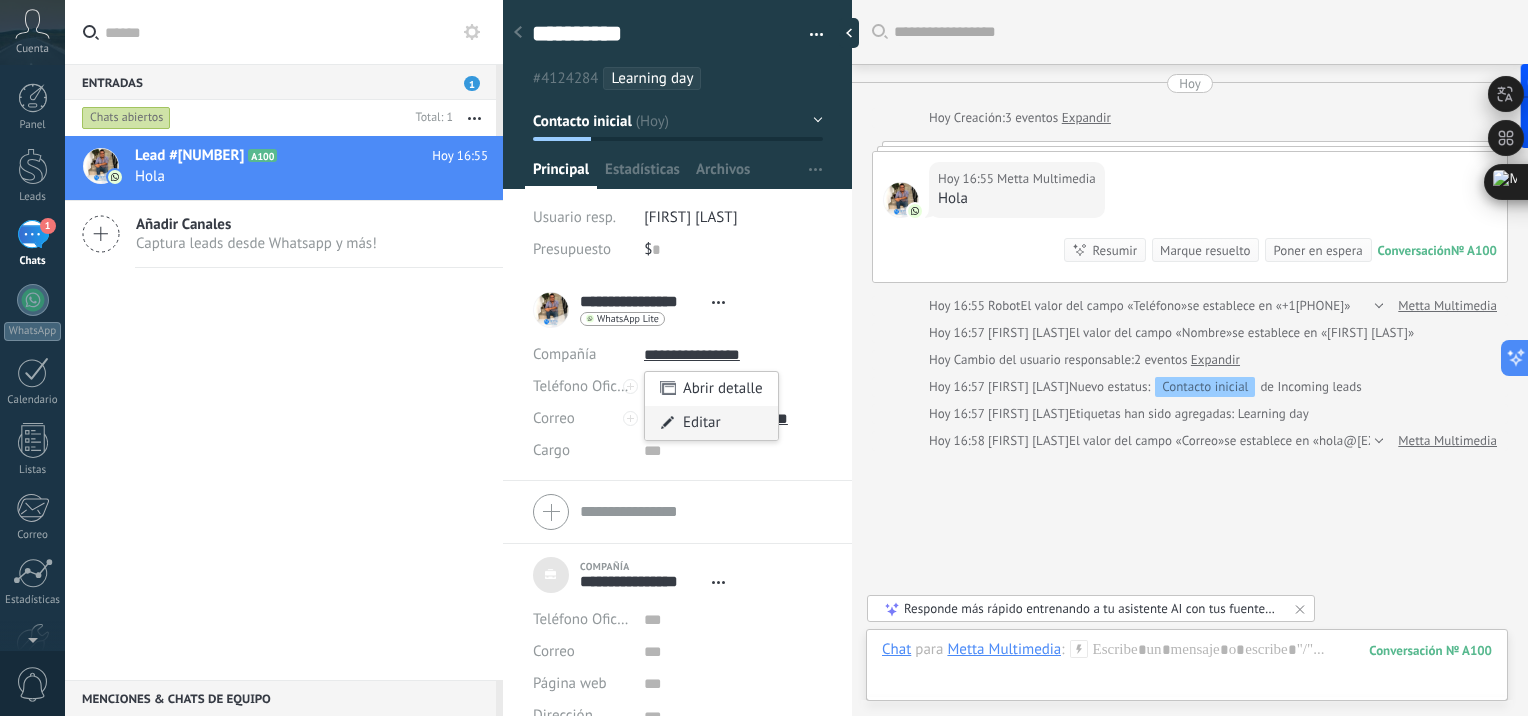 click on "Editar" at bounding box center [711, 423] 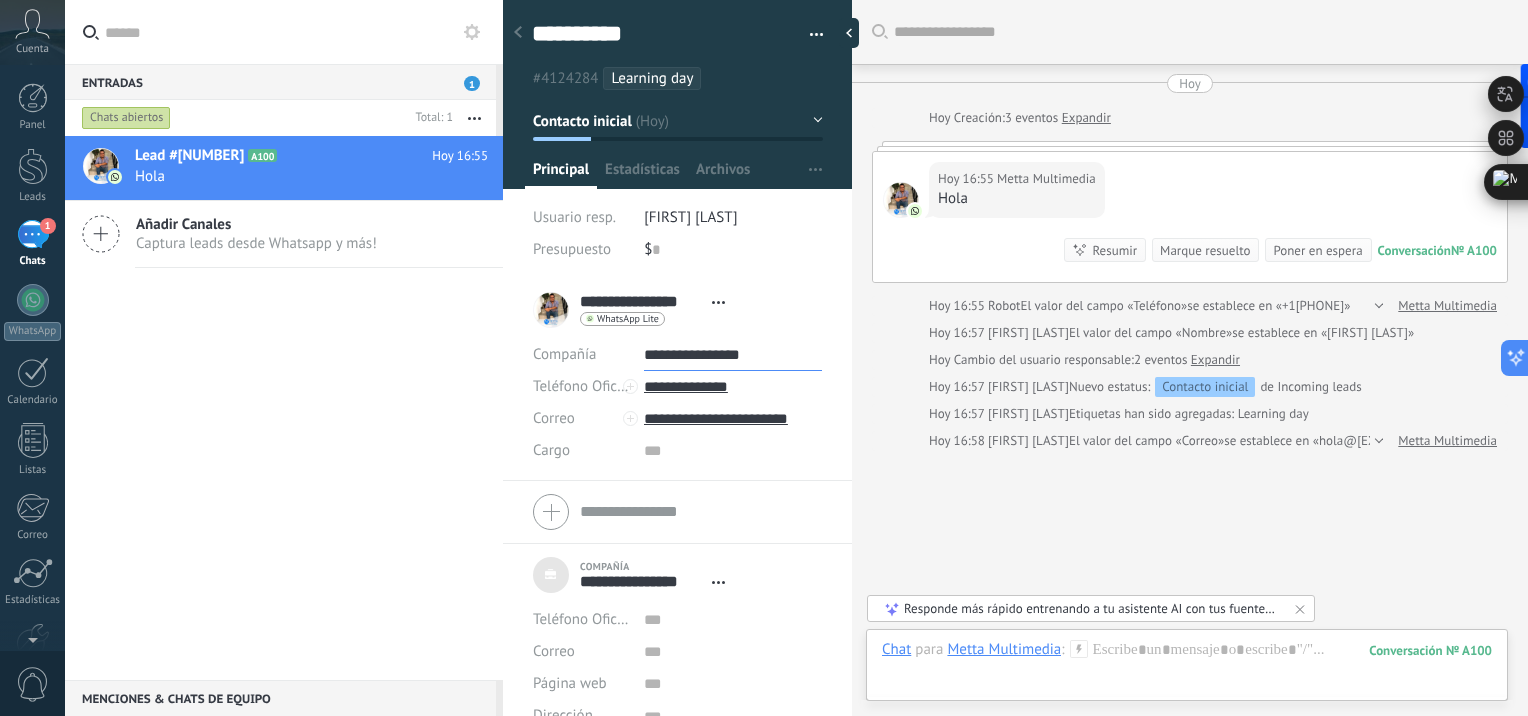 drag, startPoint x: 775, startPoint y: 352, endPoint x: 624, endPoint y: 351, distance: 151.00331 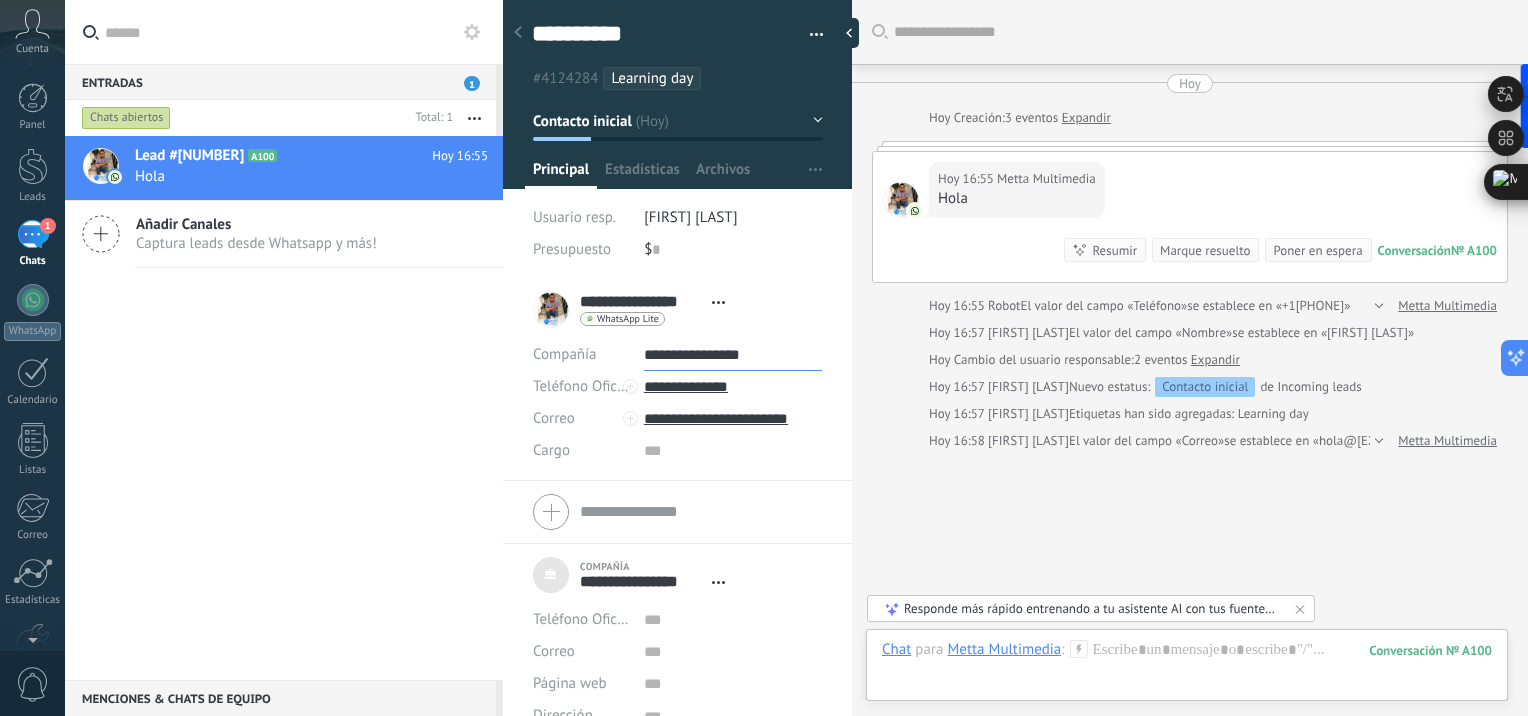 click on "**********" at bounding box center (677, 355) 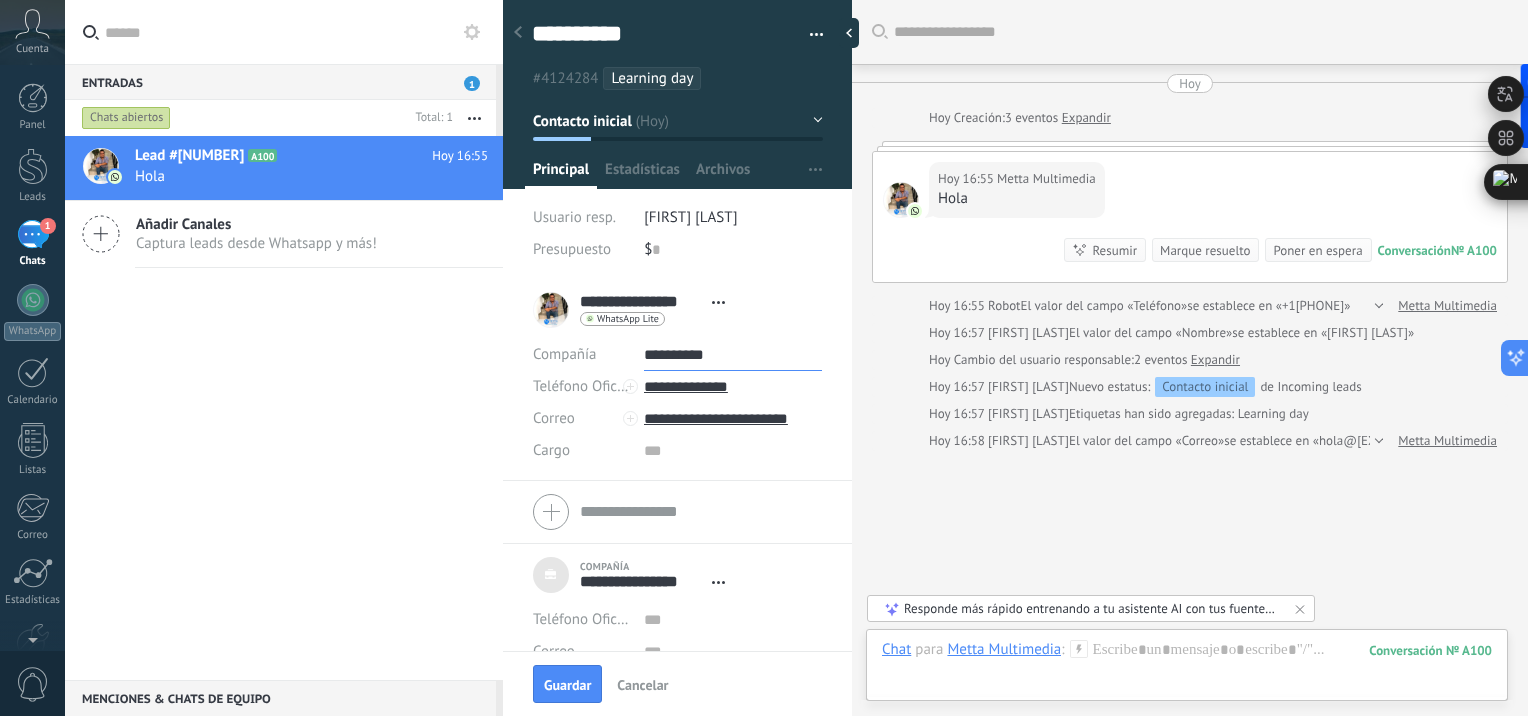 type on "**********" 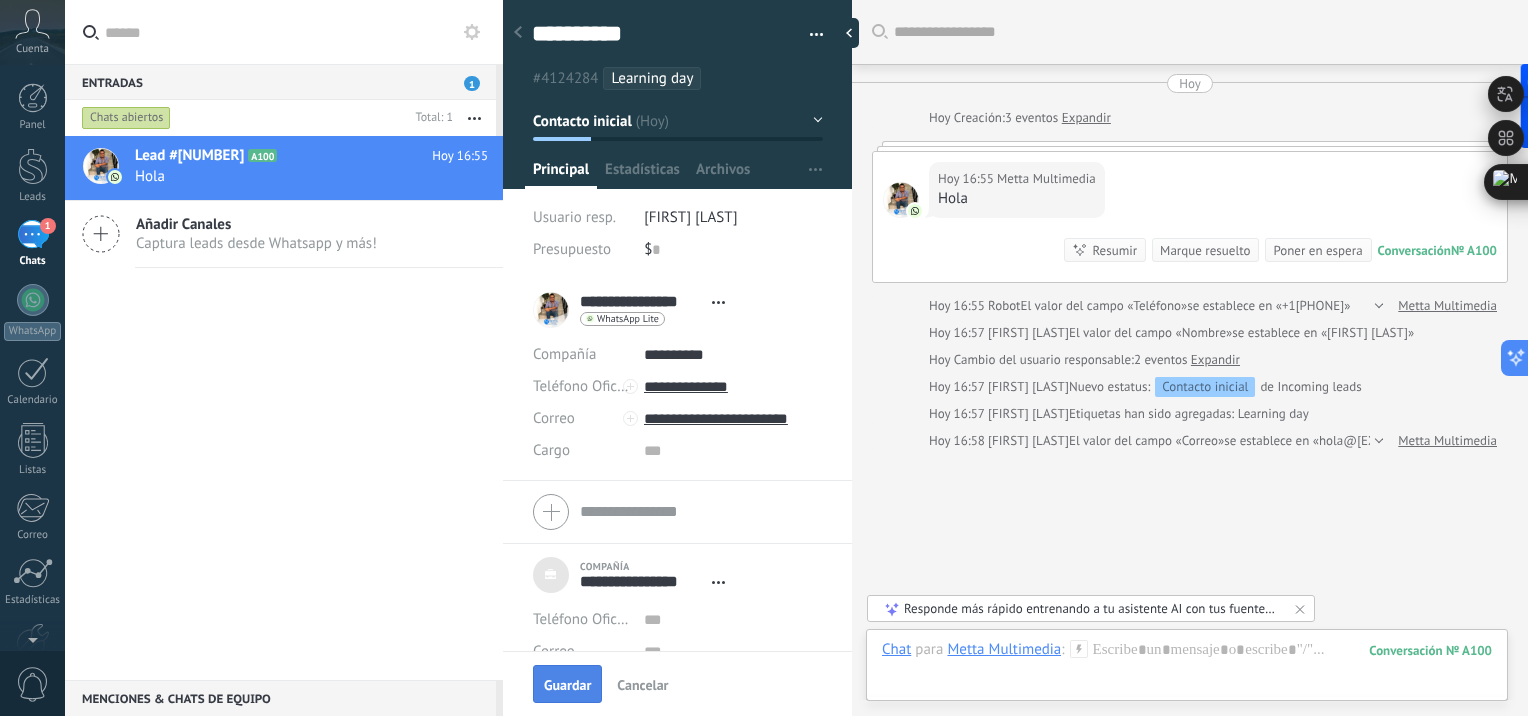 click on "Guardar" at bounding box center (567, 685) 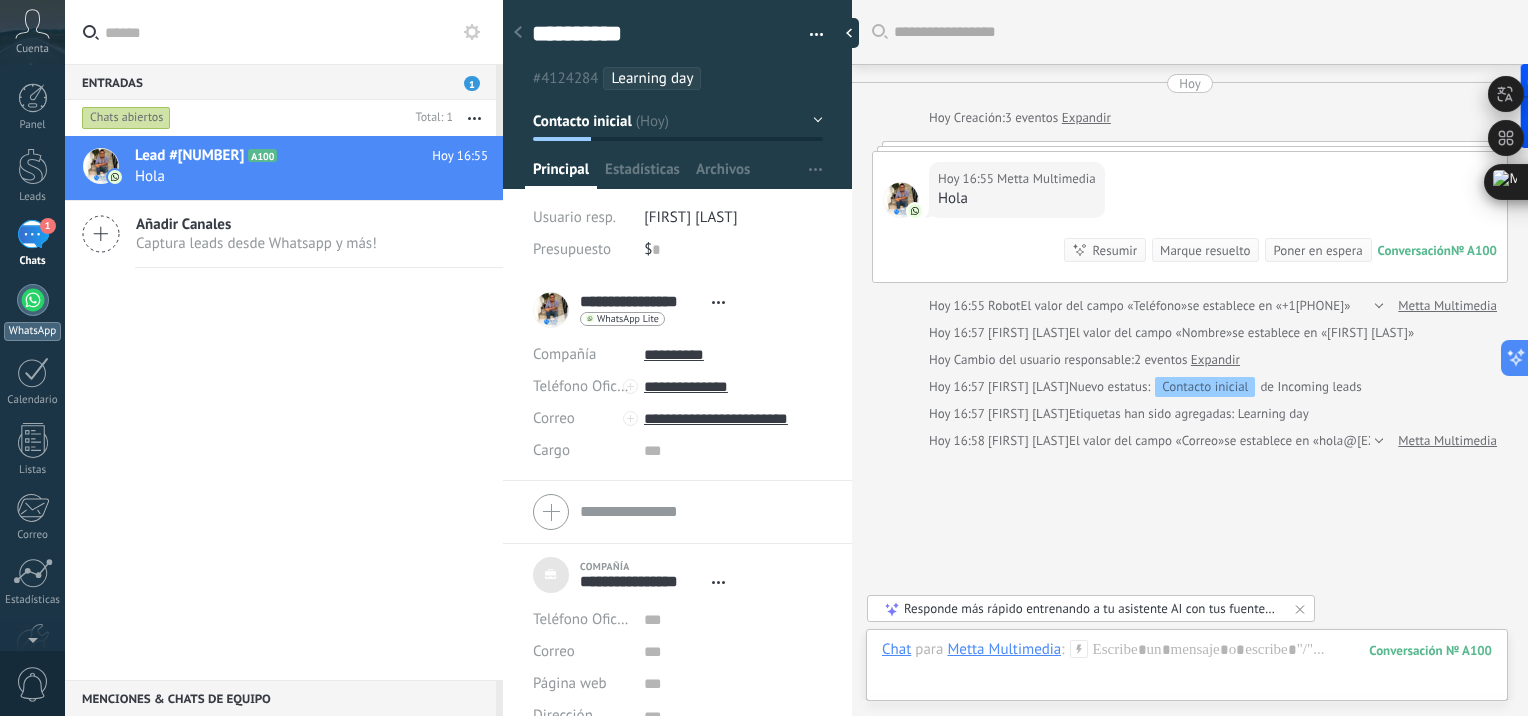click at bounding box center (33, 300) 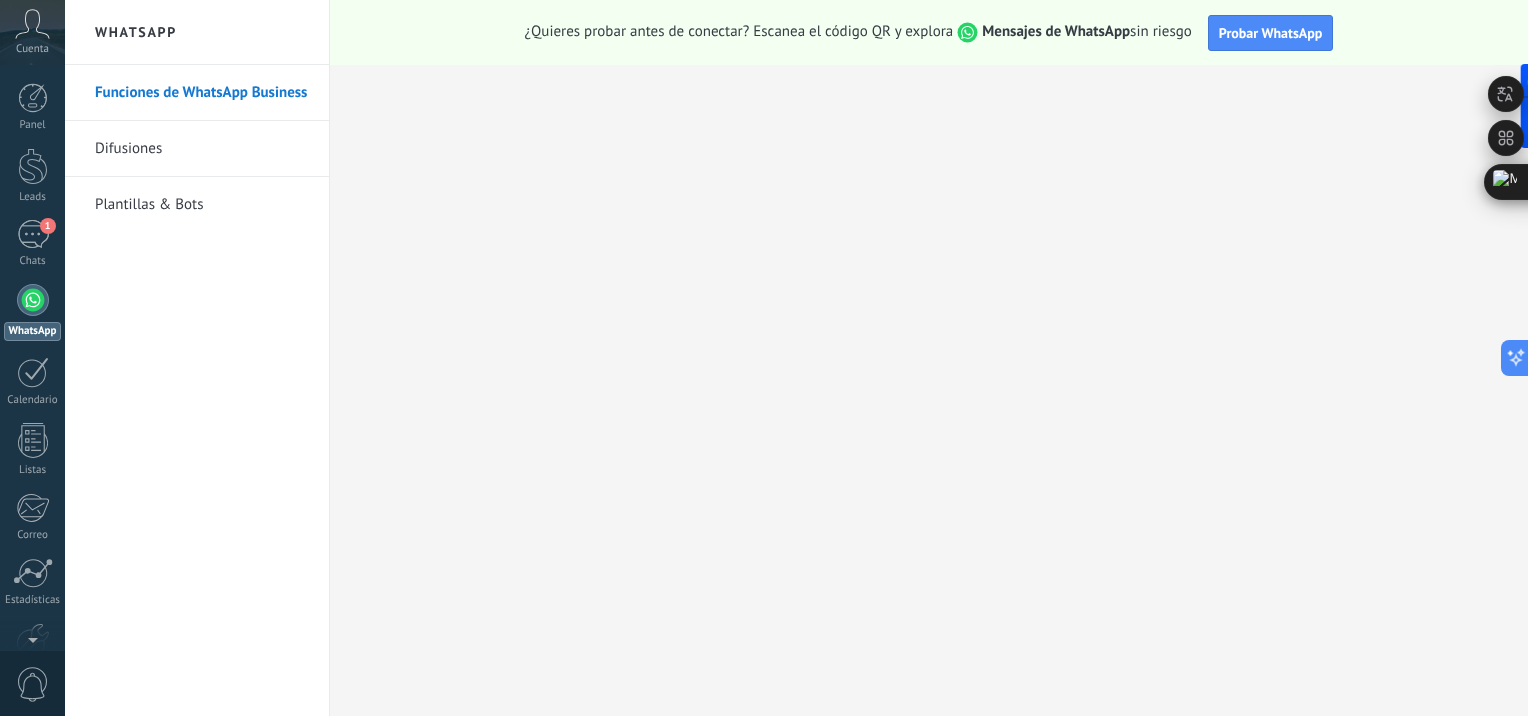 click on "Difusiones" at bounding box center [202, 149] 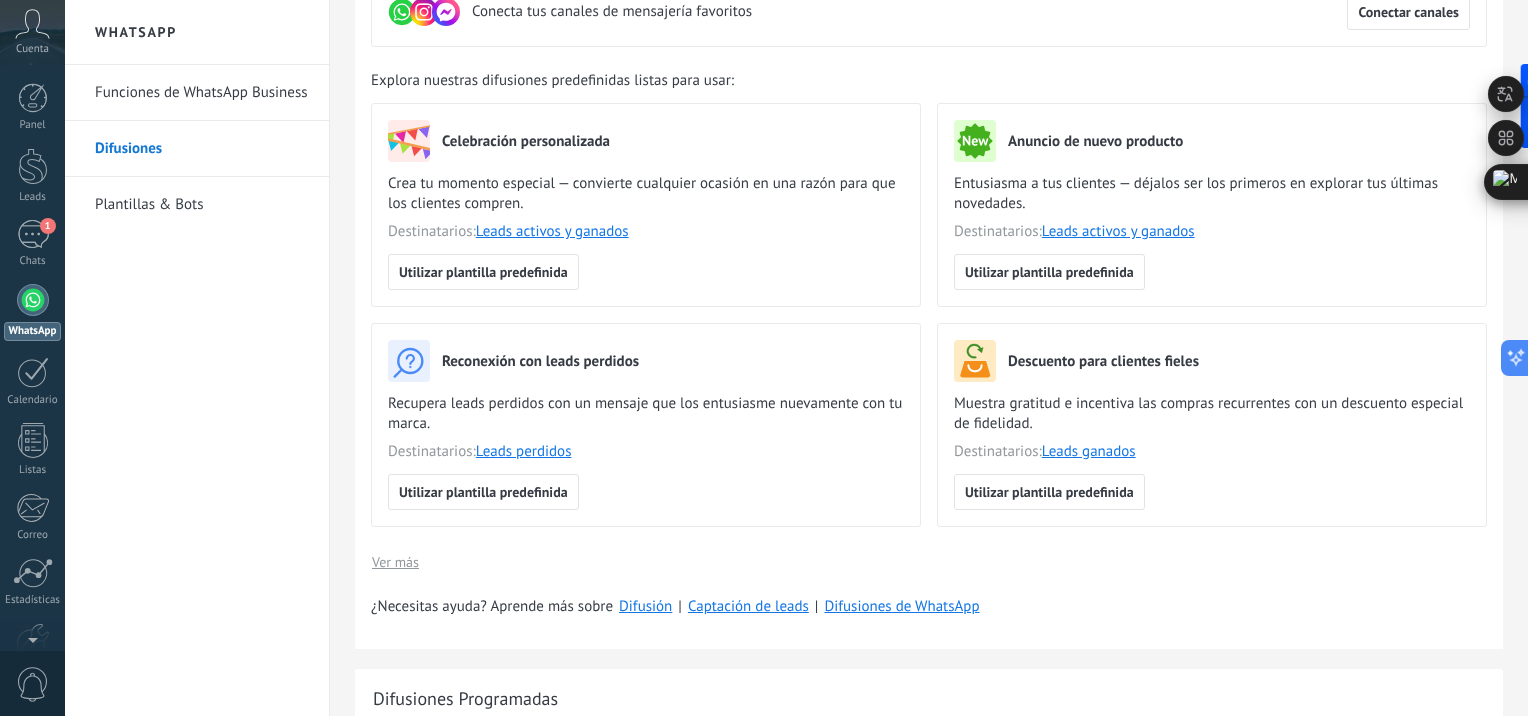 scroll, scrollTop: 200, scrollLeft: 0, axis: vertical 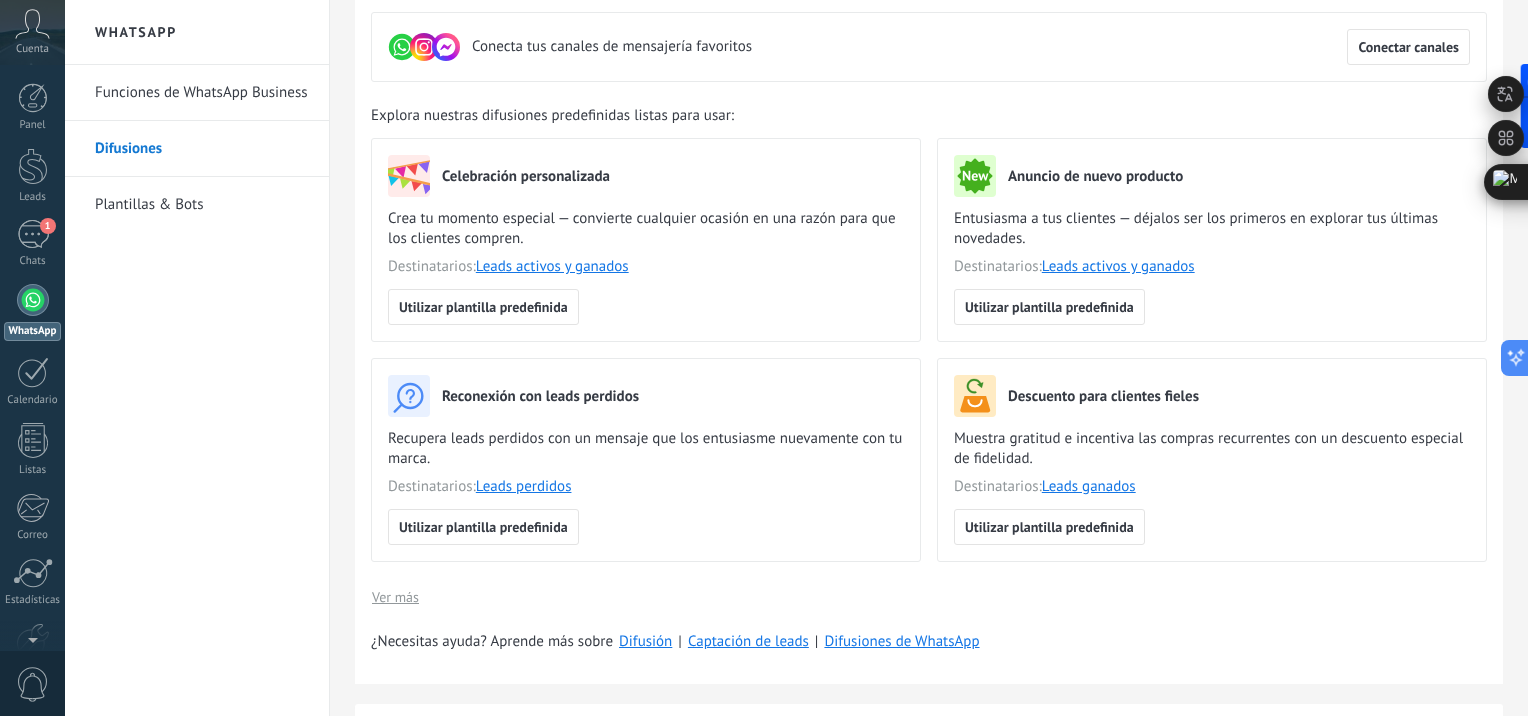 click on "Configura tu difusión en solo unos pocos pasos Conecta tus canales de mensajería favoritos Conectar canales ¡1 lead está listo para recibir tu mensaje! Importar más Explora nuestras difusiones predefinidas listas para usar: Celebración personalizada Crea tu momento especial — convierte cualquier ocasión en una razón para que los clientes compren. Destinatarios:  Leads activos y ganados Utilizar plantilla predefinida Anuncio de nuevo producto Entusiasma a tus clientes — déjalos ser los primeros en explorar tus últimas novedades. Destinatarios:  Leads activos y ganados Utilizar plantilla predefinida Reconexión con leads perdidos Recupera leads perdidos con un mensaje que los entusiasme nuevamente con tu marca. Destinatarios:  Leads perdidos Utilizar plantilla predefinida Descuento para clientes fieles Muestra gratitud e incentiva las compras recurrentes con un descuento especial de fidelidad. Destinatarios:  Leads ganados Utilizar plantilla predefinida Ver más Difusión | Captación de leads |" at bounding box center [929, 274] 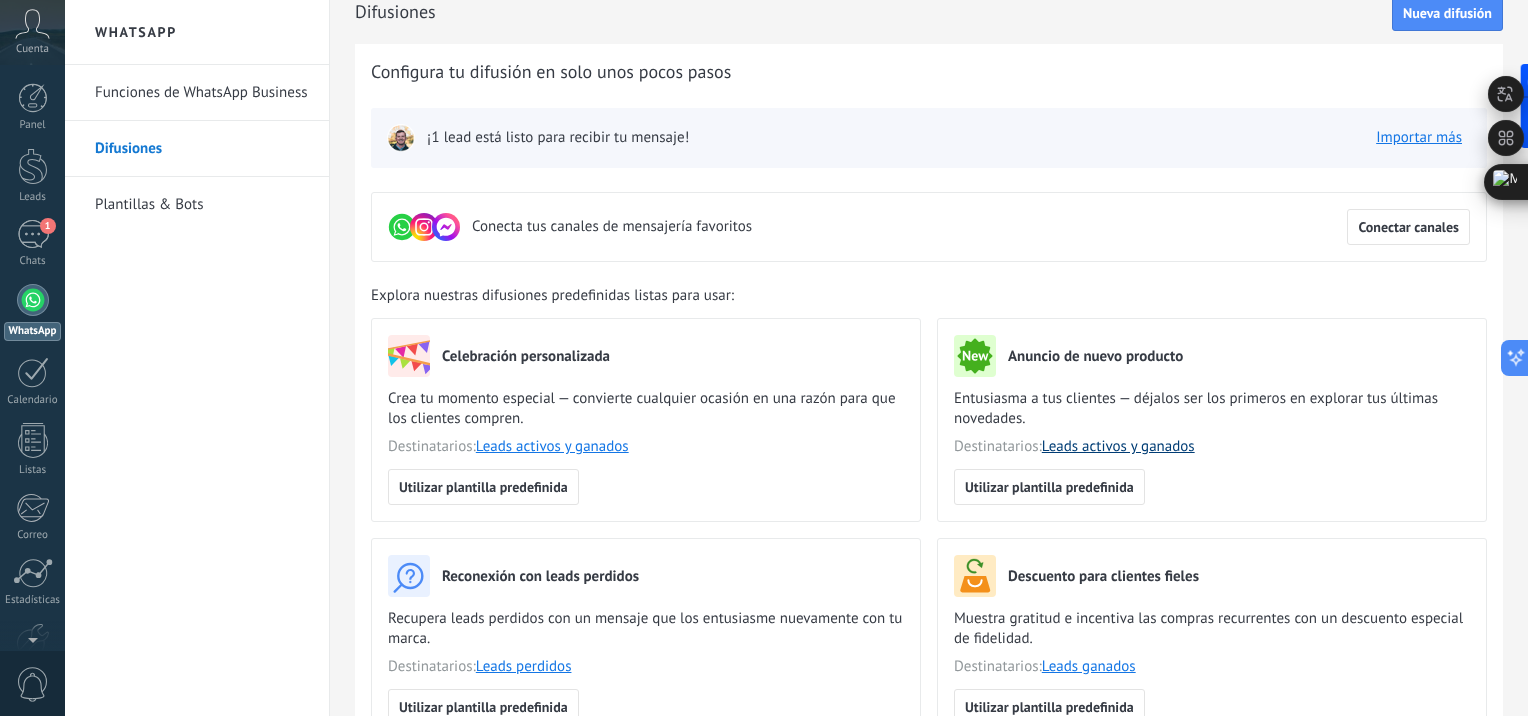 scroll, scrollTop: 0, scrollLeft: 0, axis: both 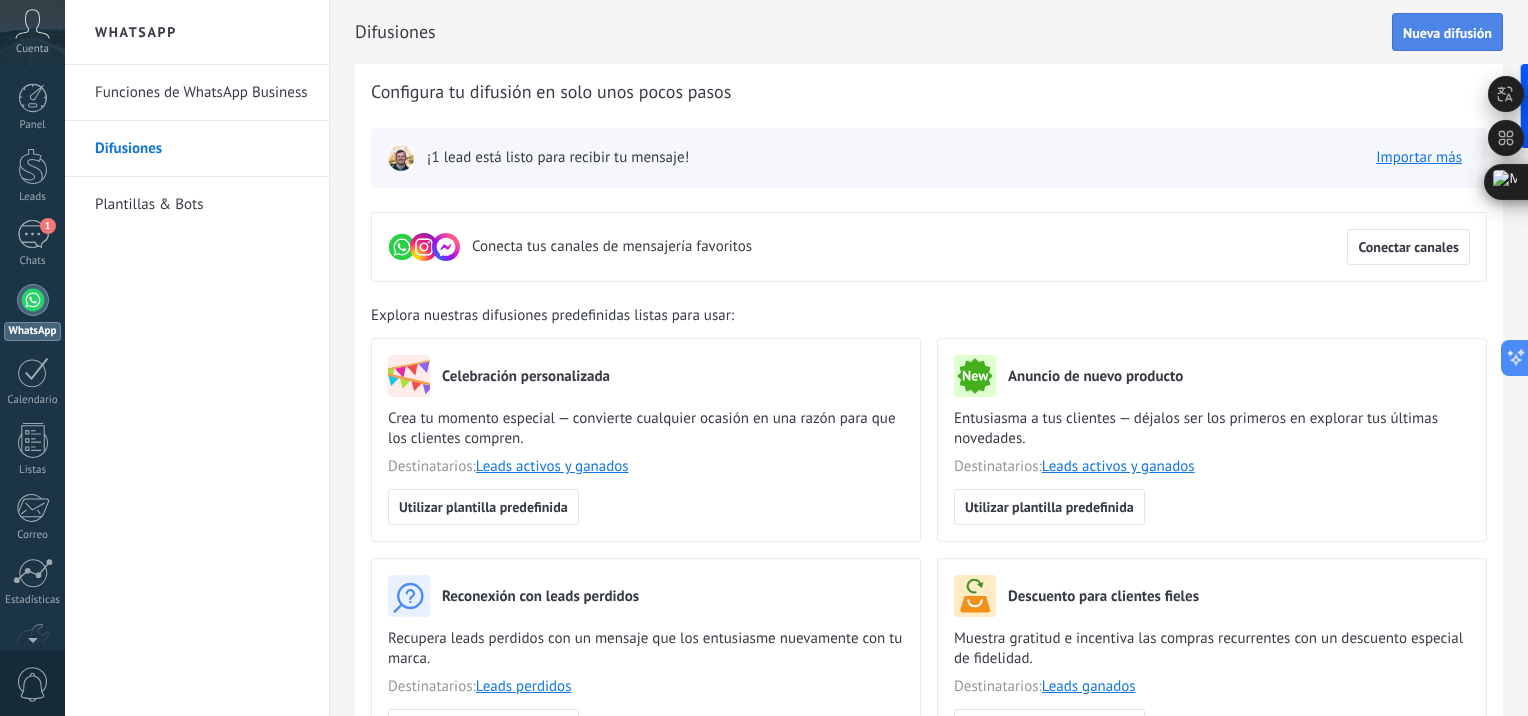click on "Nueva difusión" at bounding box center [1447, 32] 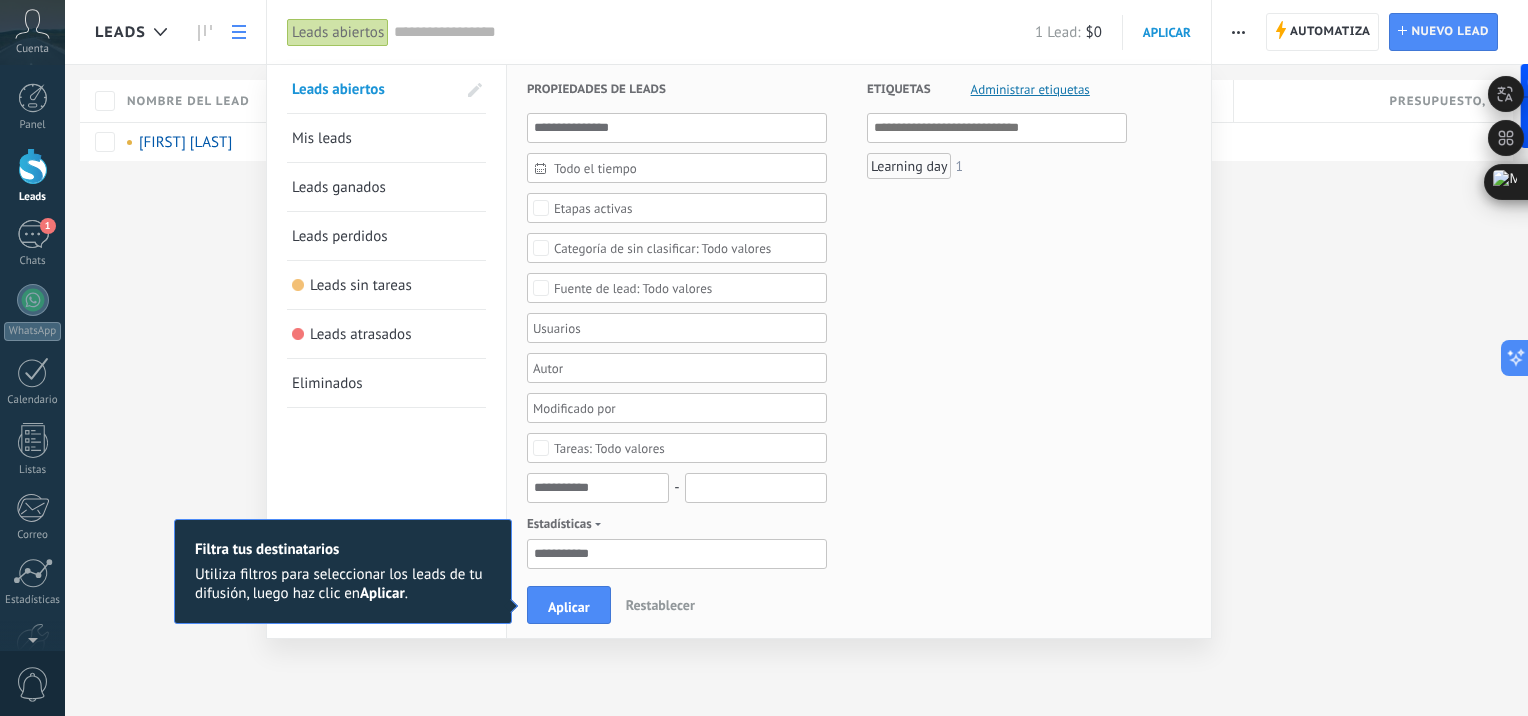 click on "Learning day" at bounding box center (909, 166) 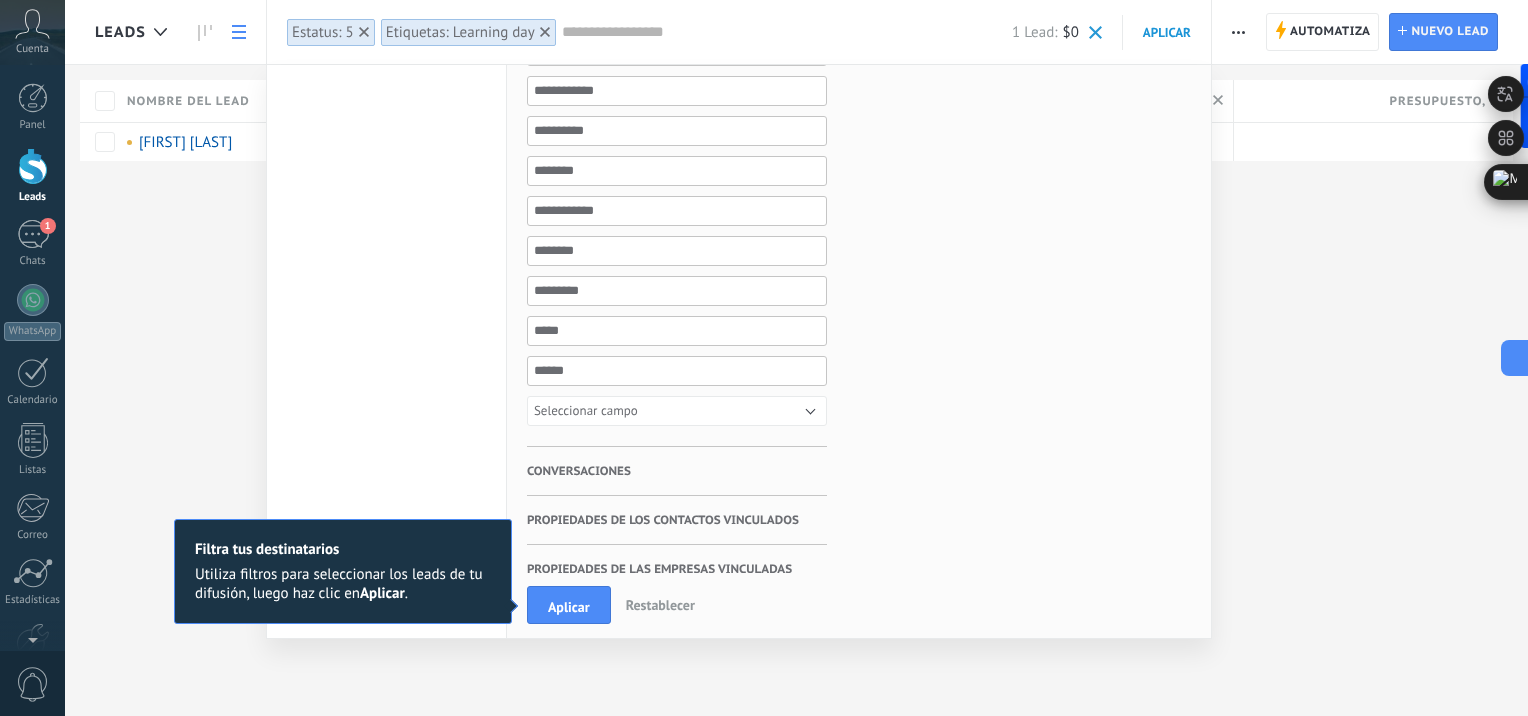 scroll, scrollTop: 604, scrollLeft: 0, axis: vertical 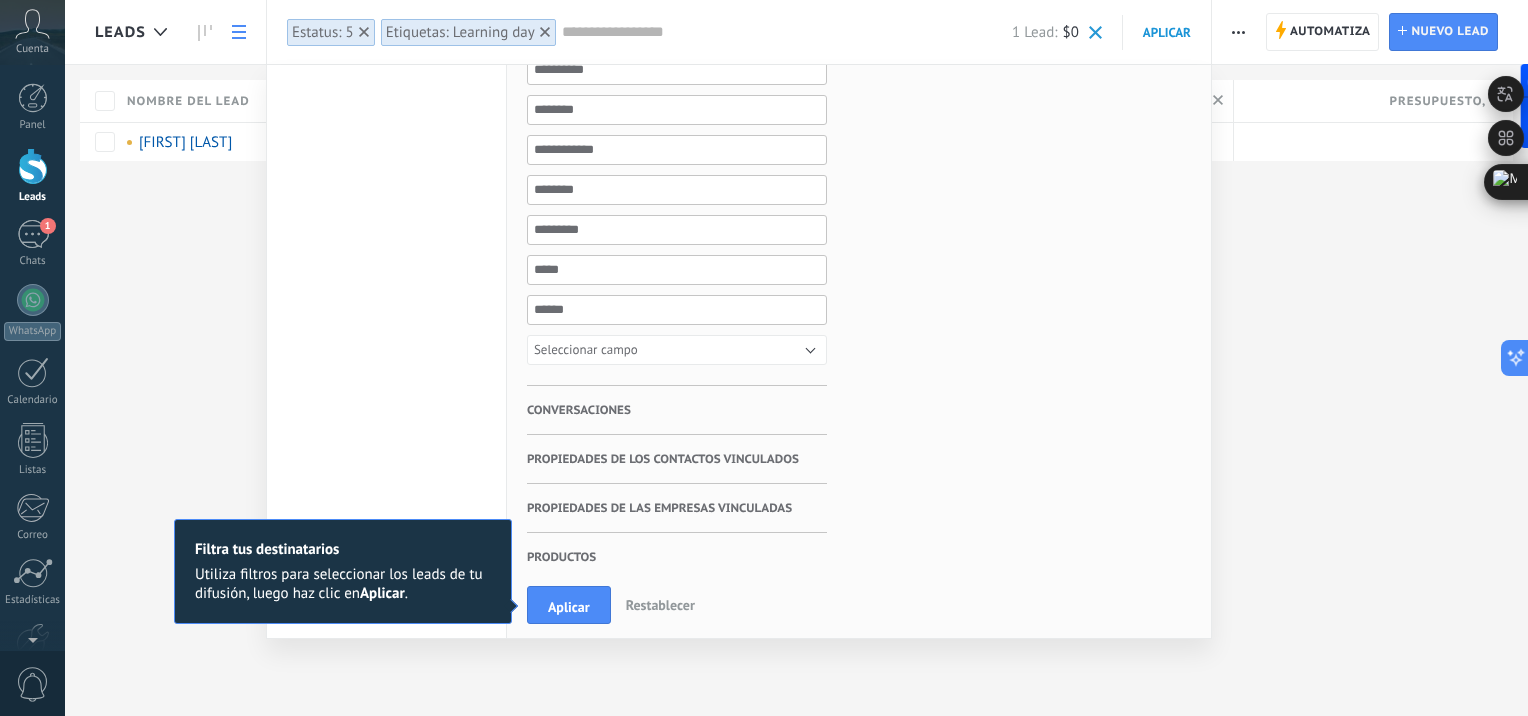 click on "Conversaciones" at bounding box center [677, 410] 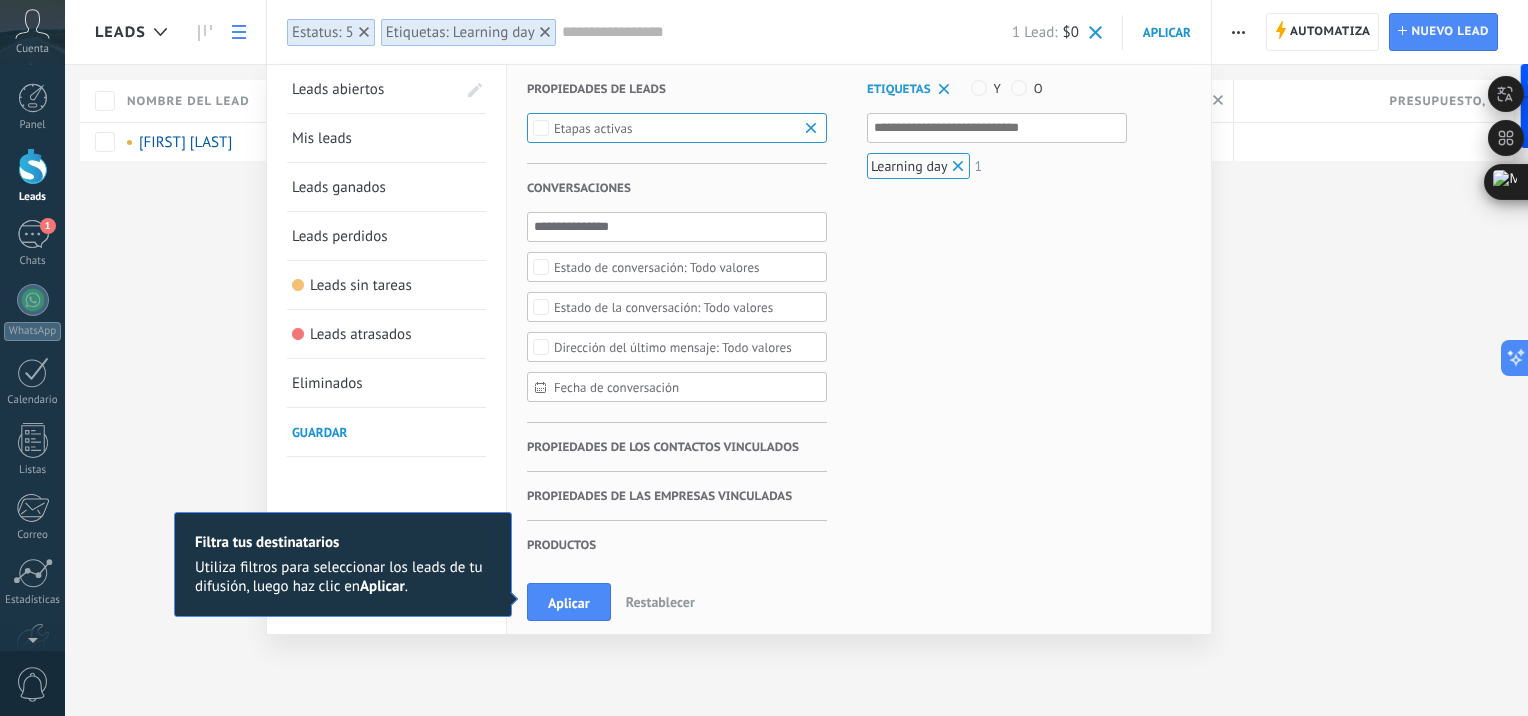 click at bounding box center [1095, 32] 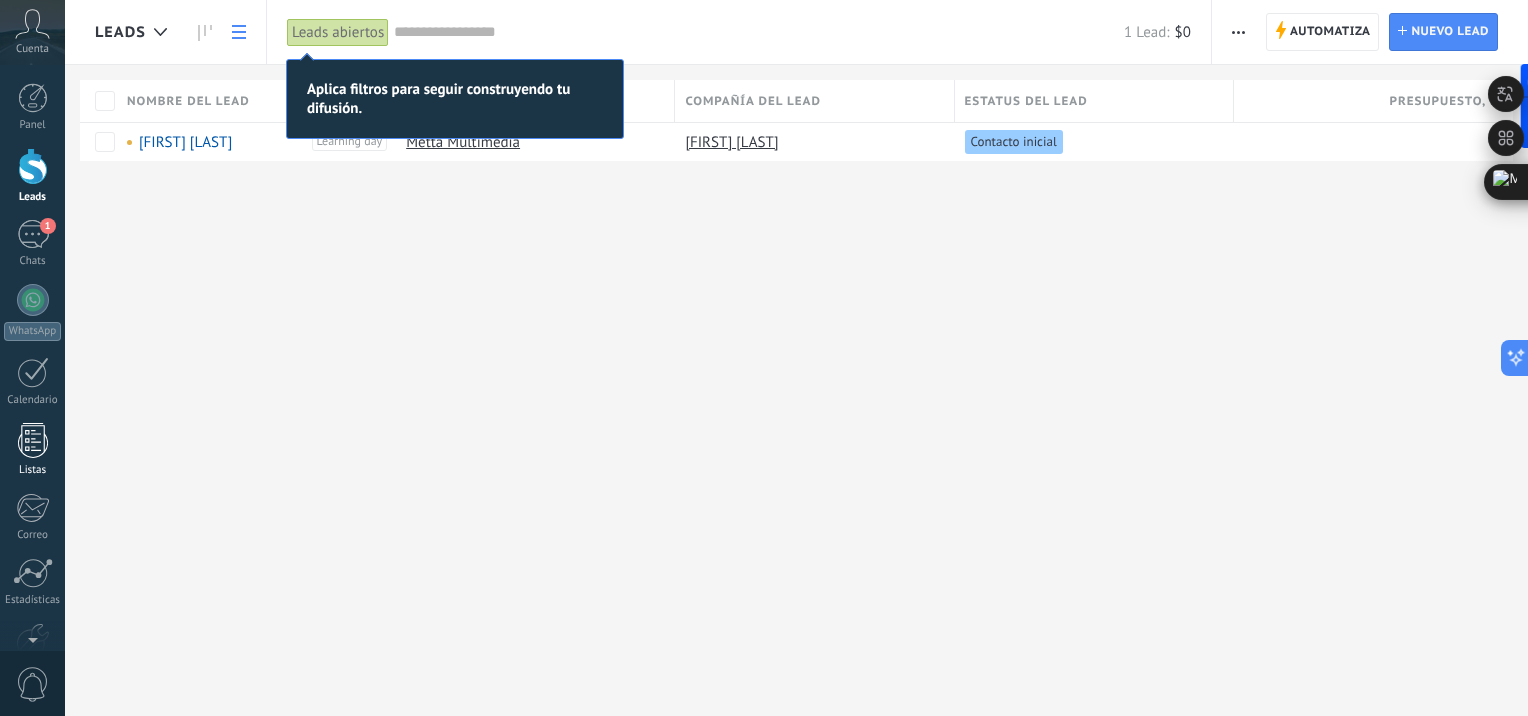 click at bounding box center [33, 440] 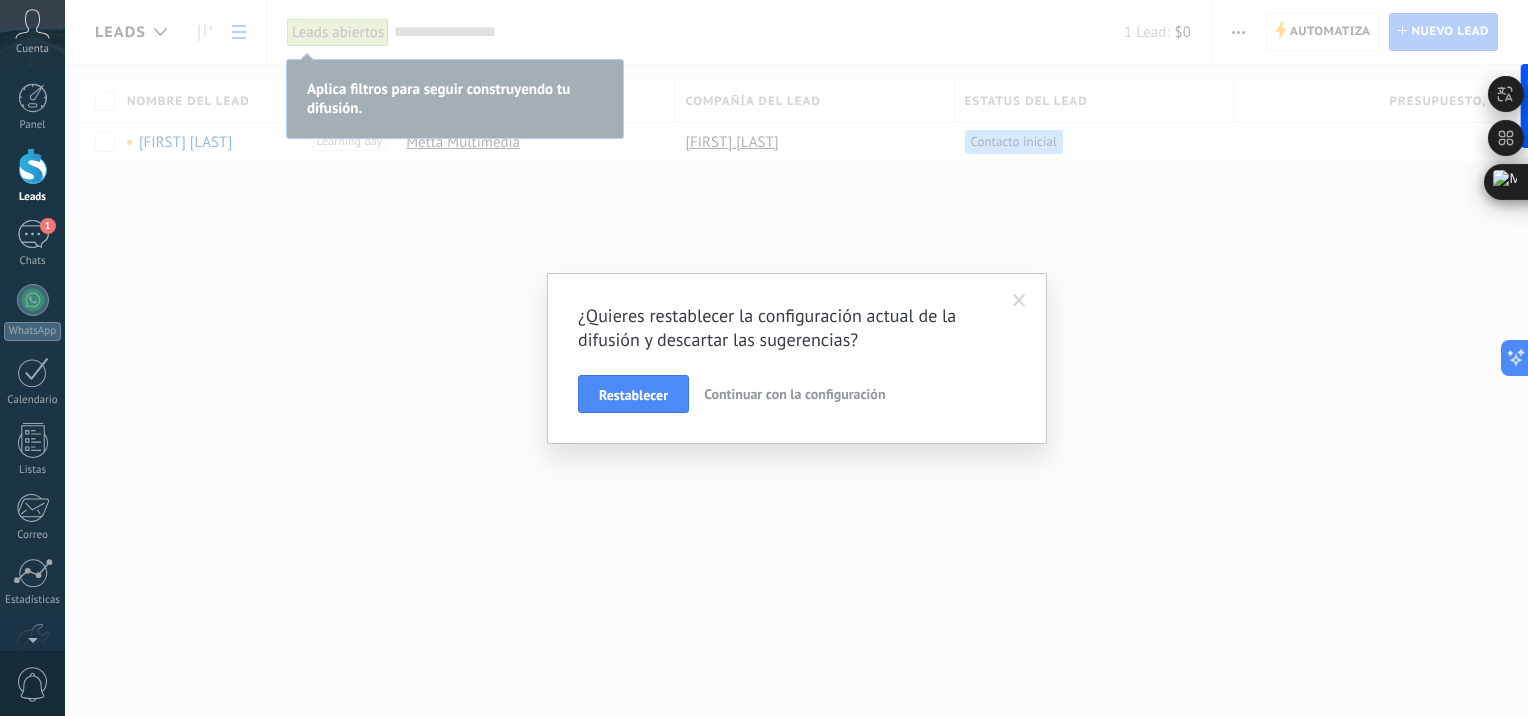 click on "Continuar con la configuración" at bounding box center (794, 394) 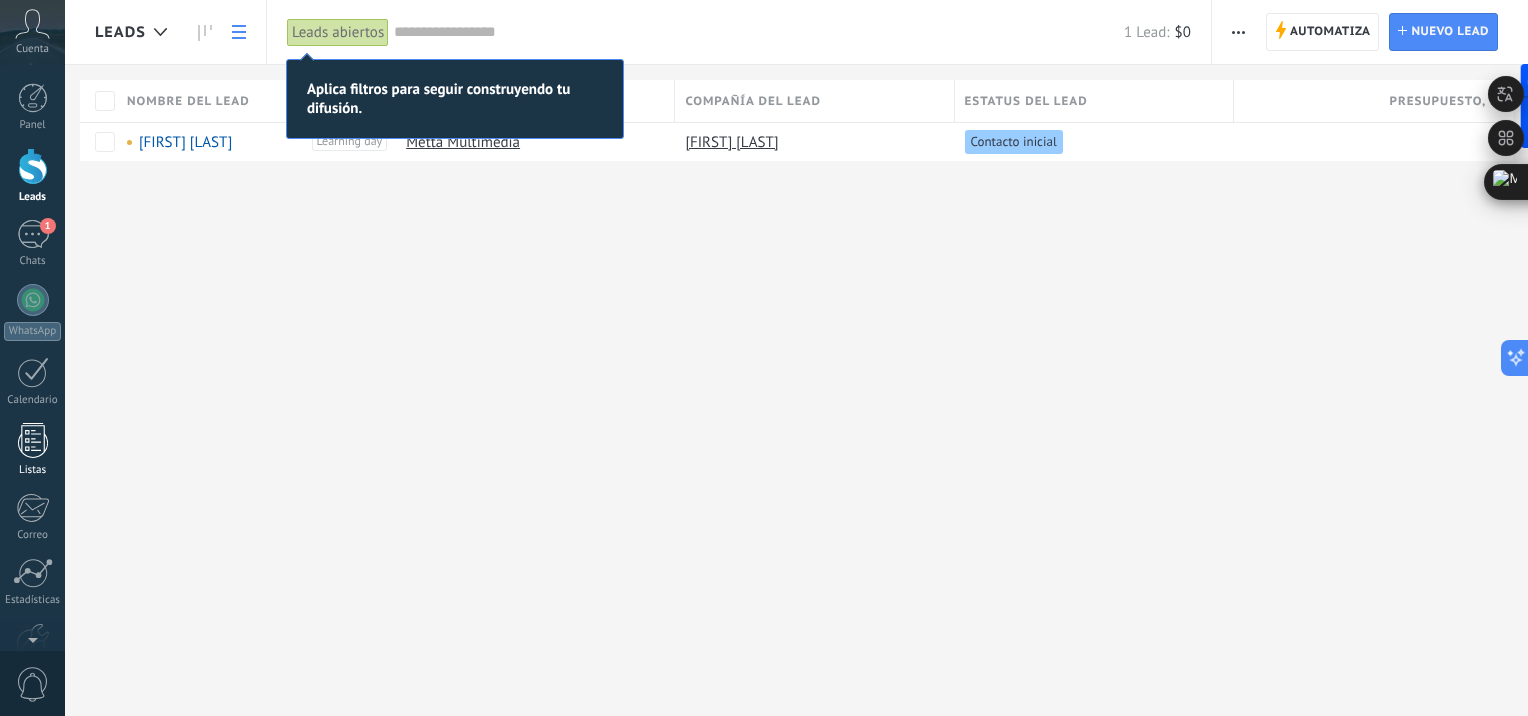 click at bounding box center (33, 440) 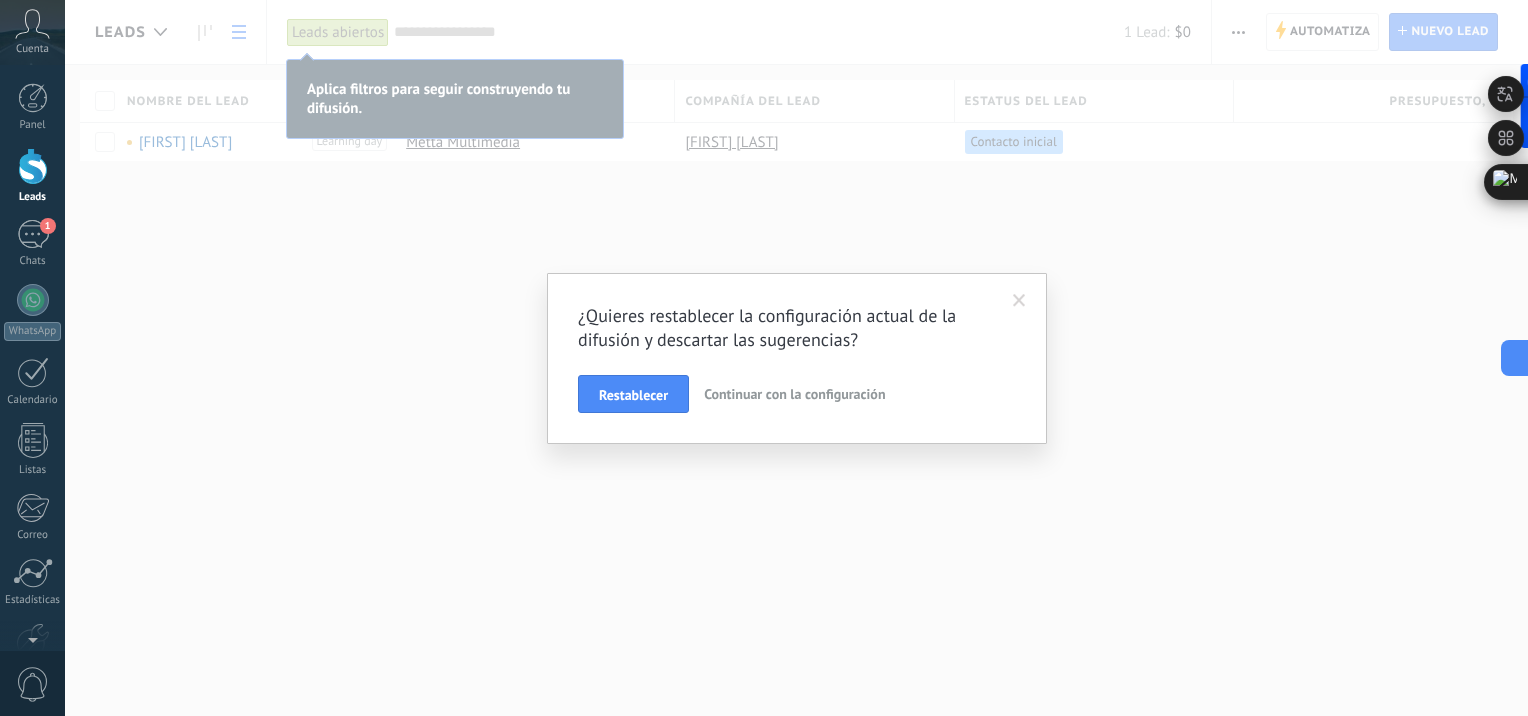 click on "Restablecer" at bounding box center [633, 395] 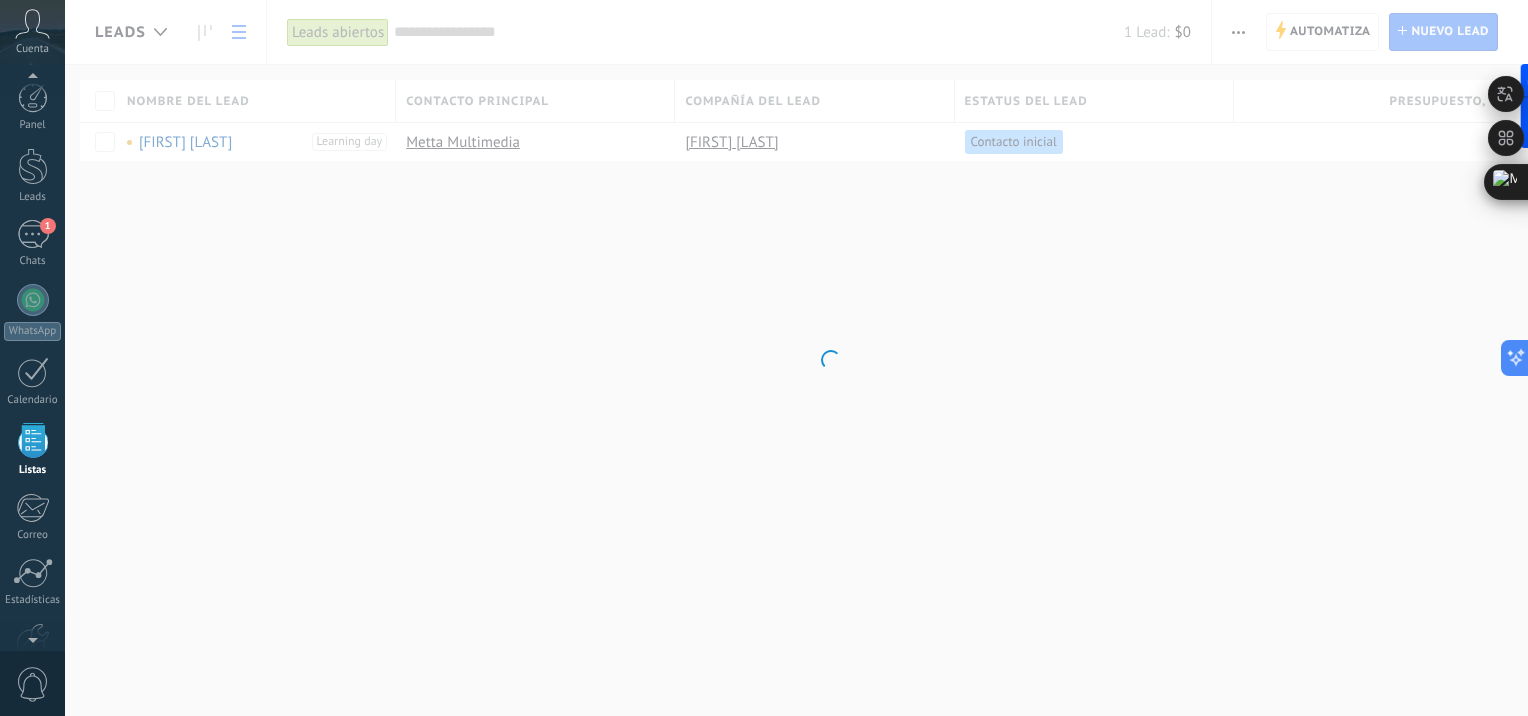 scroll, scrollTop: 51, scrollLeft: 0, axis: vertical 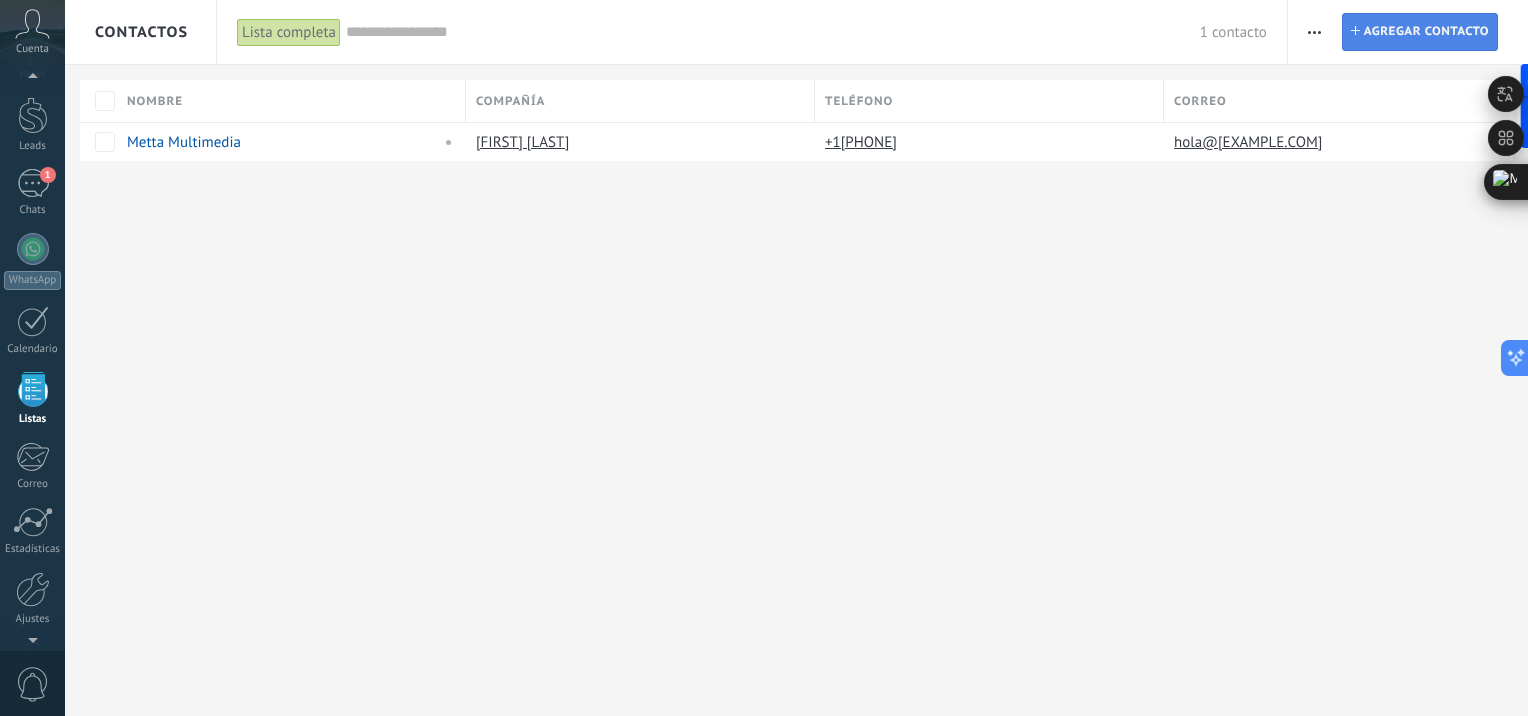 click on "Agregar contacto" at bounding box center [1426, 32] 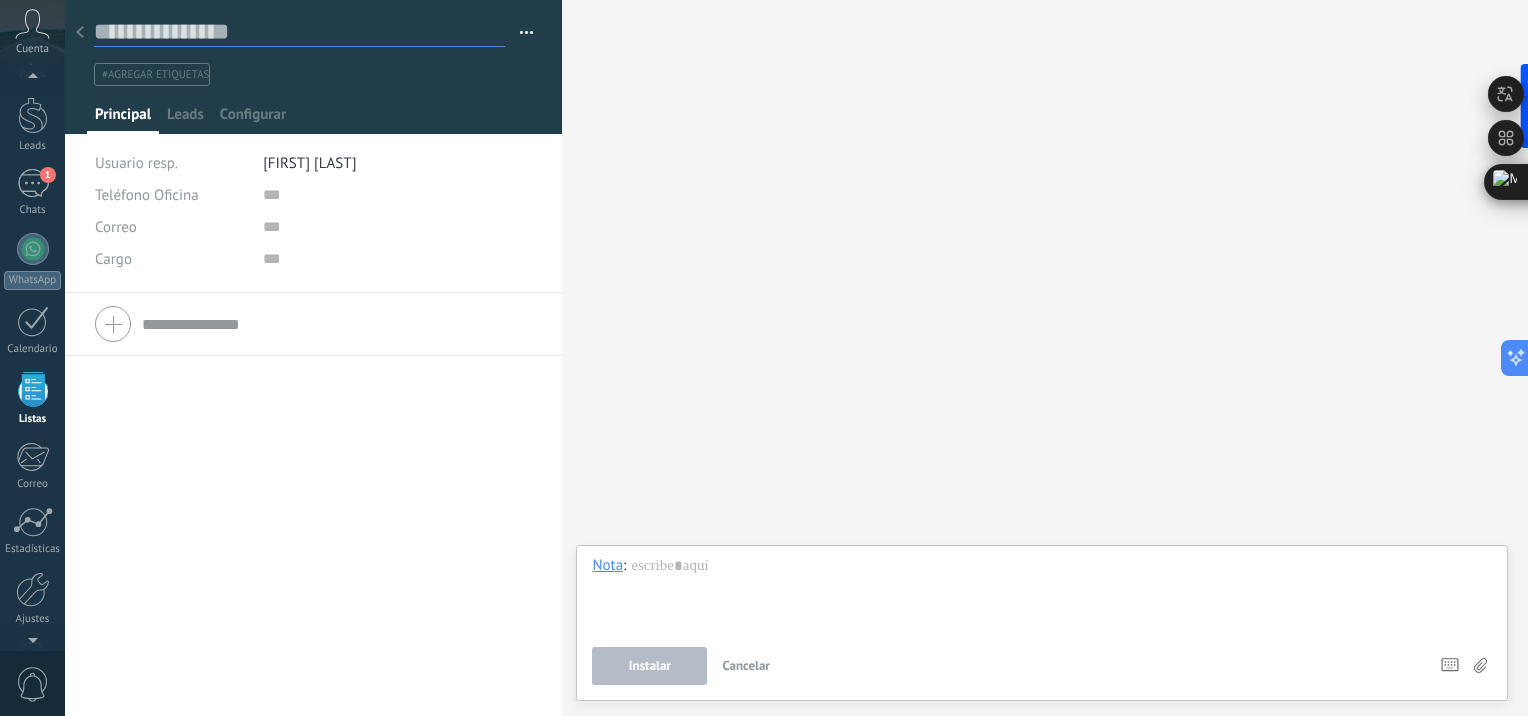 click at bounding box center [299, 32] 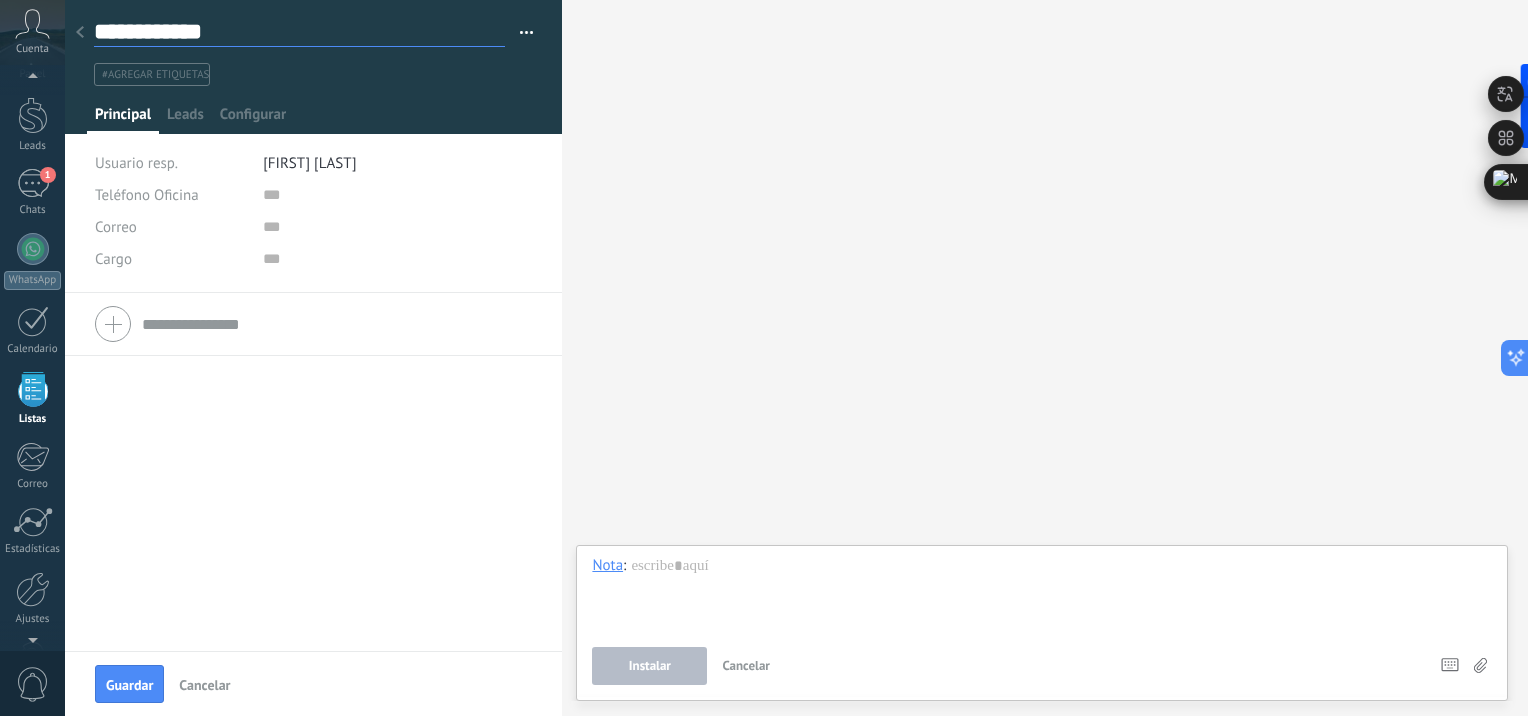 type on "**********" 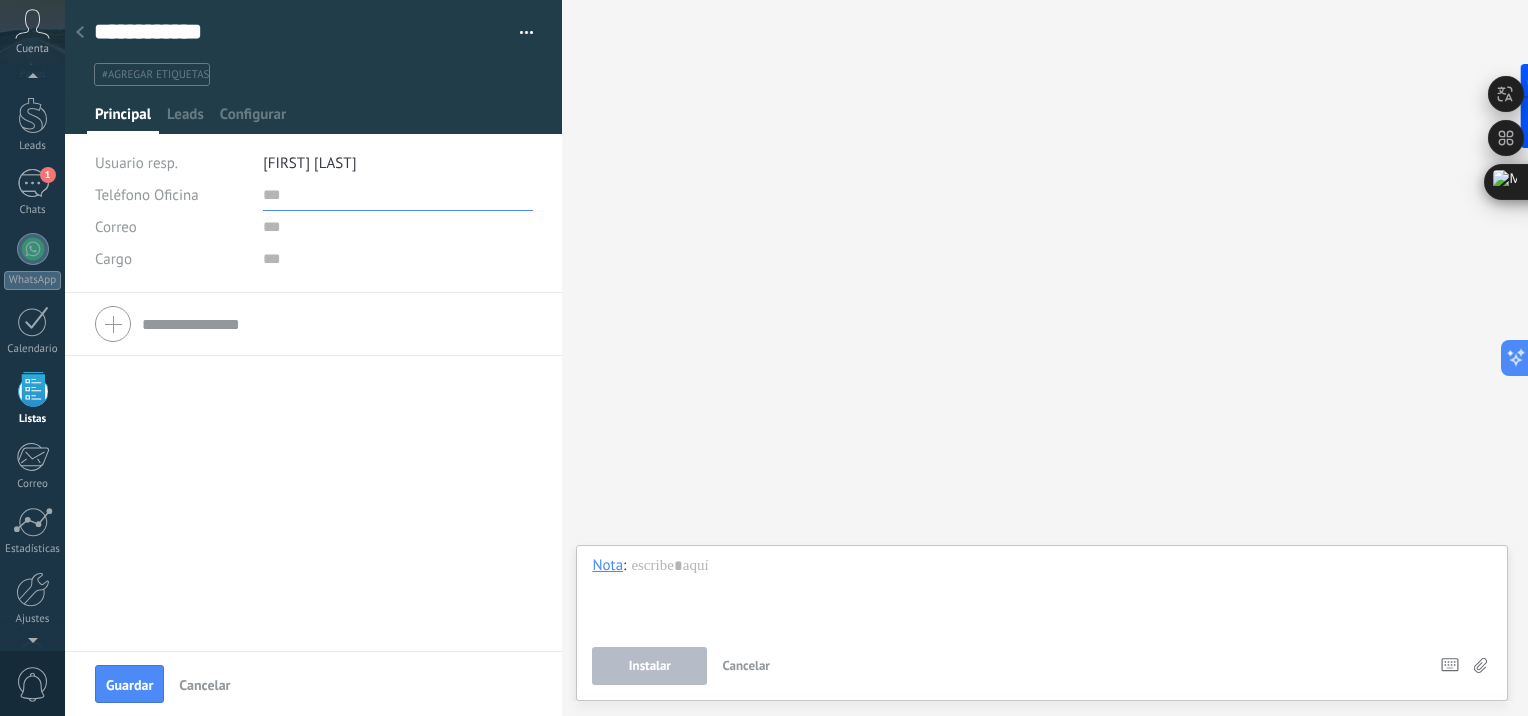 click at bounding box center [398, 195] 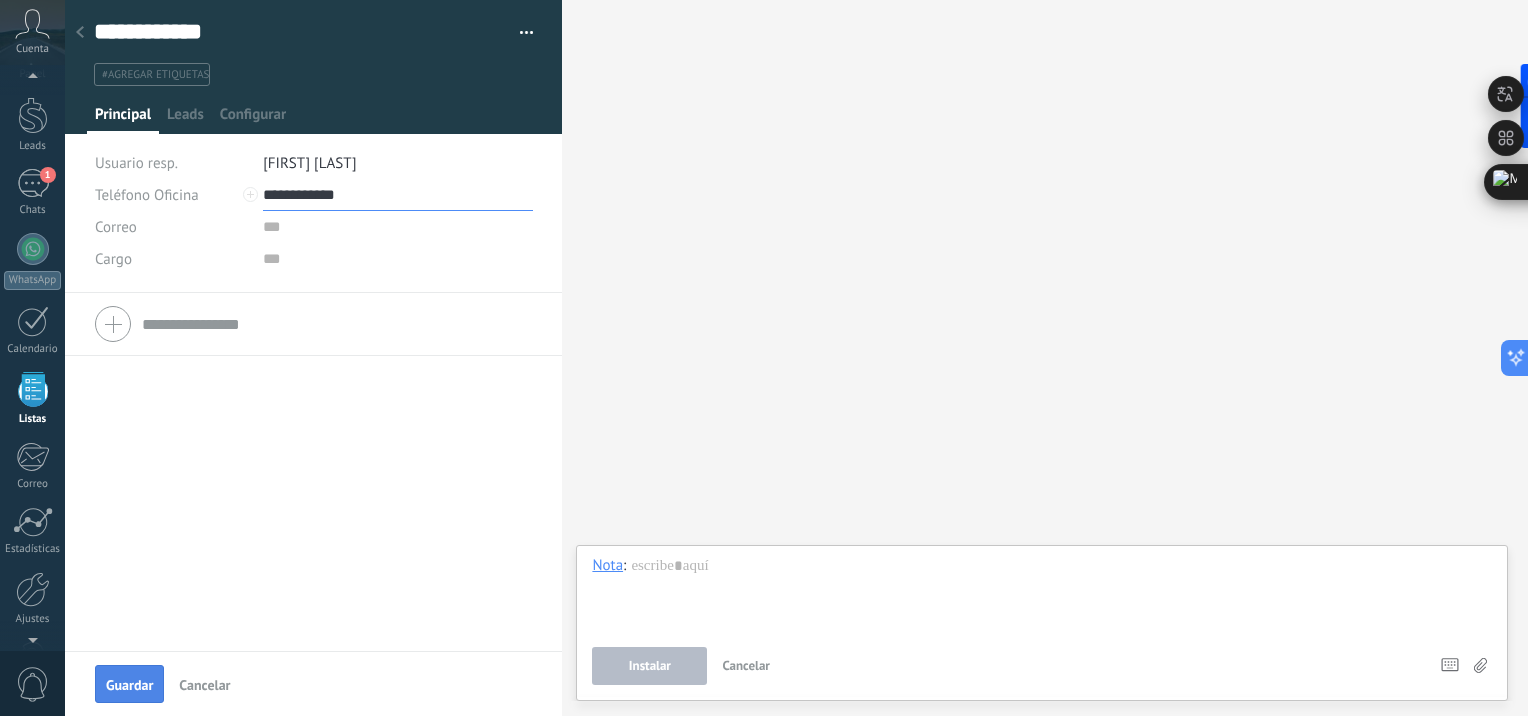 type on "**********" 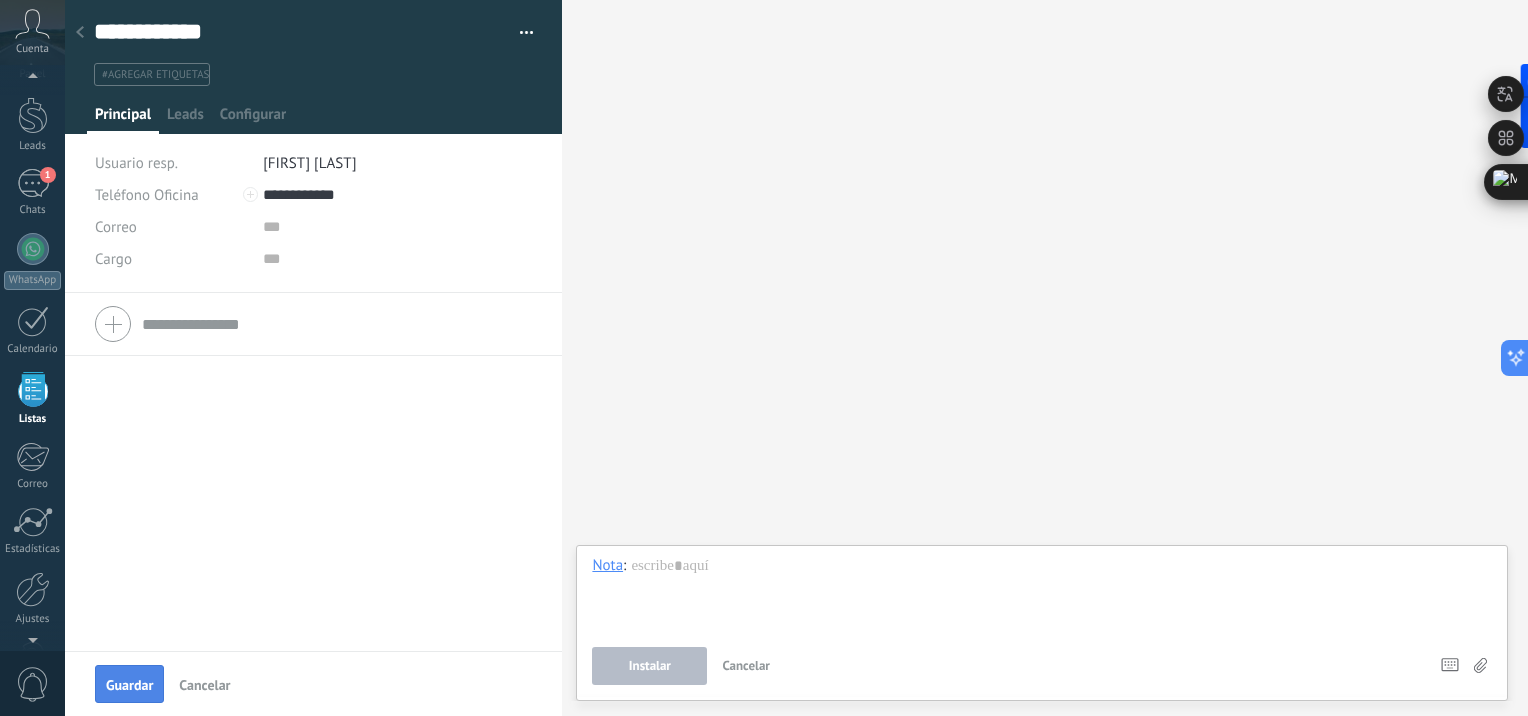 click on "Guardar" at bounding box center [129, 684] 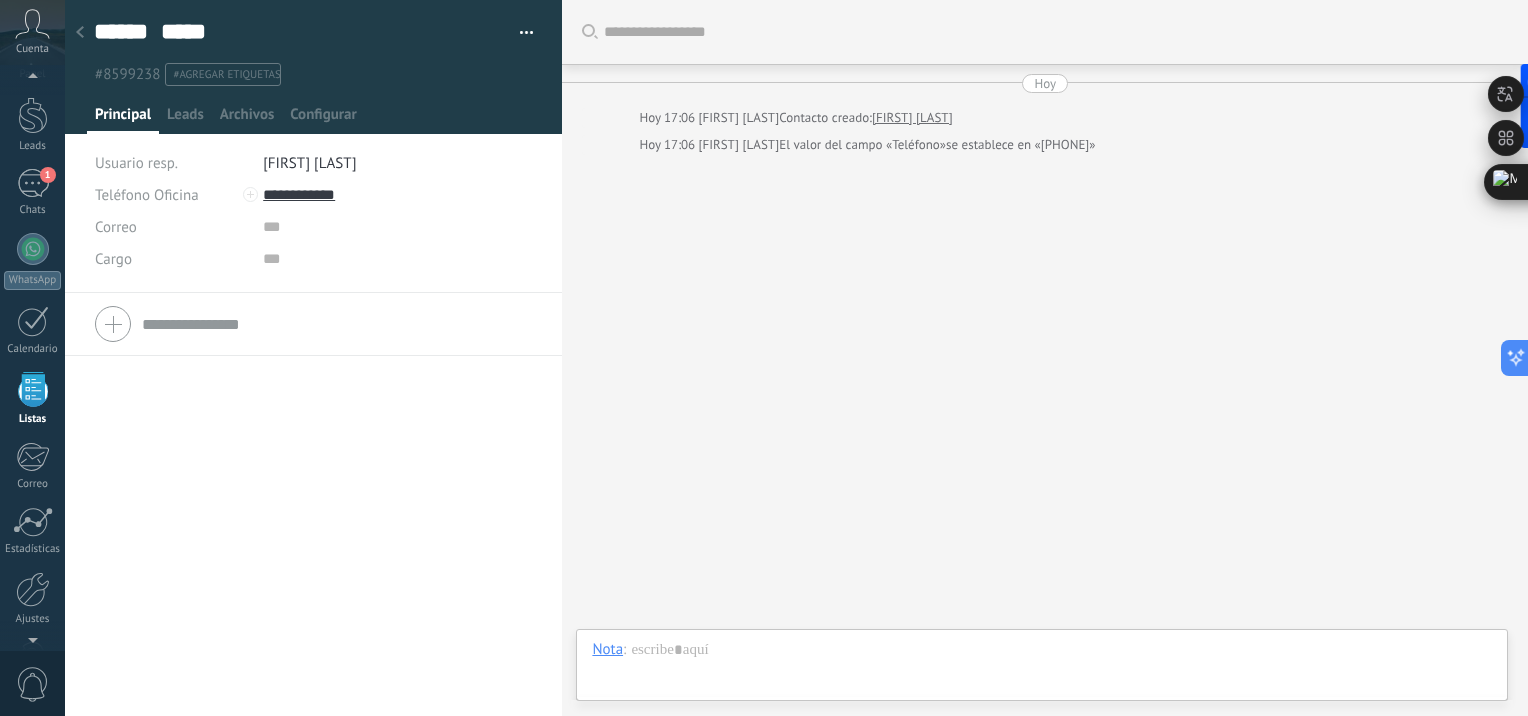 click at bounding box center [80, 32] 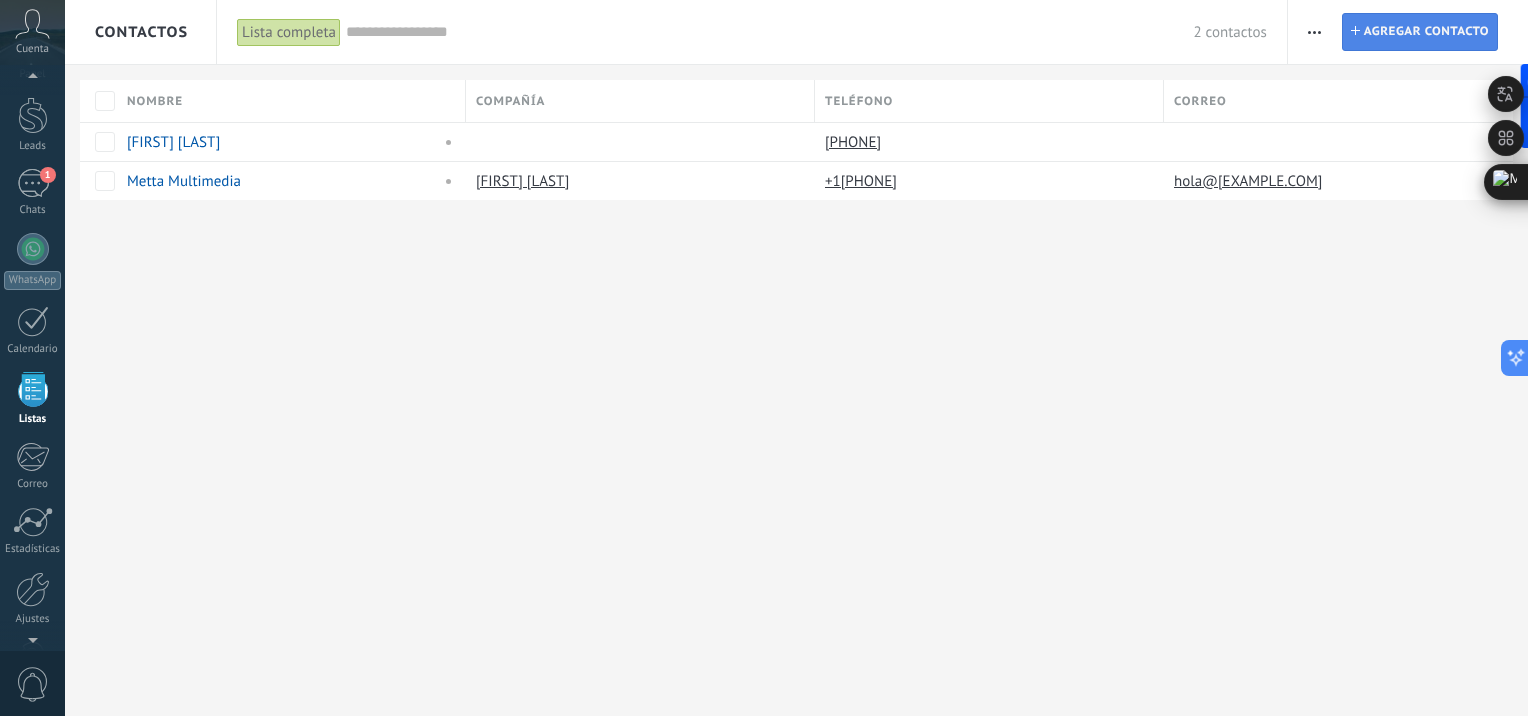 click on "Agregar contacto" at bounding box center [1426, 32] 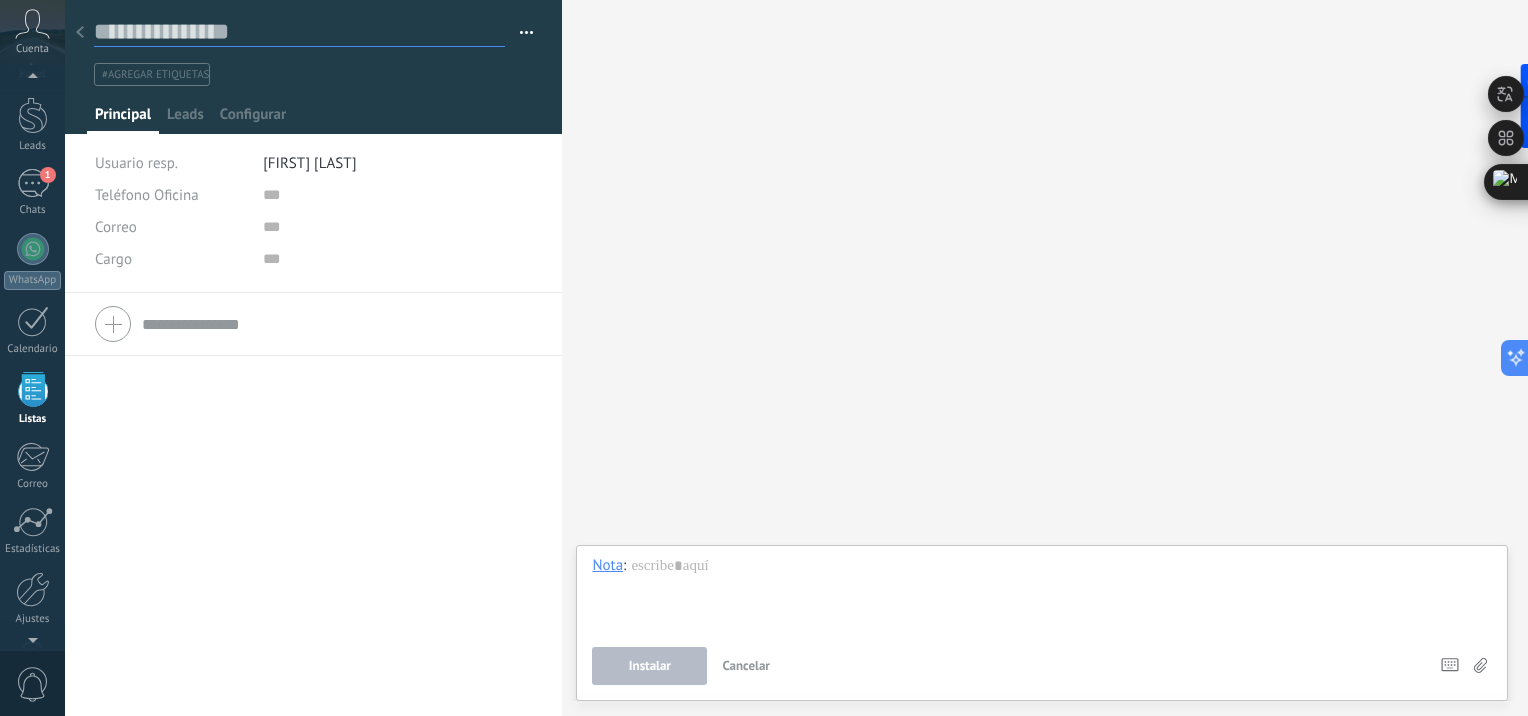 click at bounding box center [299, 32] 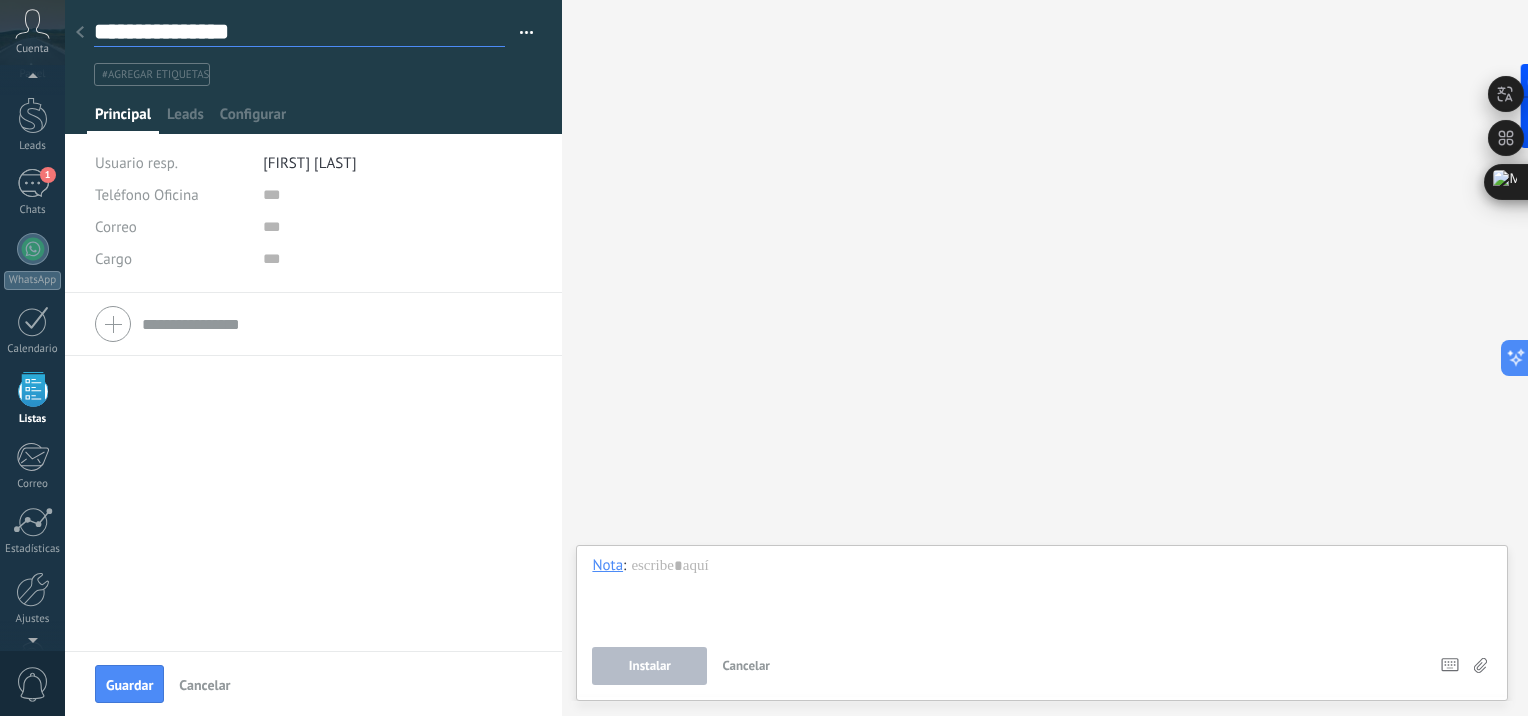 type on "**********" 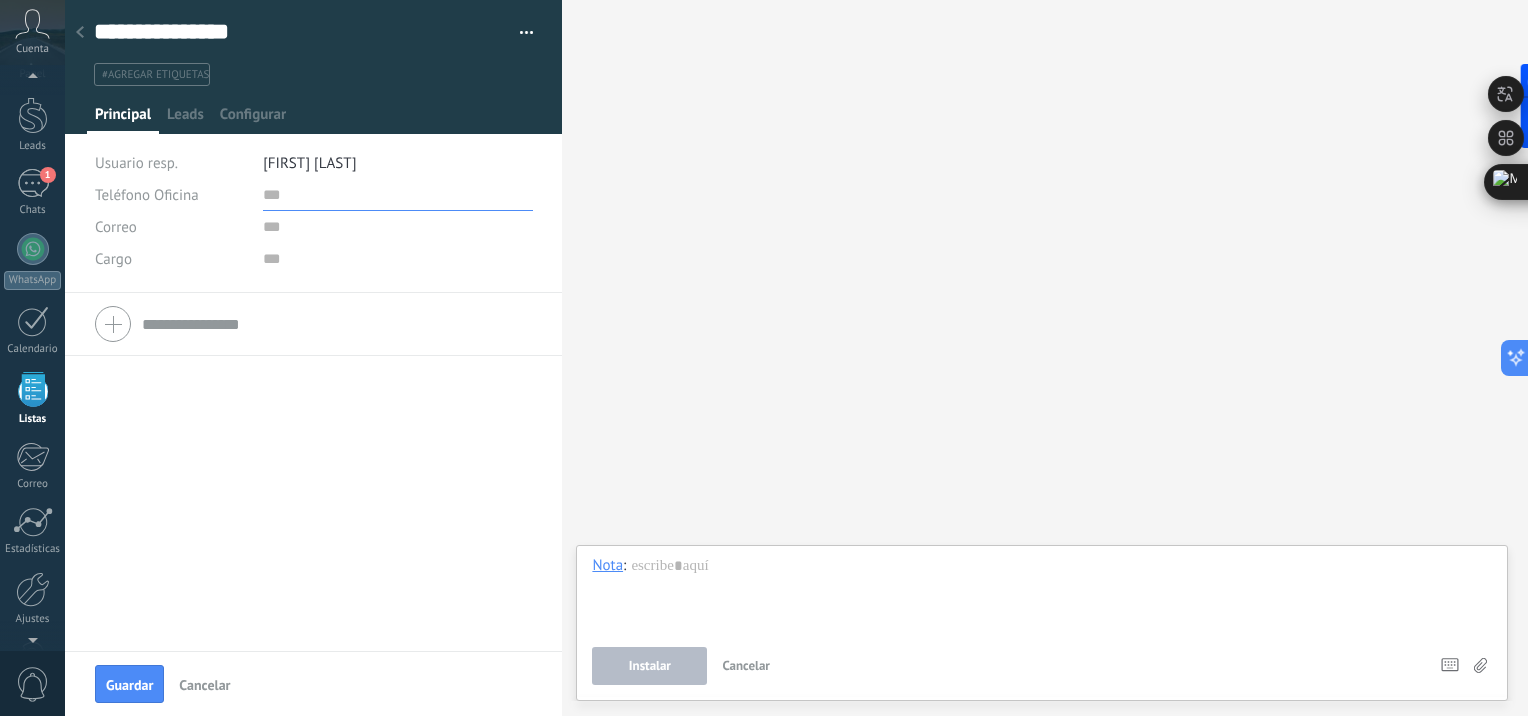 click at bounding box center (398, 195) 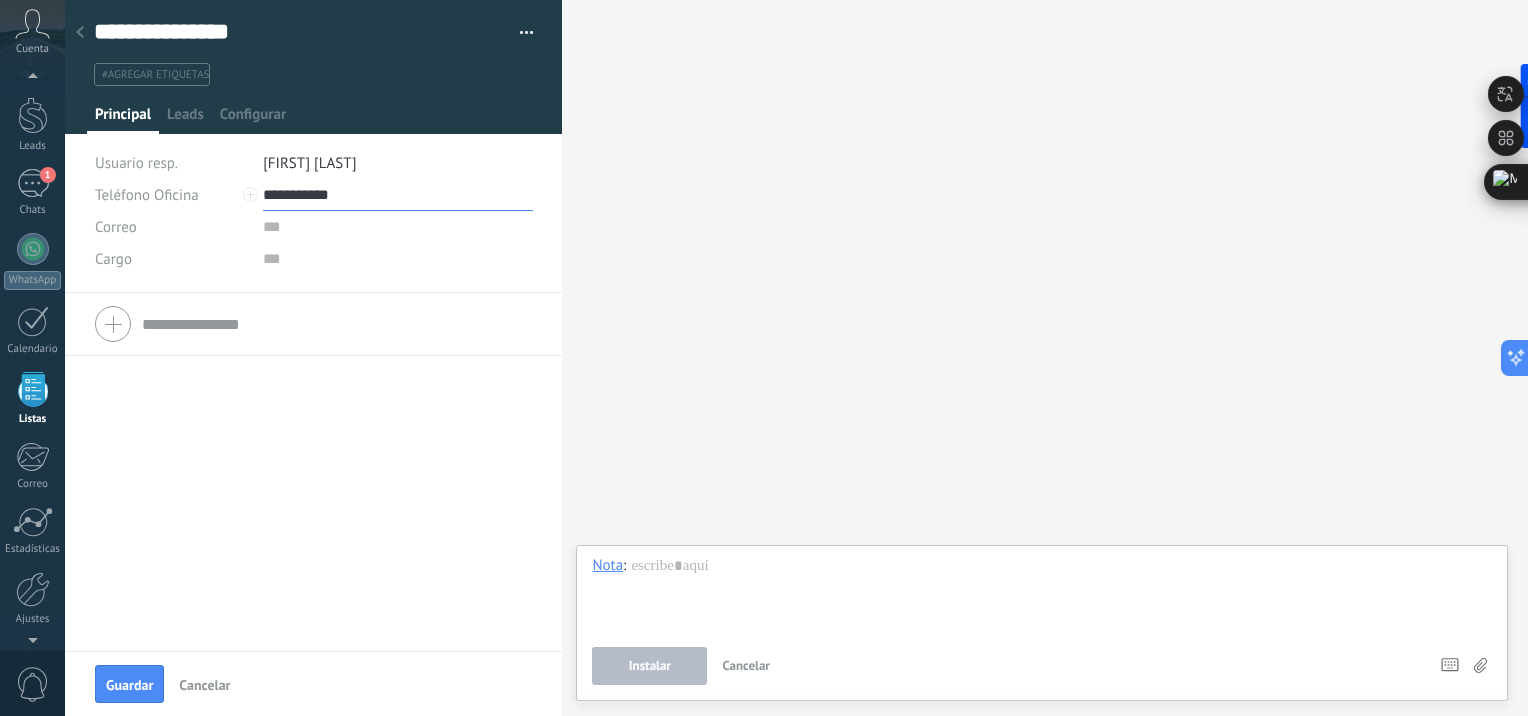 click on "**********" at bounding box center [398, 195] 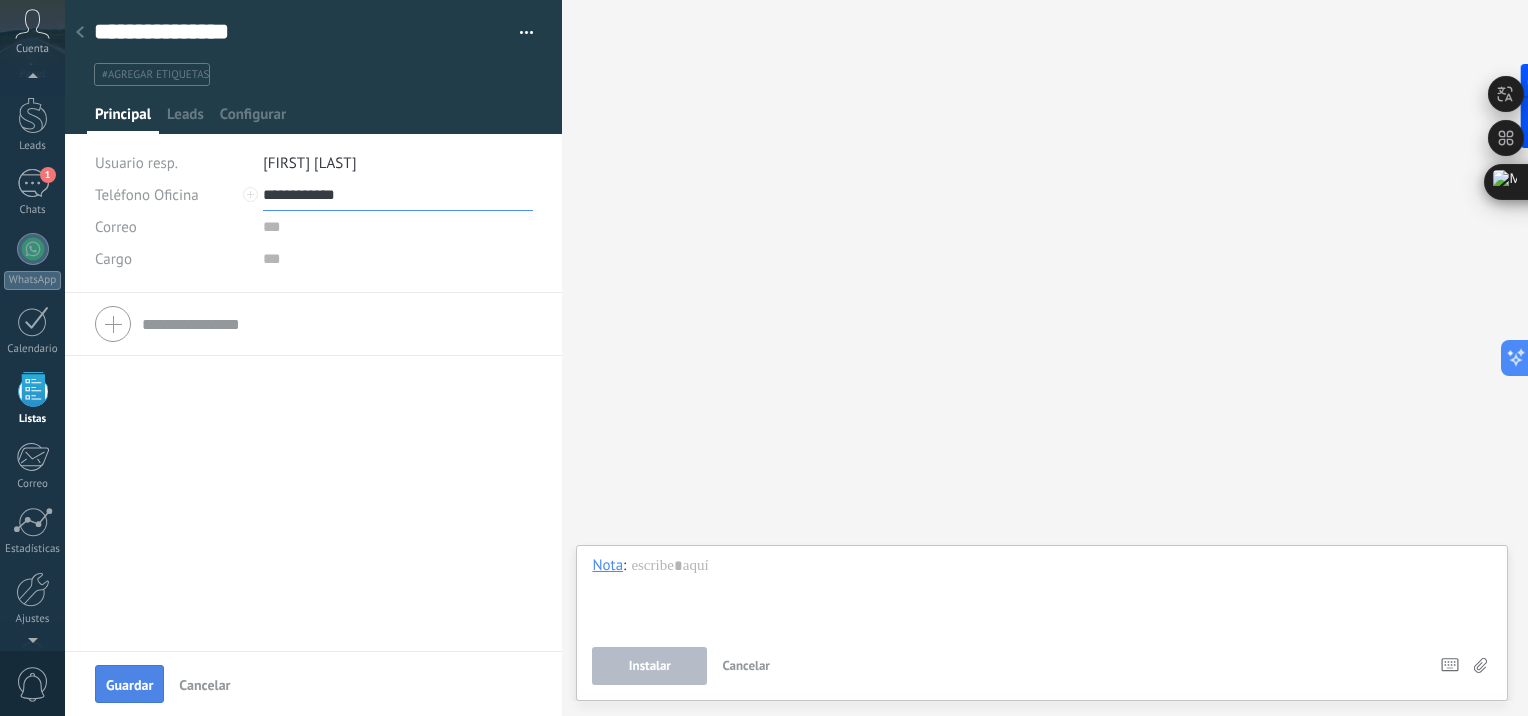 type on "**********" 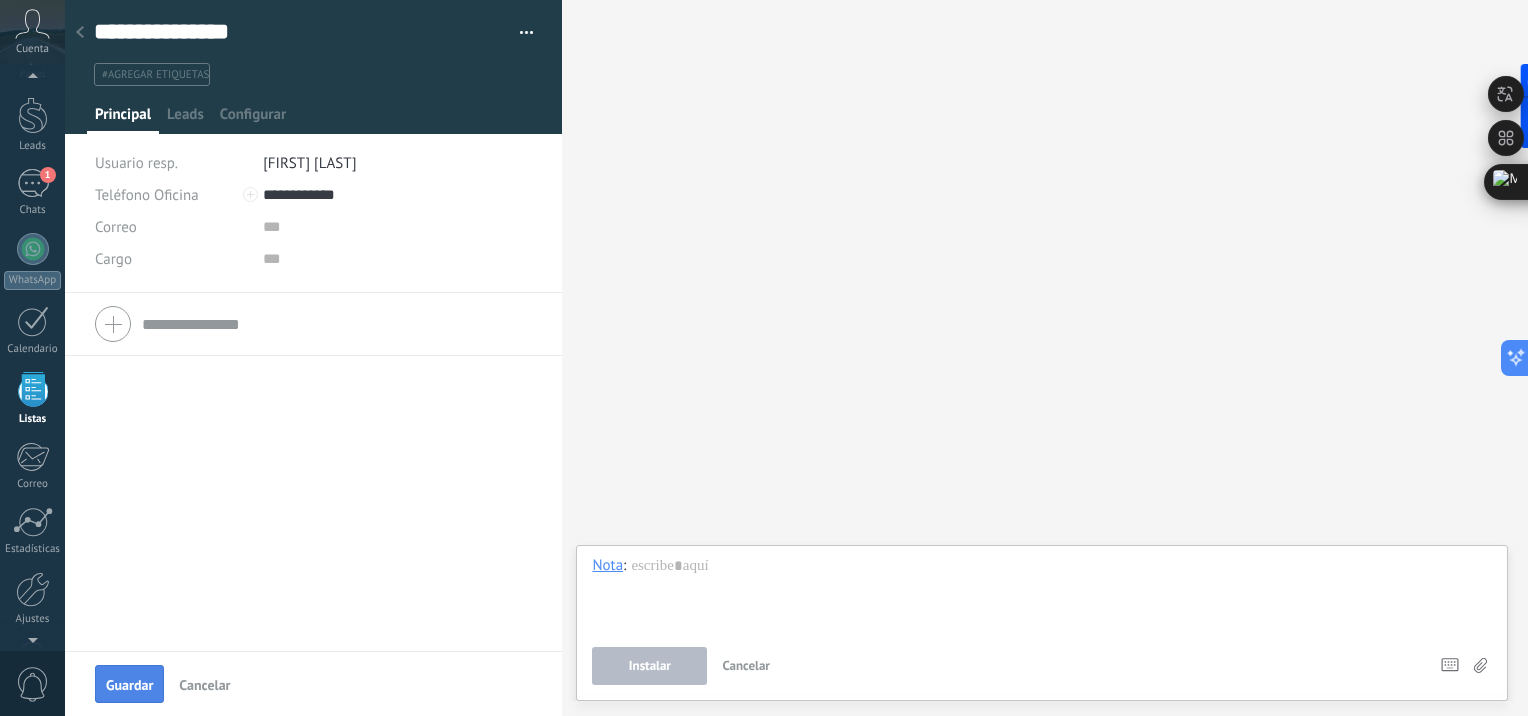 click on "Guardar" at bounding box center [129, 685] 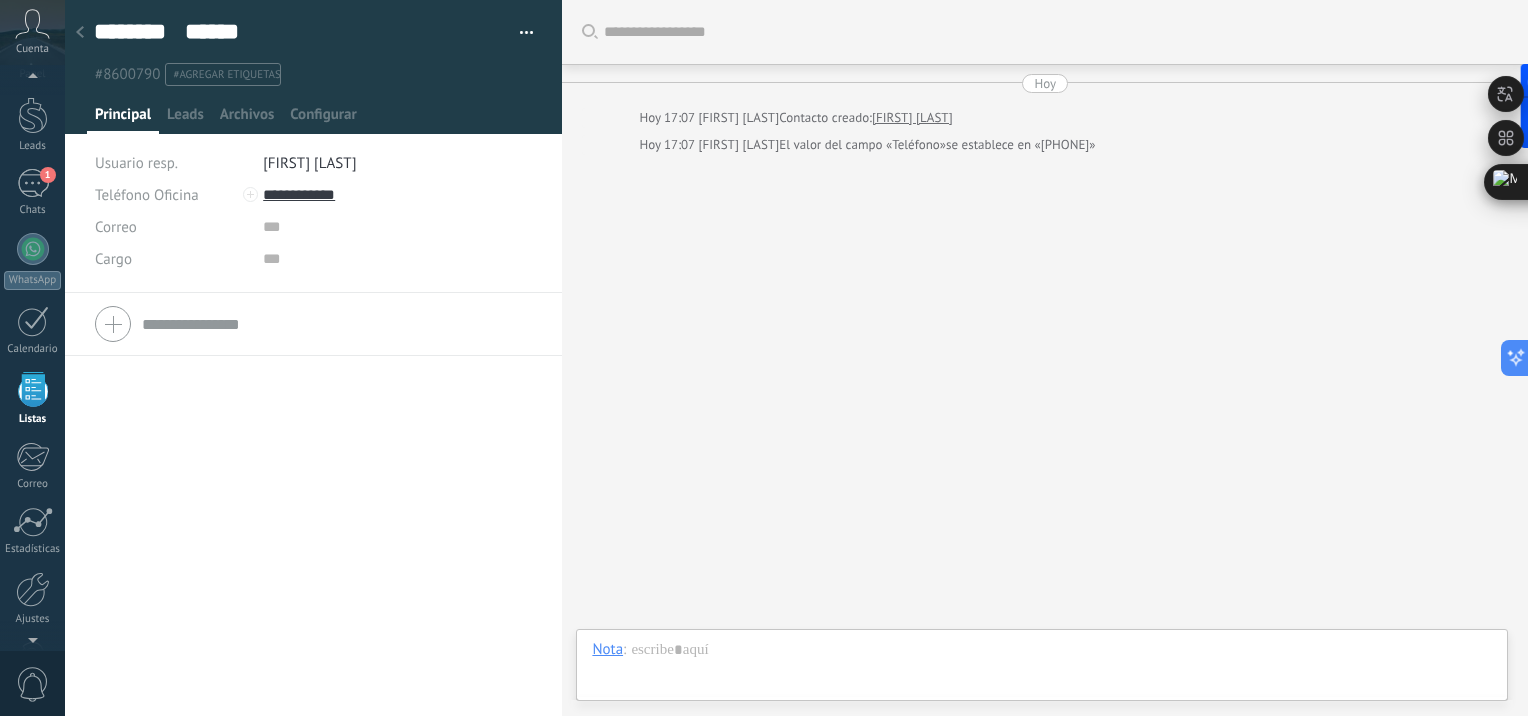 click at bounding box center [80, 33] 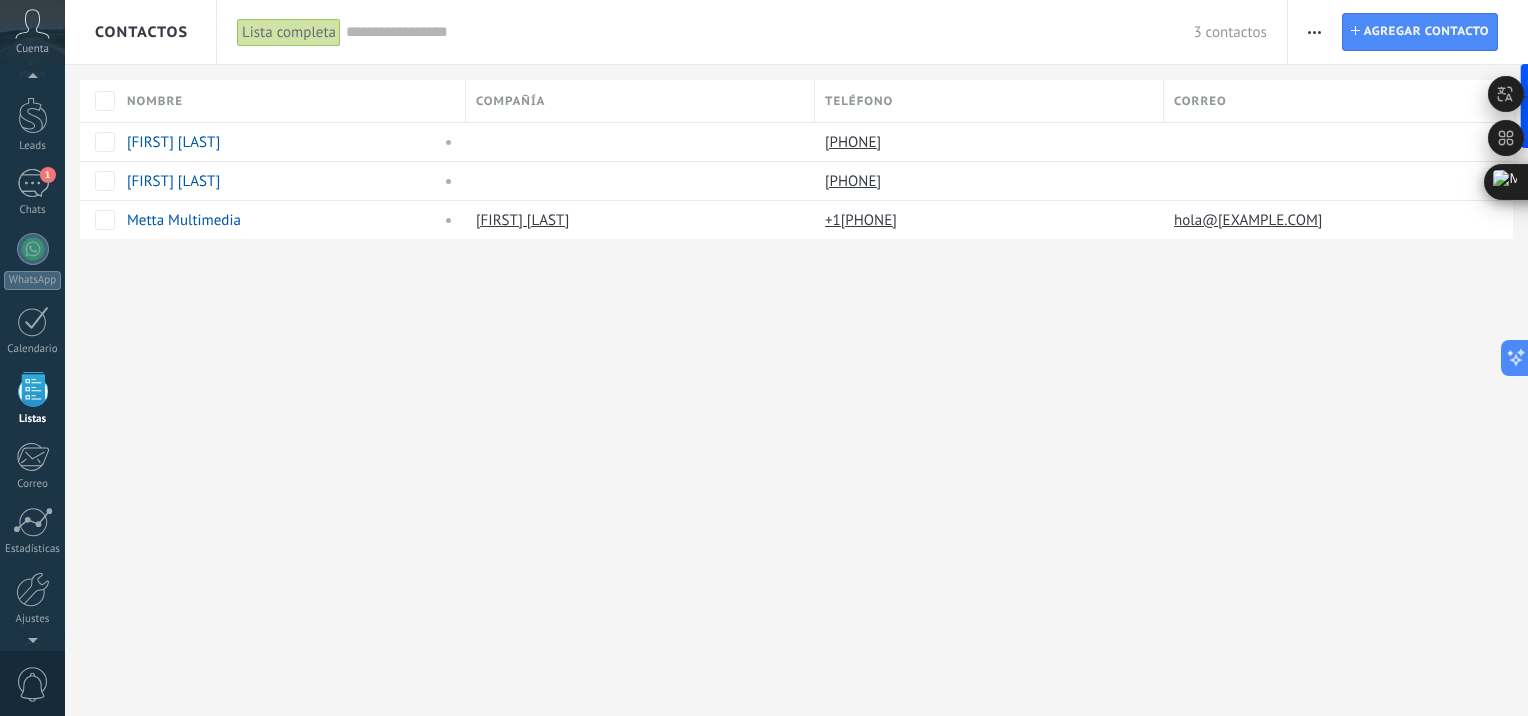 click on "Contactos Lista completa Aplicar 3 contactos Lista completa Contactos sin tareas Contactos con tareas atrasadas Sin leads Eliminados Guardar Todo el tiempo Todo el tiempo Hoy Ayer Últimos  ** 30  dias Esta semana La última semana Este mes El mes pasado Este trimestre Este año   Seleccionar todo Sin leads Sin la apertura de la causa Contacto inicial Negociación Debate contractual Discusión de contrato Logrado con éxito Venta Perdido Etapas activas Seleccionar todo Presupuesto insuficiente No hay necesidad para el producto No satisfecho con las condiciones Comprado del competidor Razón no definida Razones de pérdidas Seleccionar todo Hoy Mañana Esta semana Este mes Este trimestre No hay tareas atrasadas Todo valores Etiquetas Administrar etiquetas No tienes etiquetas conectadas Aplicar Restablecer Imprimir Agregar una compañía Exportar Importar Ajustes de la lista Procesos empresariales Buscar duplicados Contacto Agregar contacto Columnas adicionales Cargo (contacto) Creado por Fecha de Creación" at bounding box center [796, 358] 